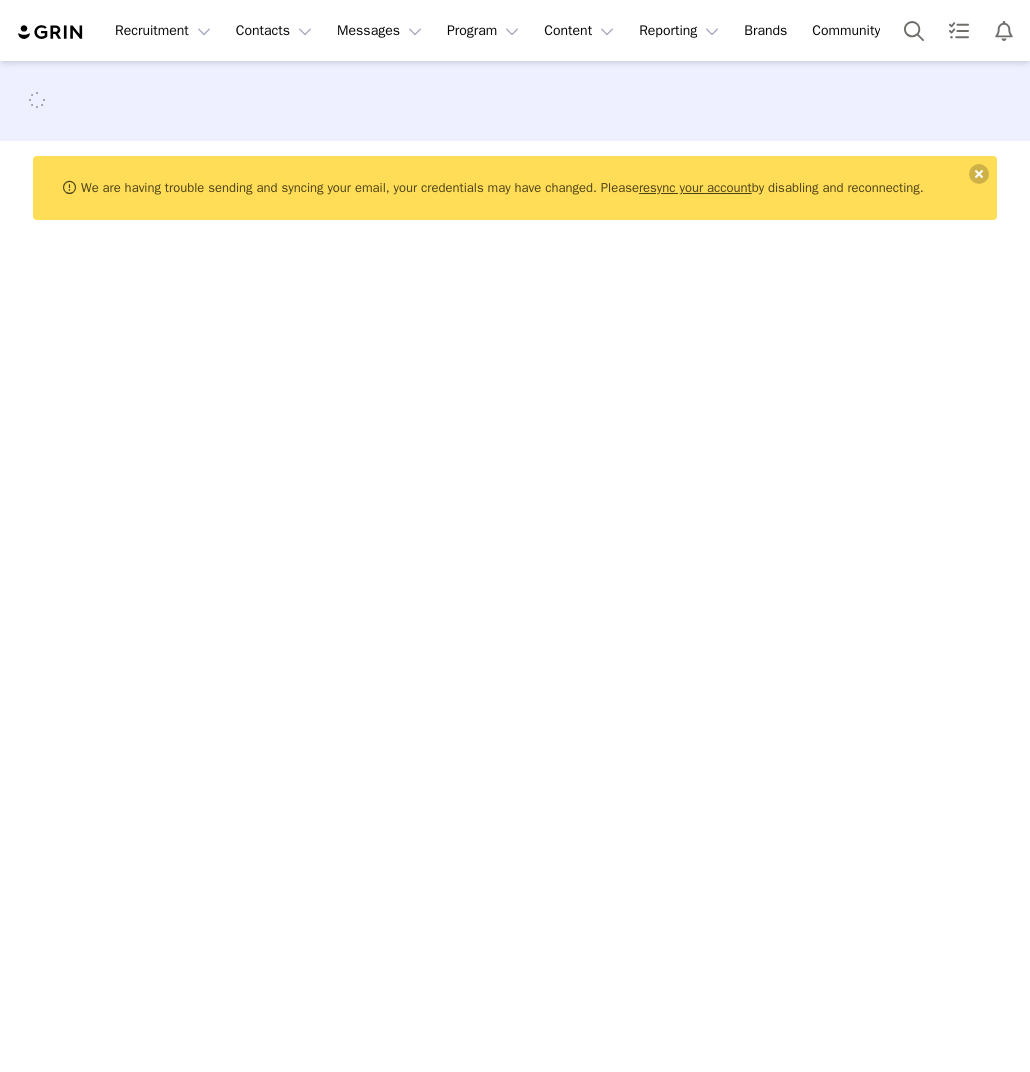 scroll, scrollTop: 0, scrollLeft: 0, axis: both 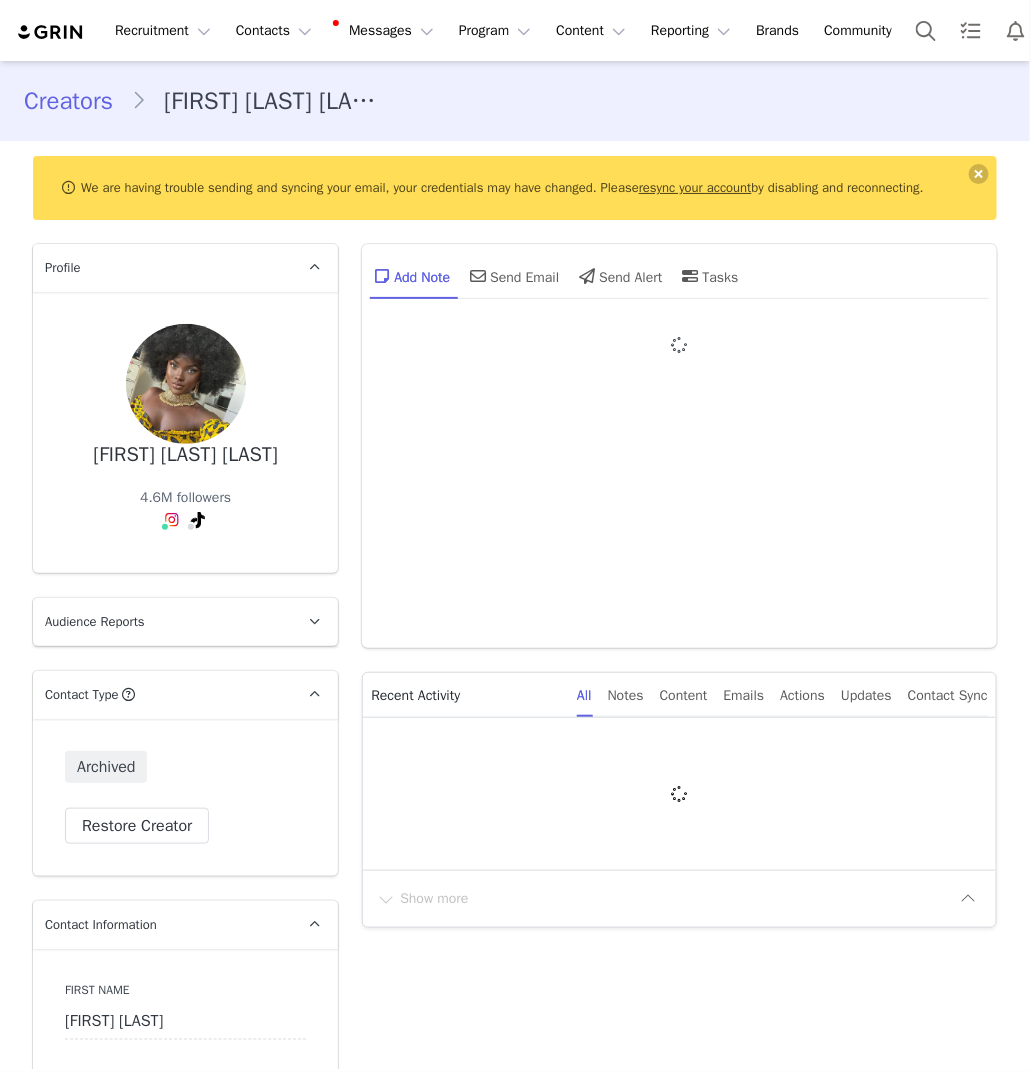 type on "+1 (United States)" 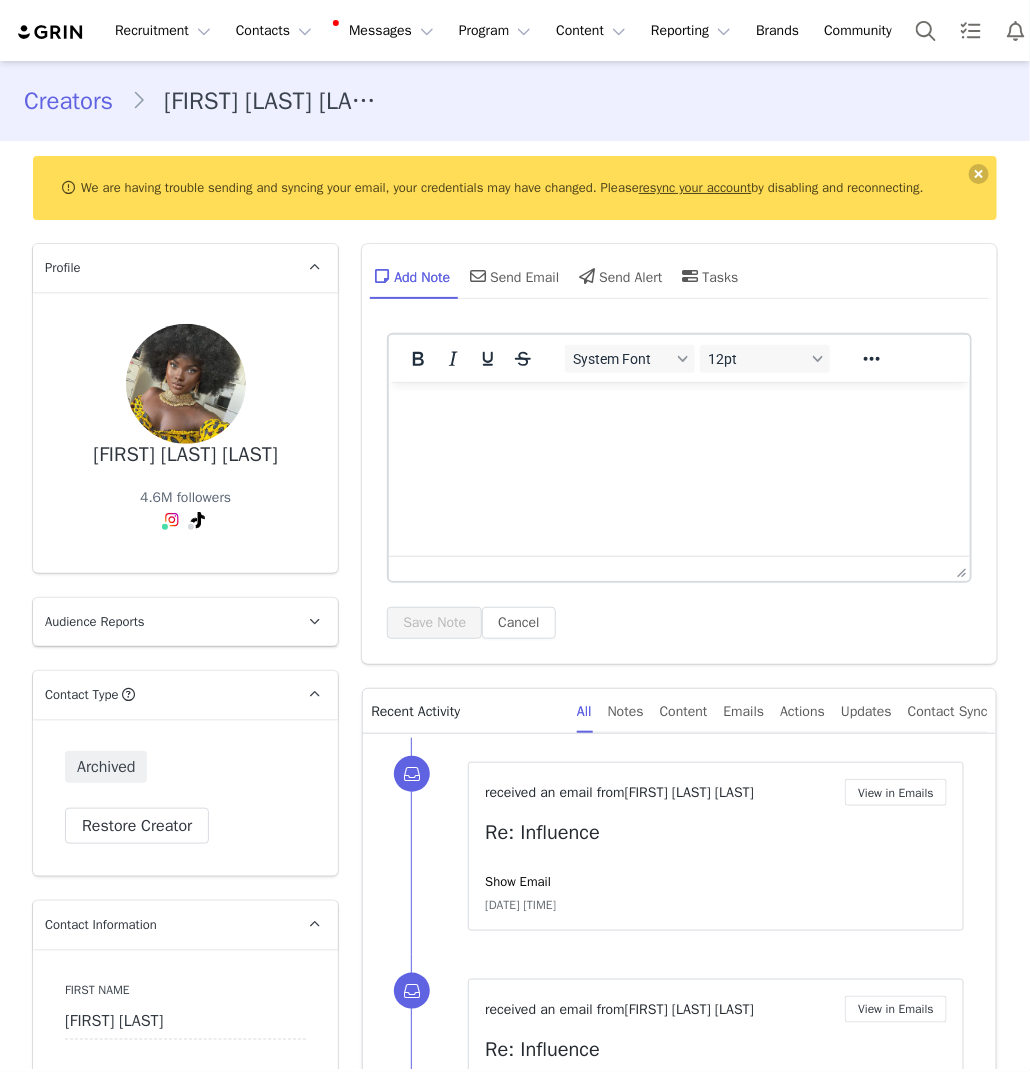 scroll, scrollTop: 0, scrollLeft: 0, axis: both 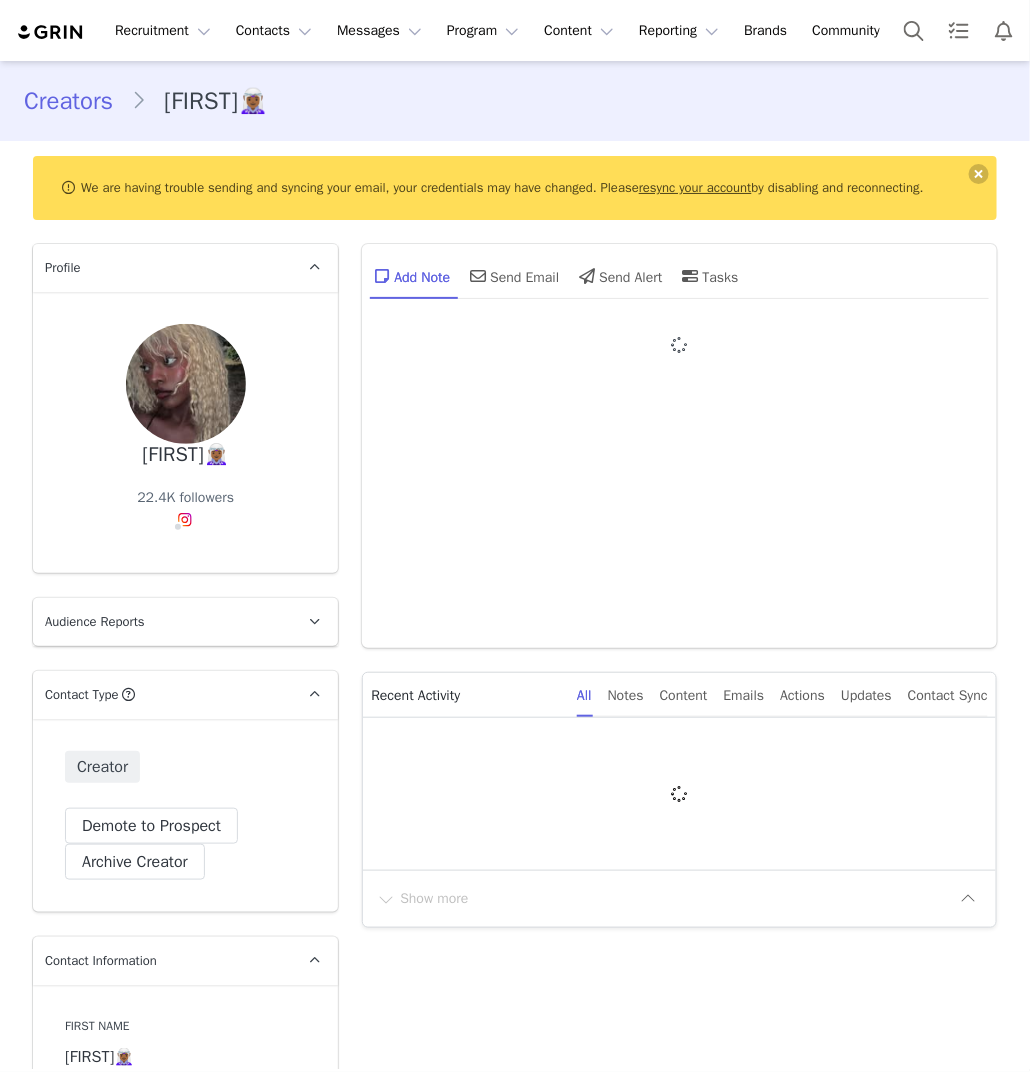 type on "+1 (United States)" 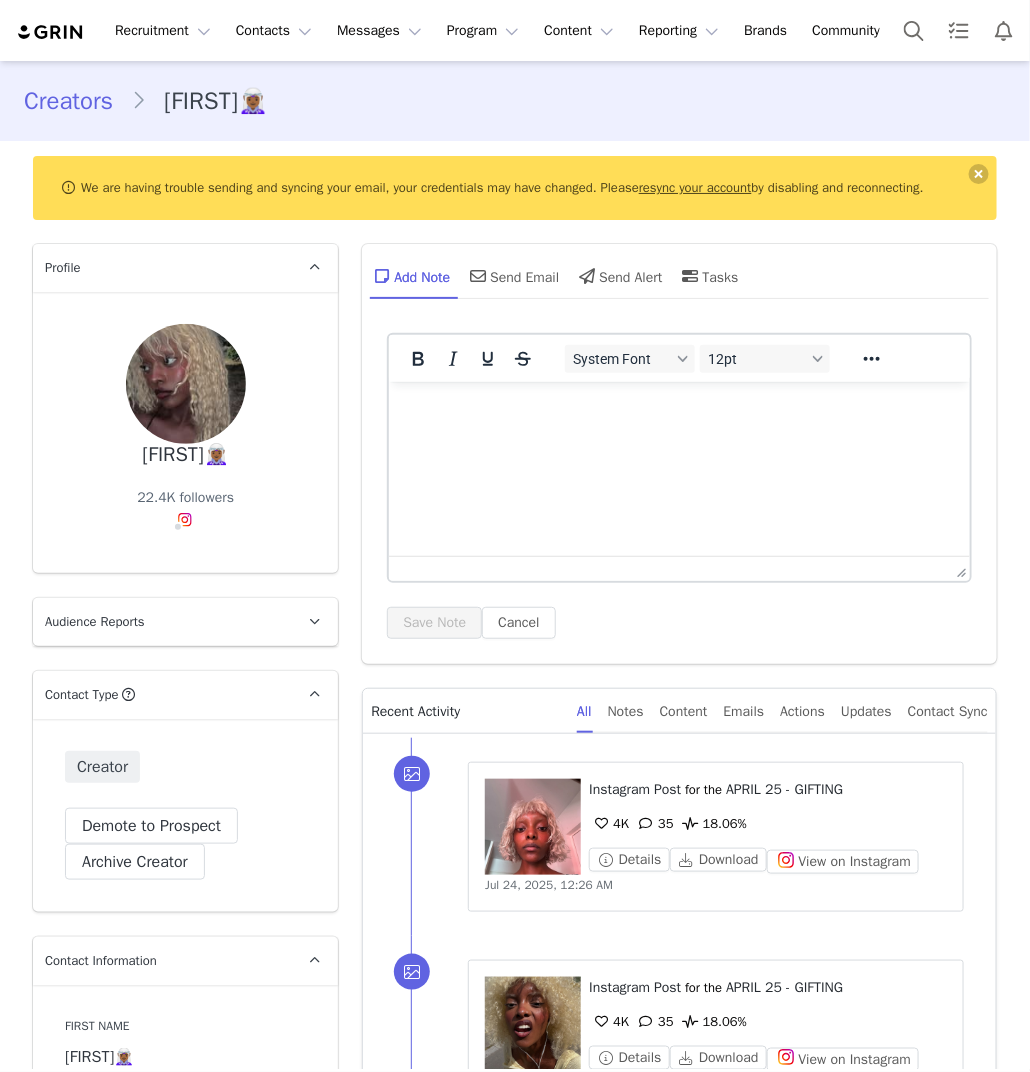 scroll, scrollTop: 0, scrollLeft: 0, axis: both 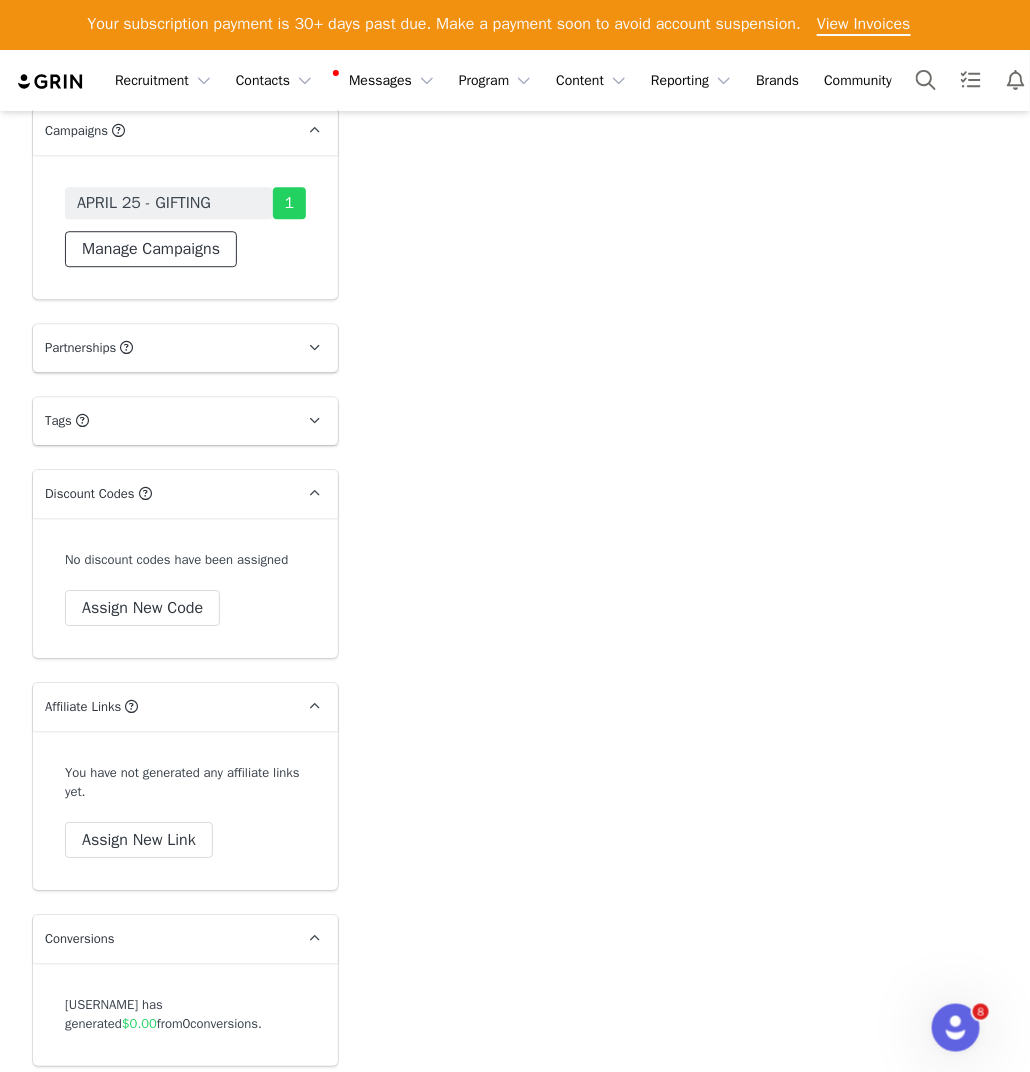click on "Manage Campaigns" at bounding box center (151, 249) 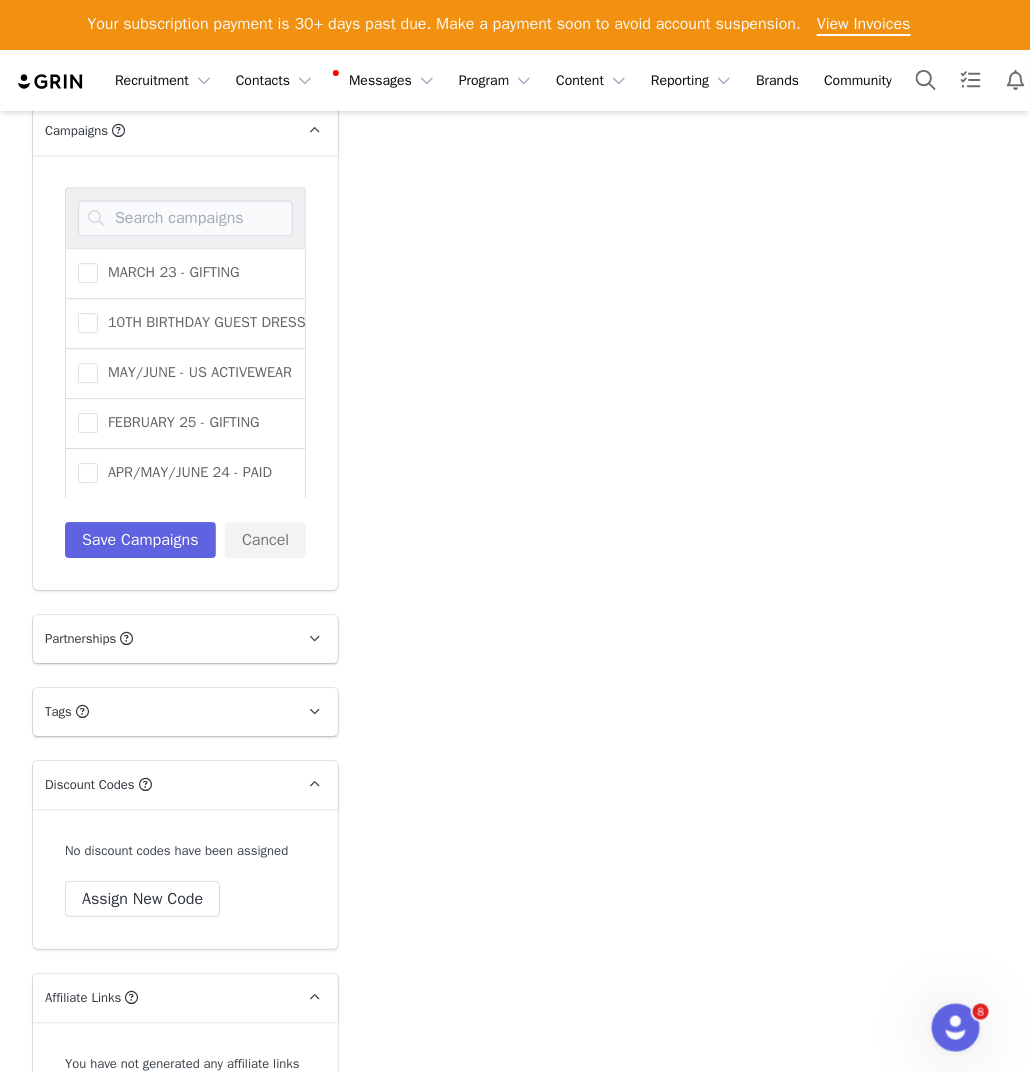 click at bounding box center [185, 217] 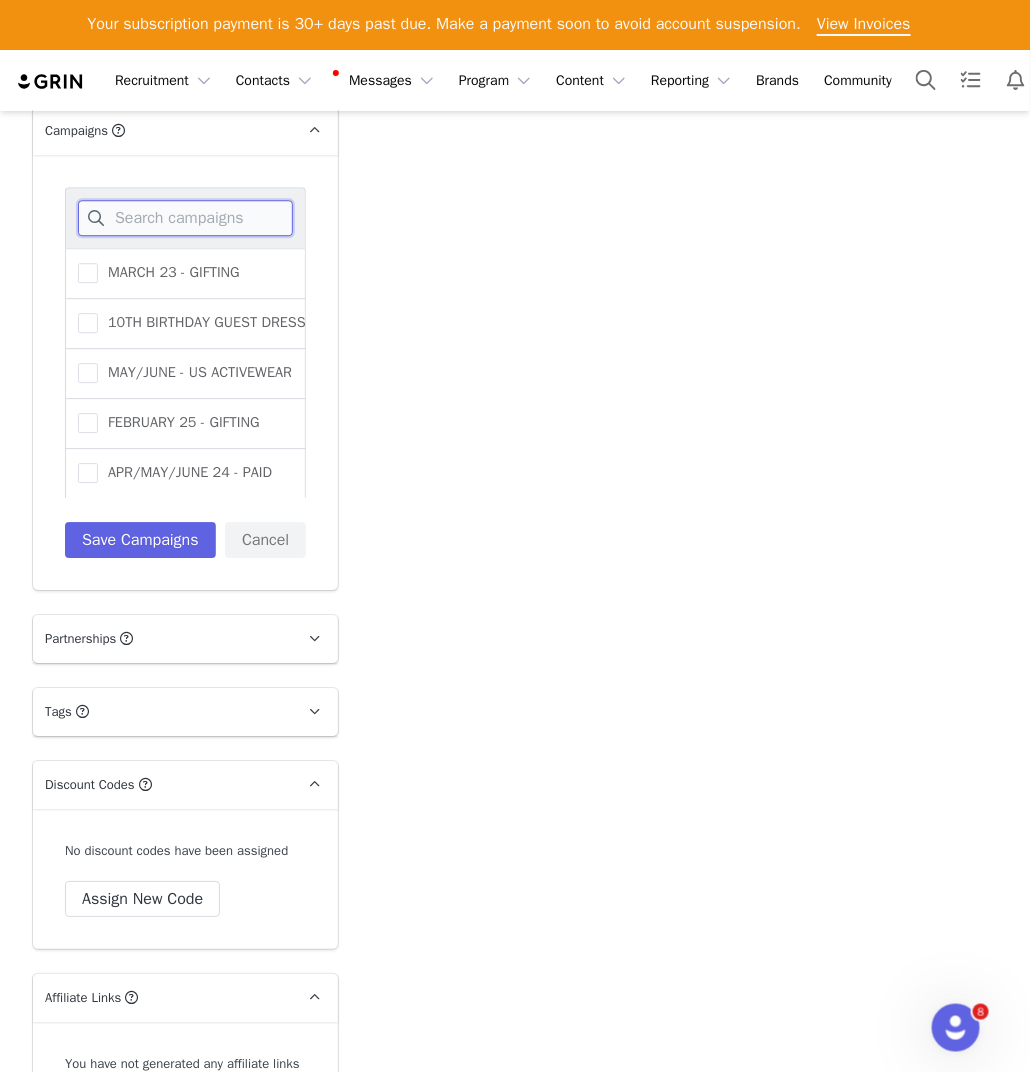 click at bounding box center (185, 218) 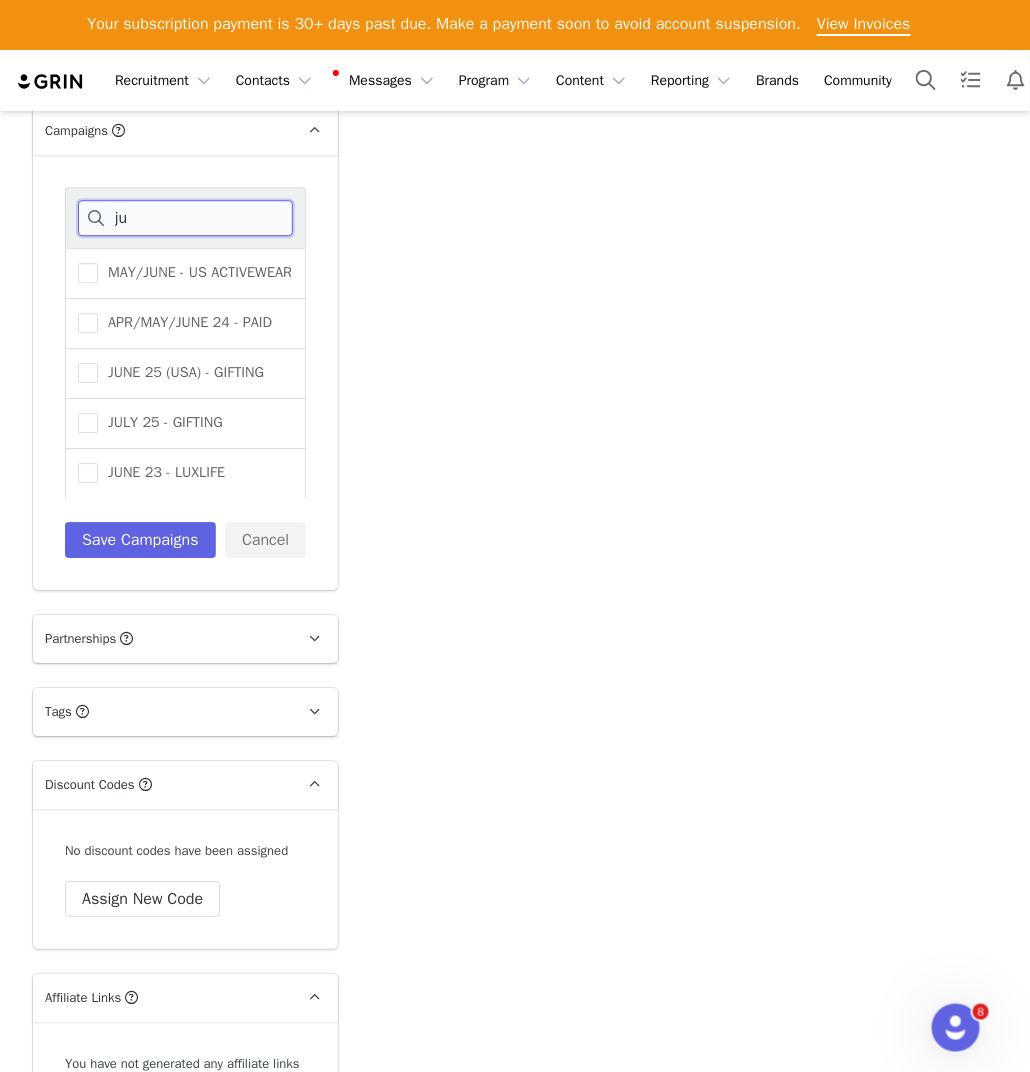 type on "j" 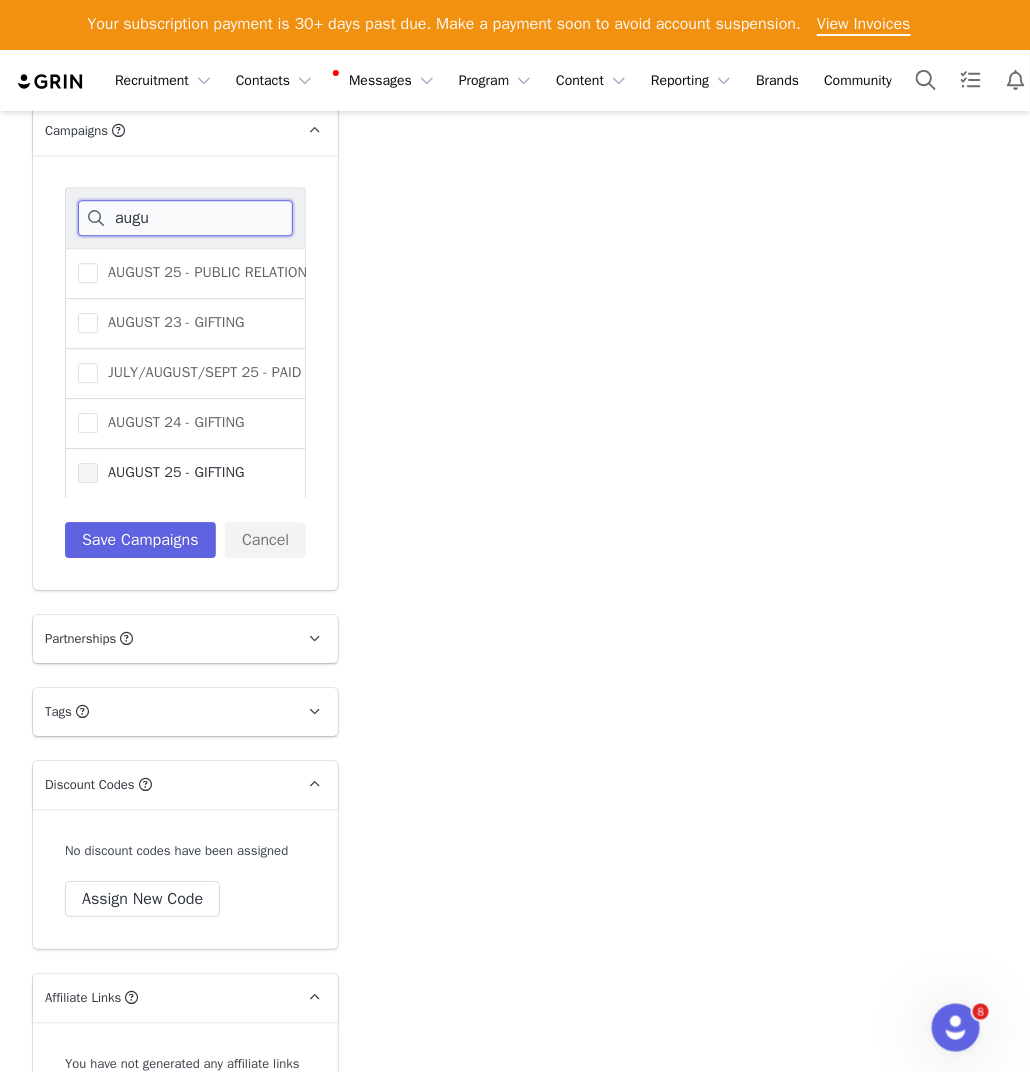 type on "augu" 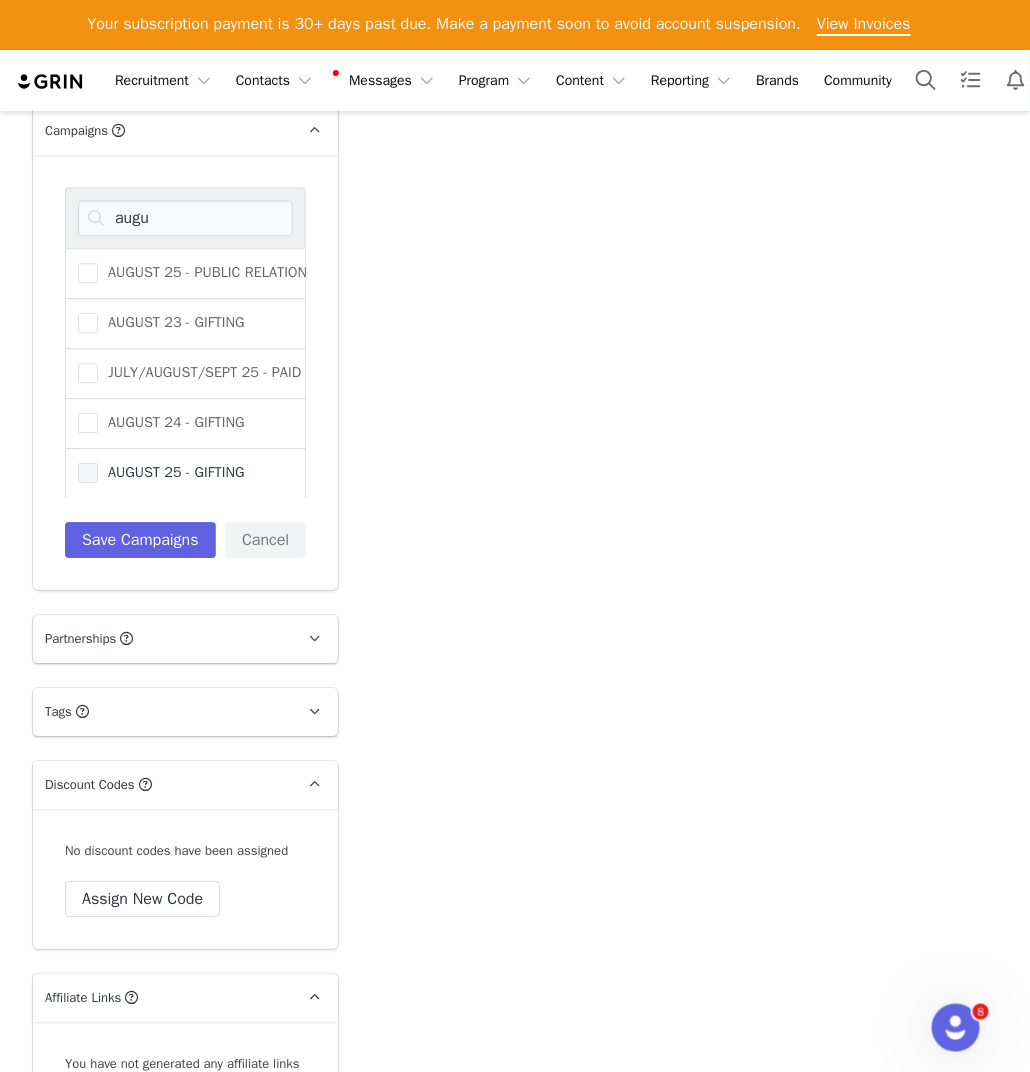 click on "AUGUST 25 - GIFTING" at bounding box center [171, 472] 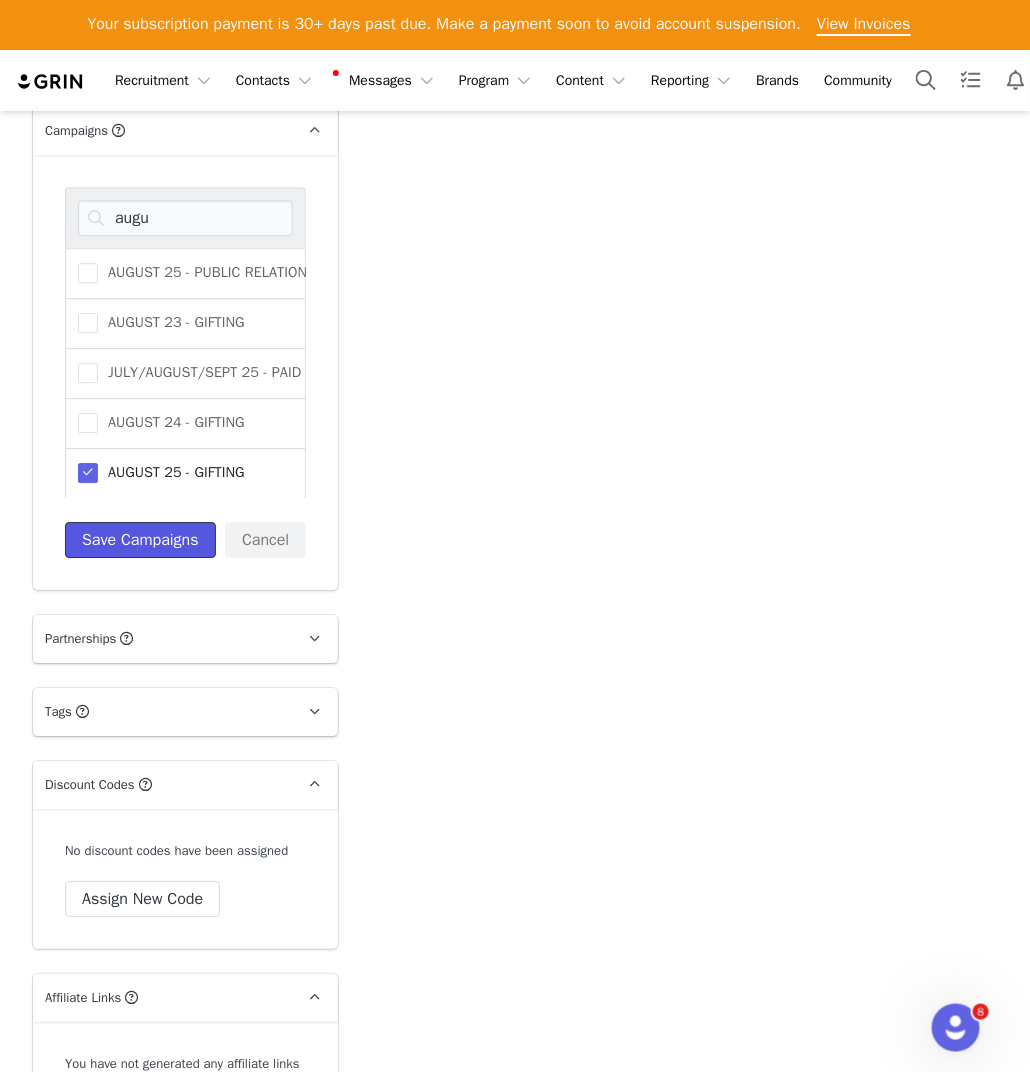 click on "Save Campaigns" at bounding box center (140, 540) 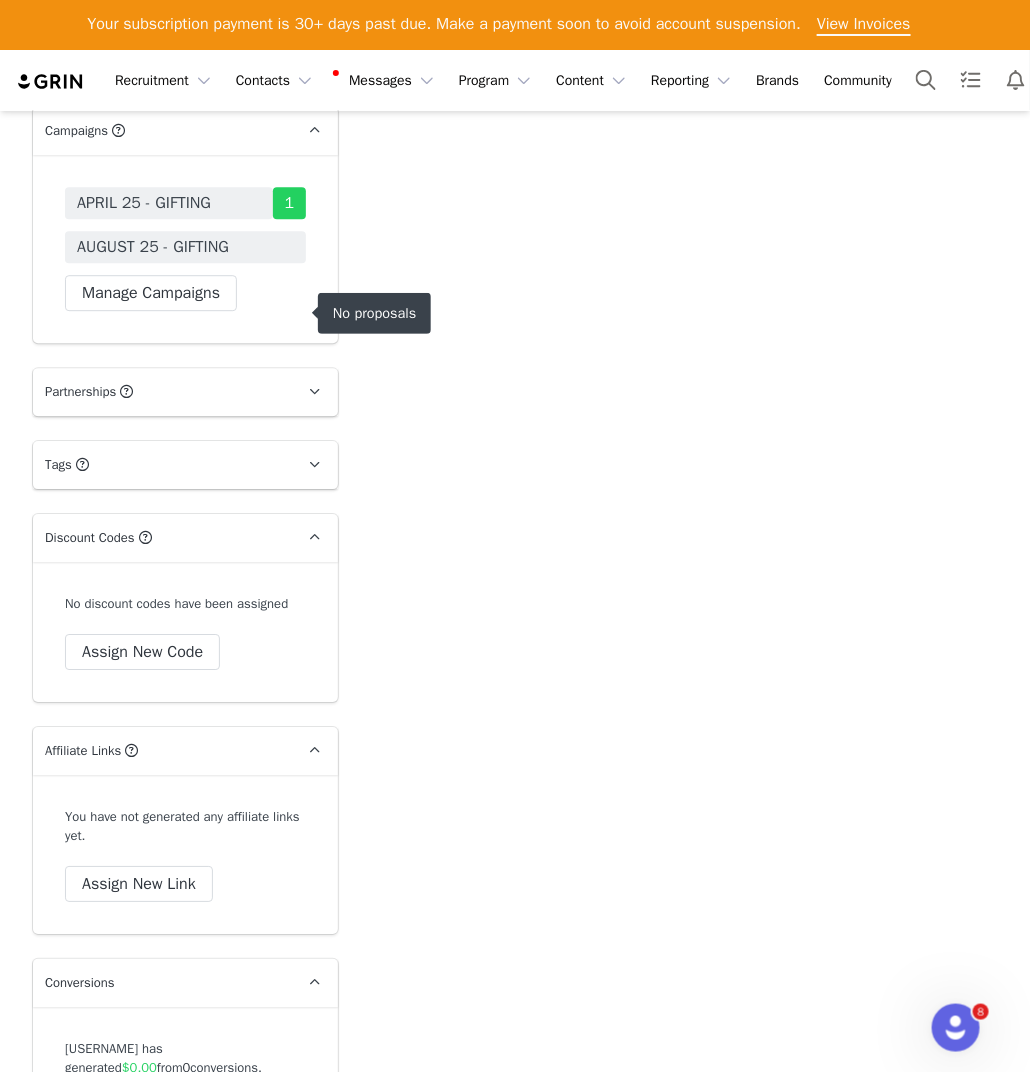 click on "AUGUST 25 - GIFTING" at bounding box center (153, 247) 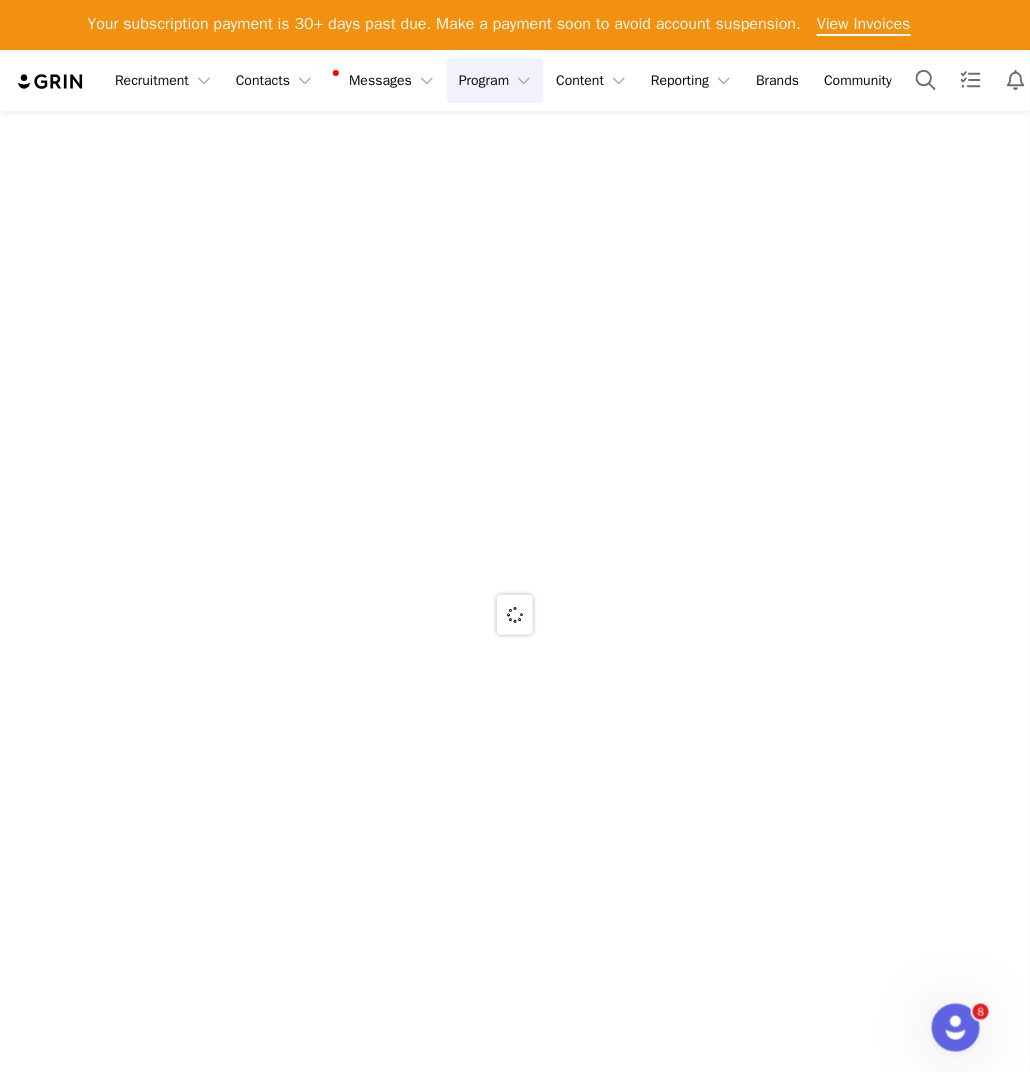 scroll, scrollTop: 0, scrollLeft: 0, axis: both 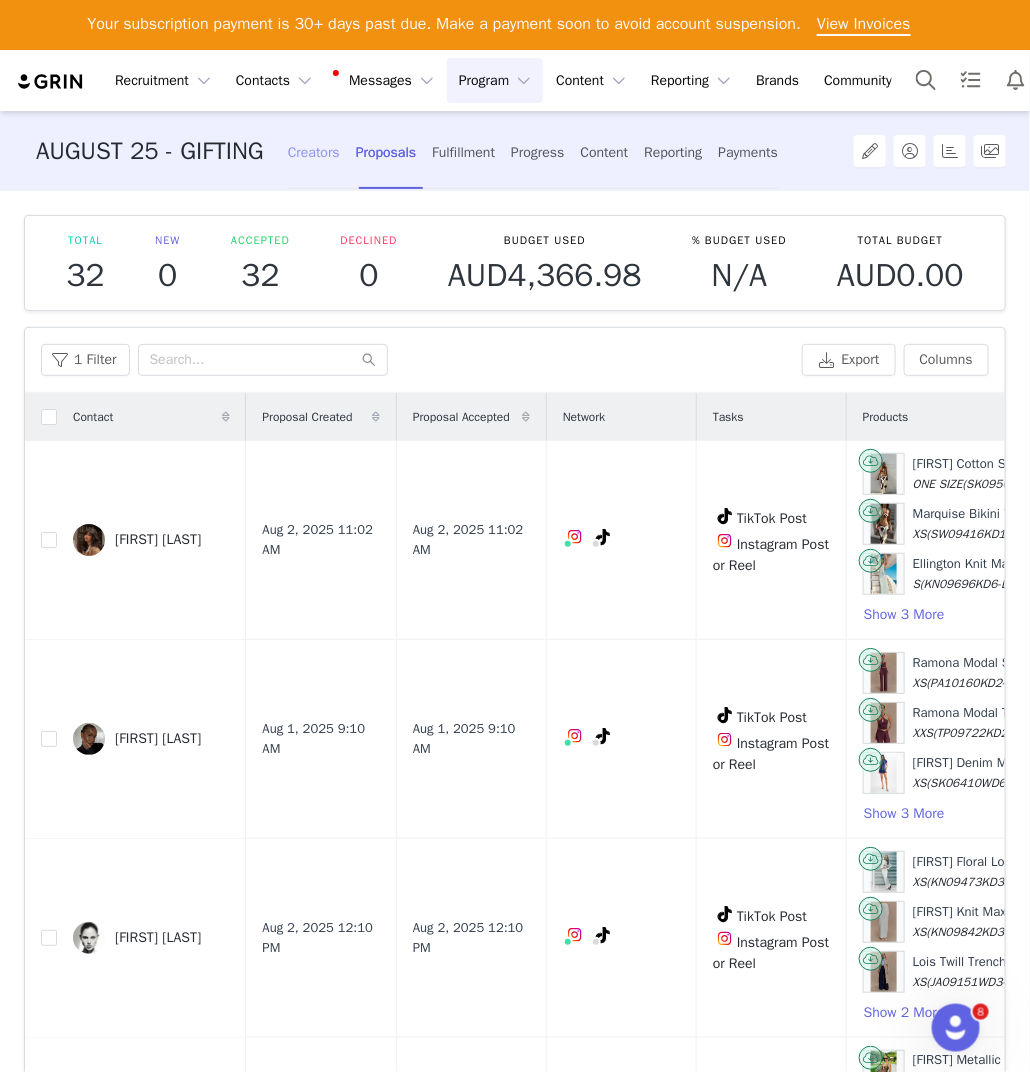 click on "Creators" at bounding box center (314, 152) 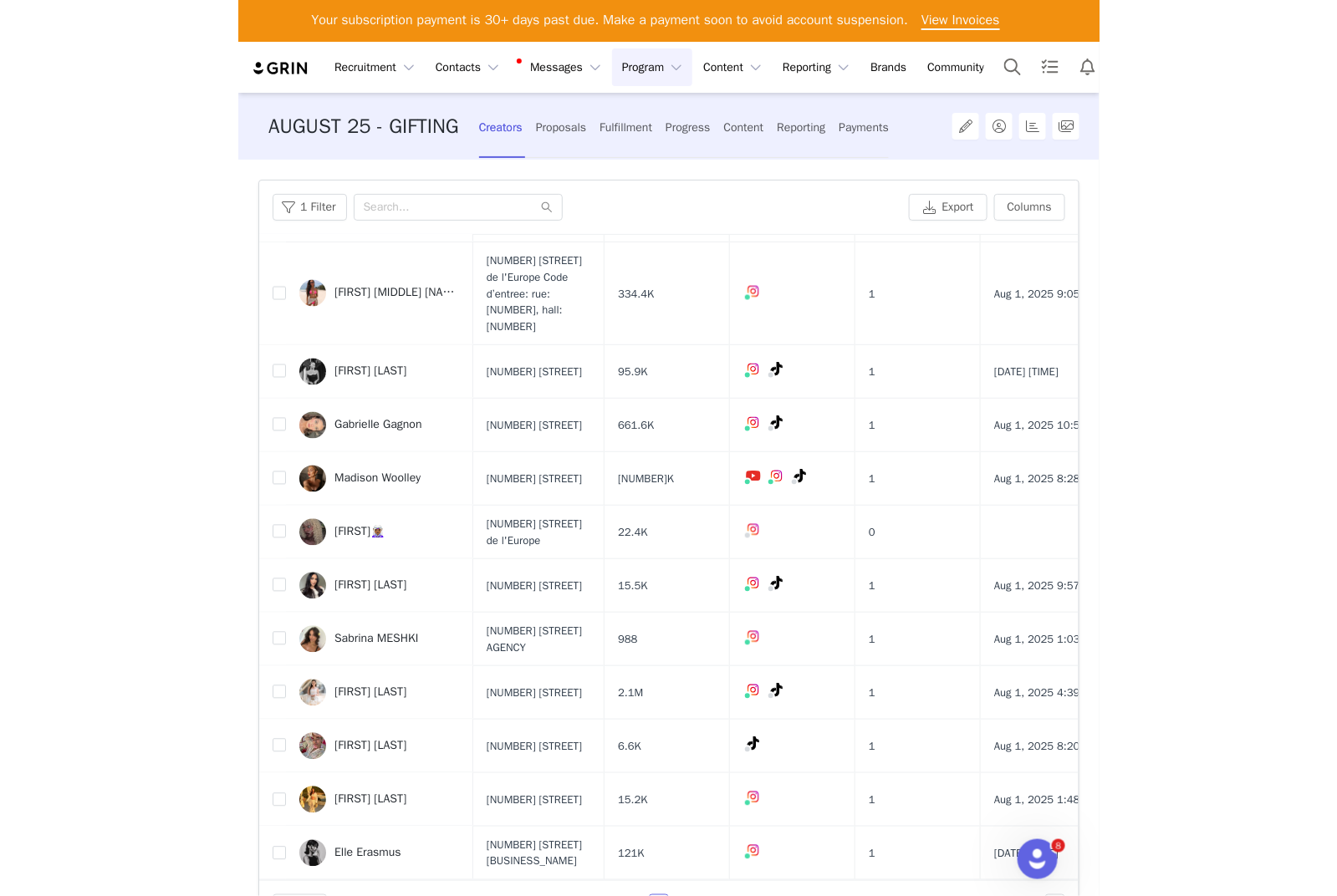 scroll, scrollTop: 885, scrollLeft: 0, axis: vertical 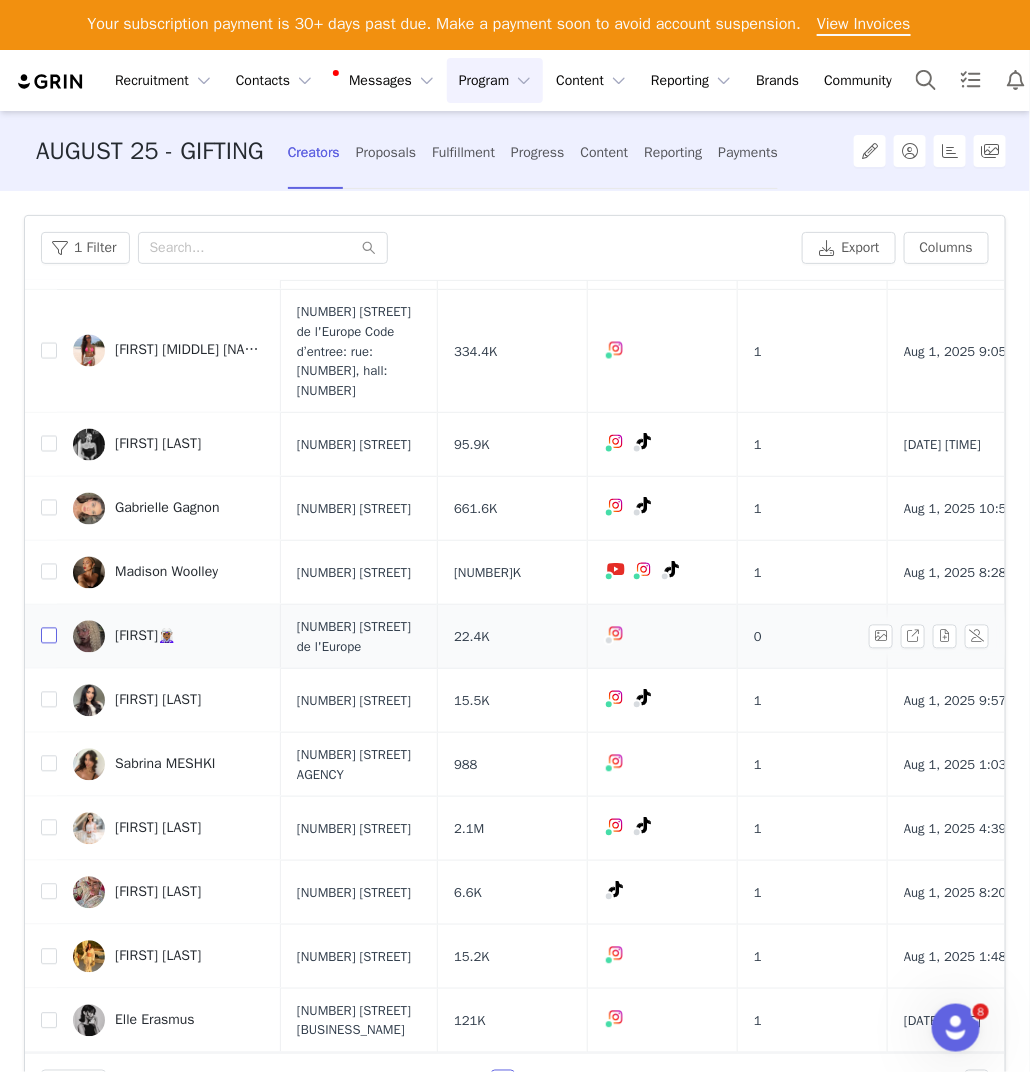 click at bounding box center (49, 636) 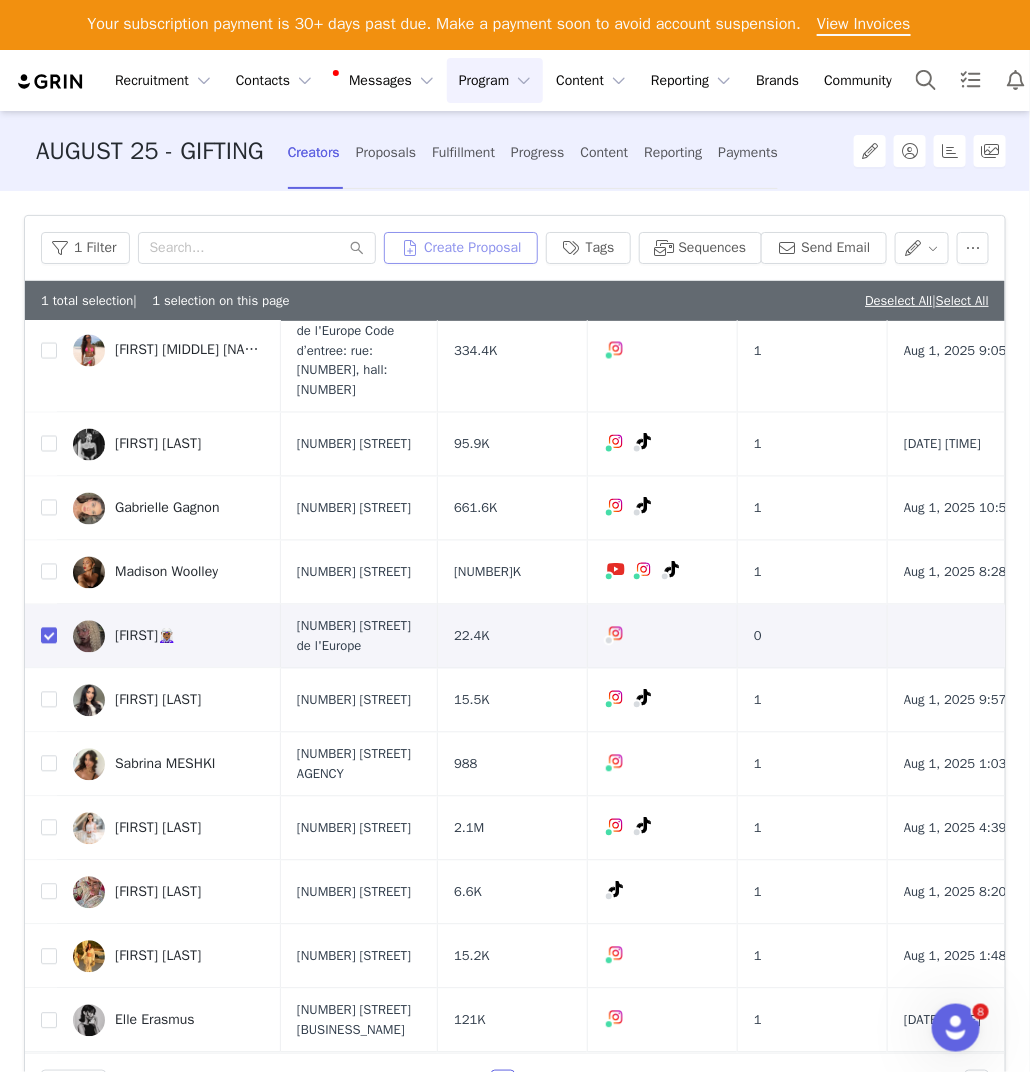 click on "Create Proposal" at bounding box center (461, 248) 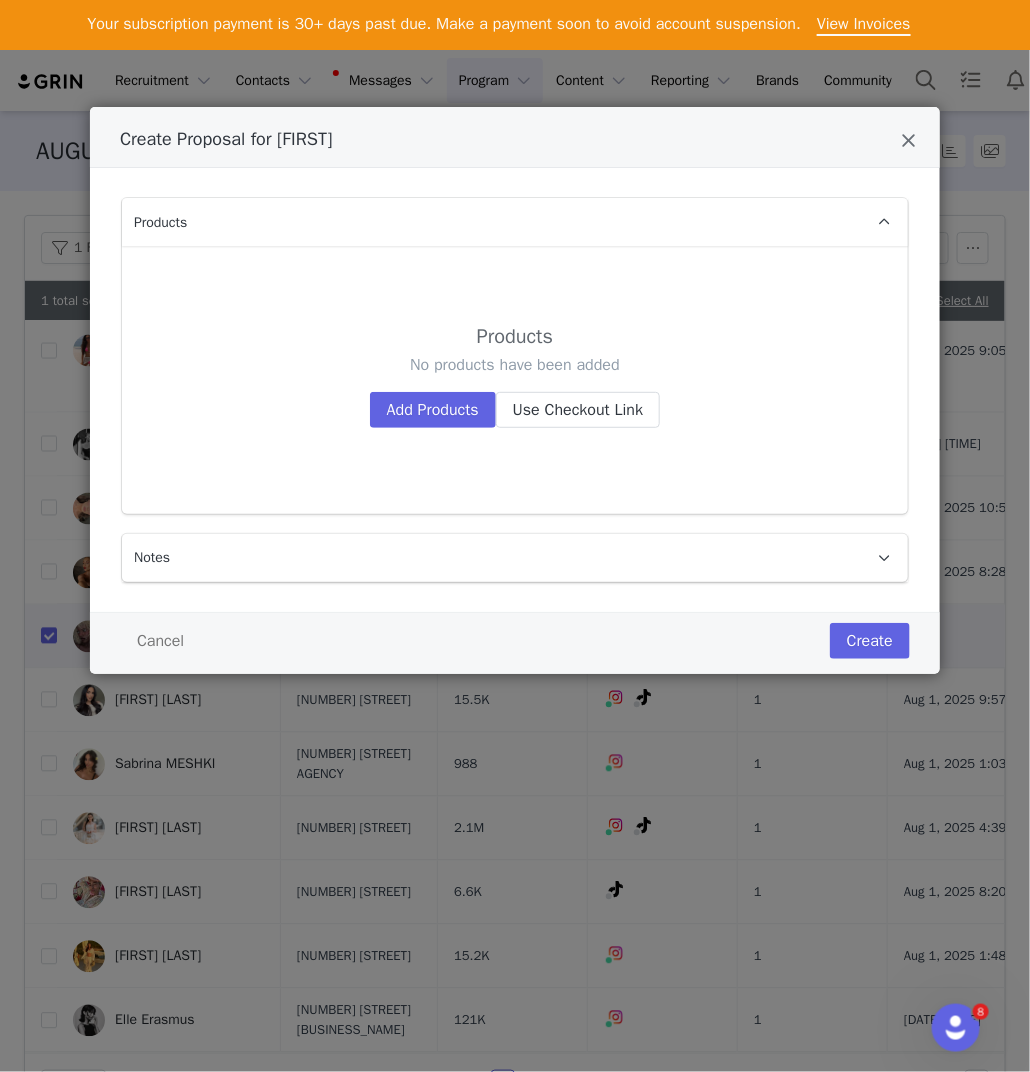 click on "No products have been added Add Products Use Checkout Link" at bounding box center [515, 390] 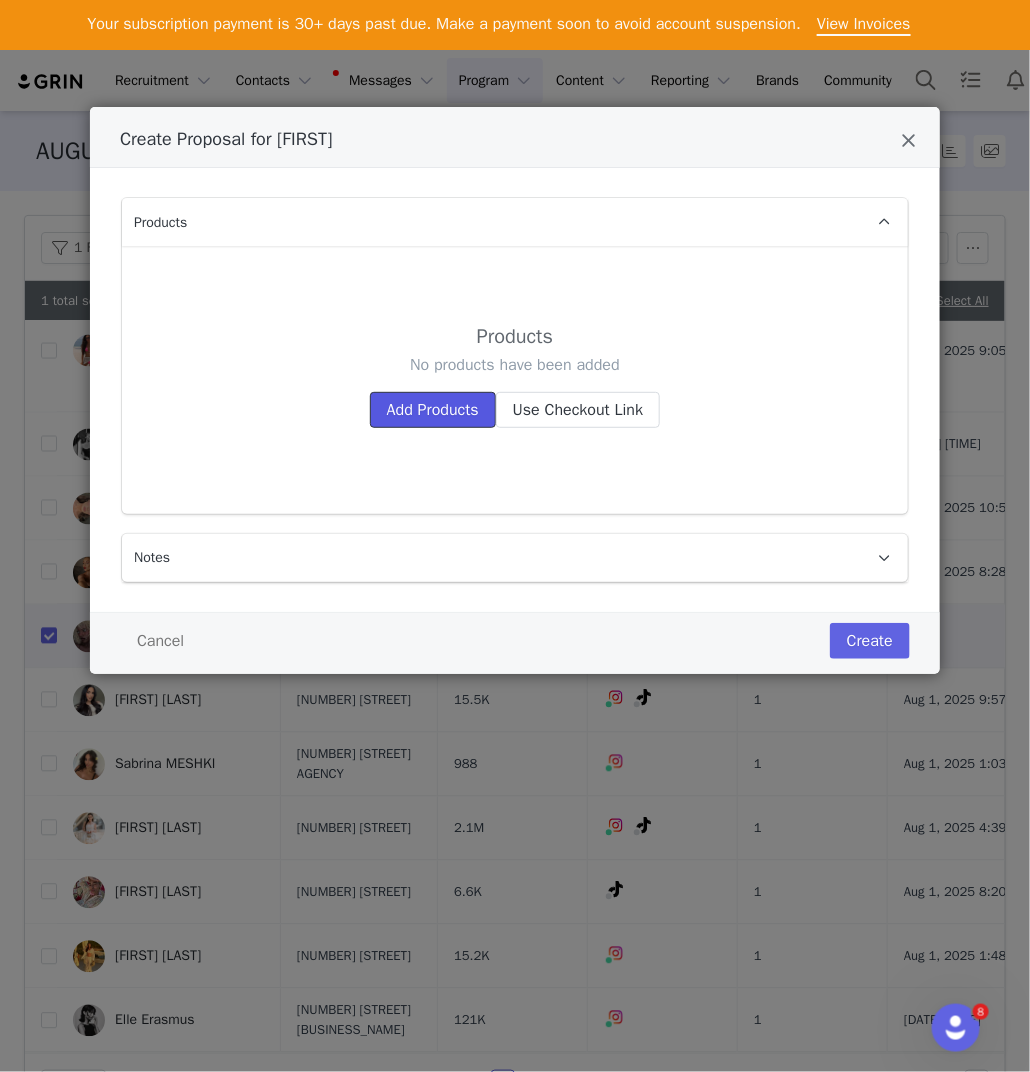 click on "Add Products" at bounding box center (433, 410) 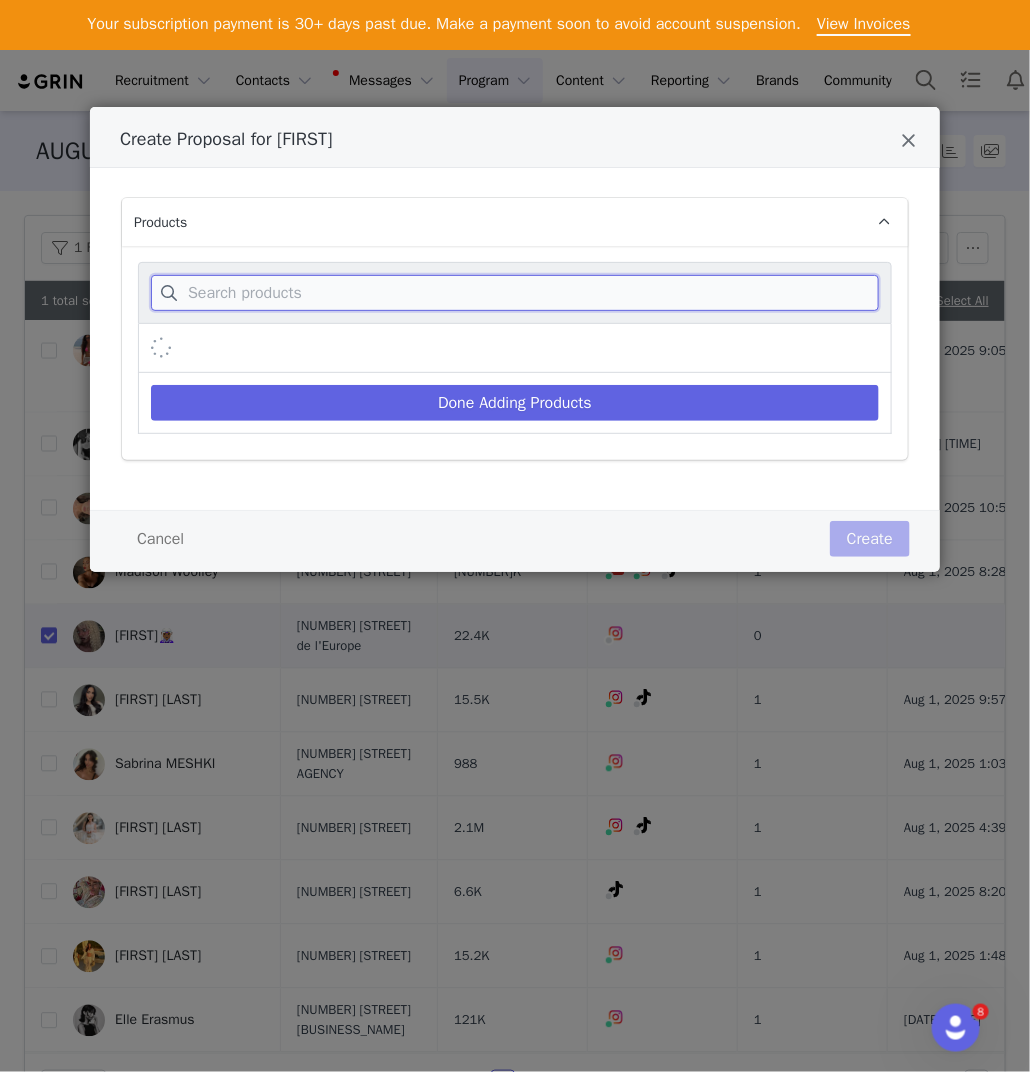 click at bounding box center [515, 293] 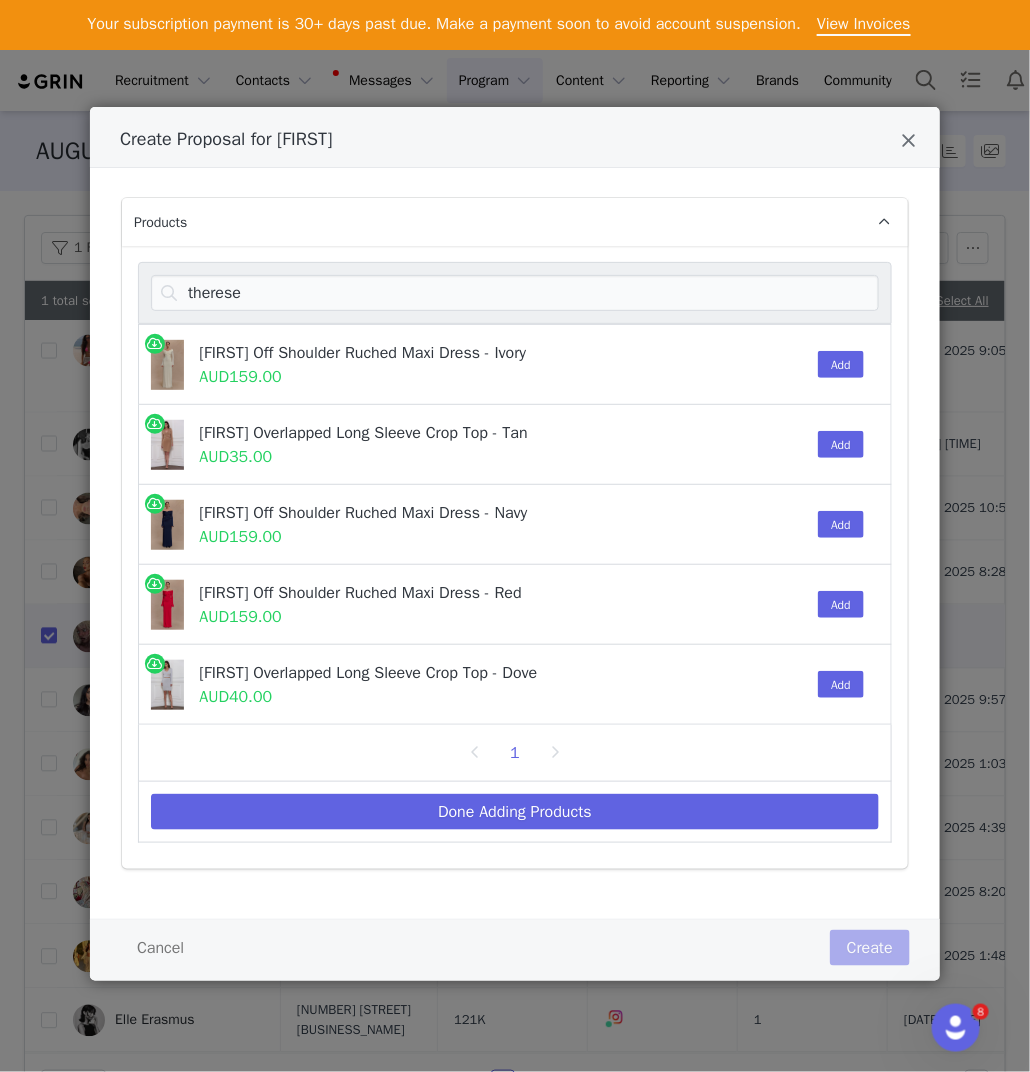 click on "Add" at bounding box center [836, 364] 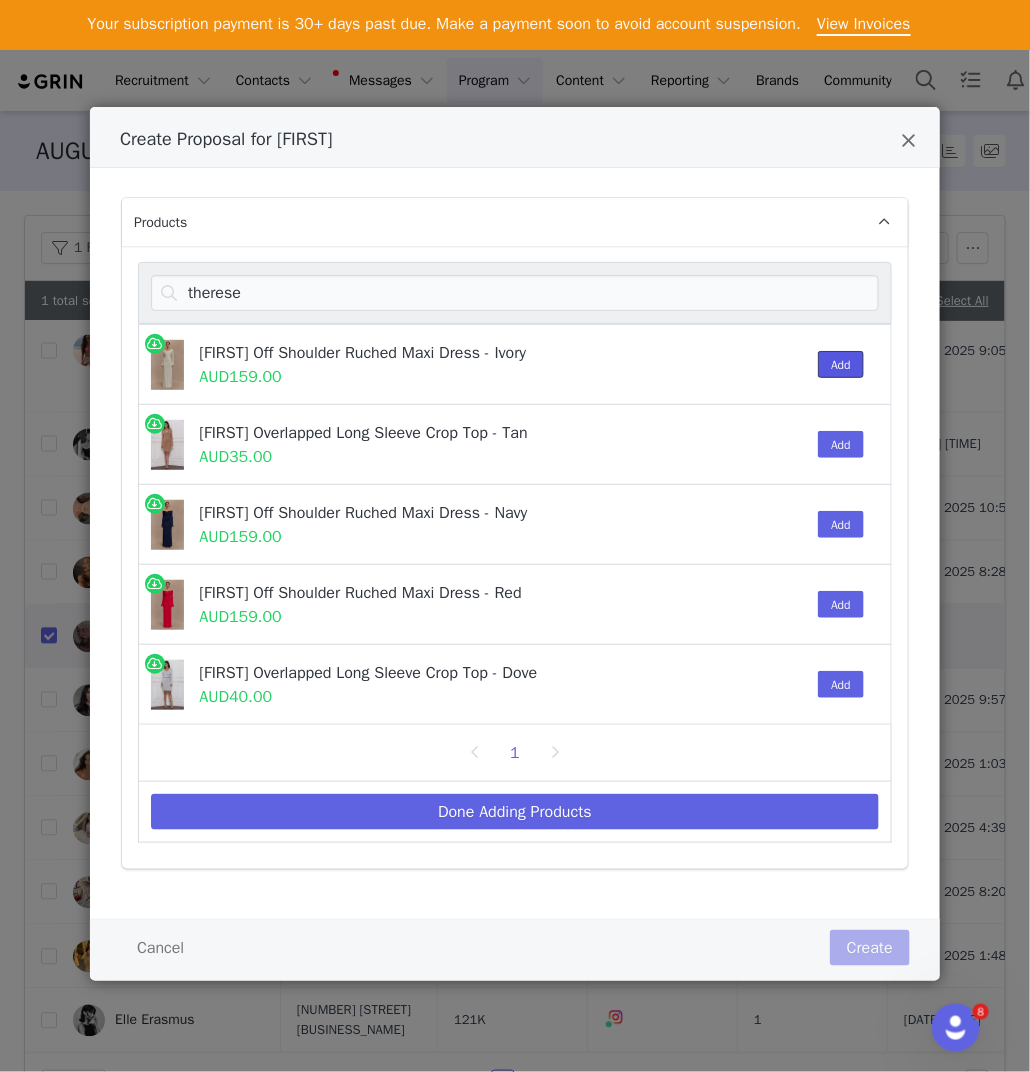 click on "Add" at bounding box center [841, 364] 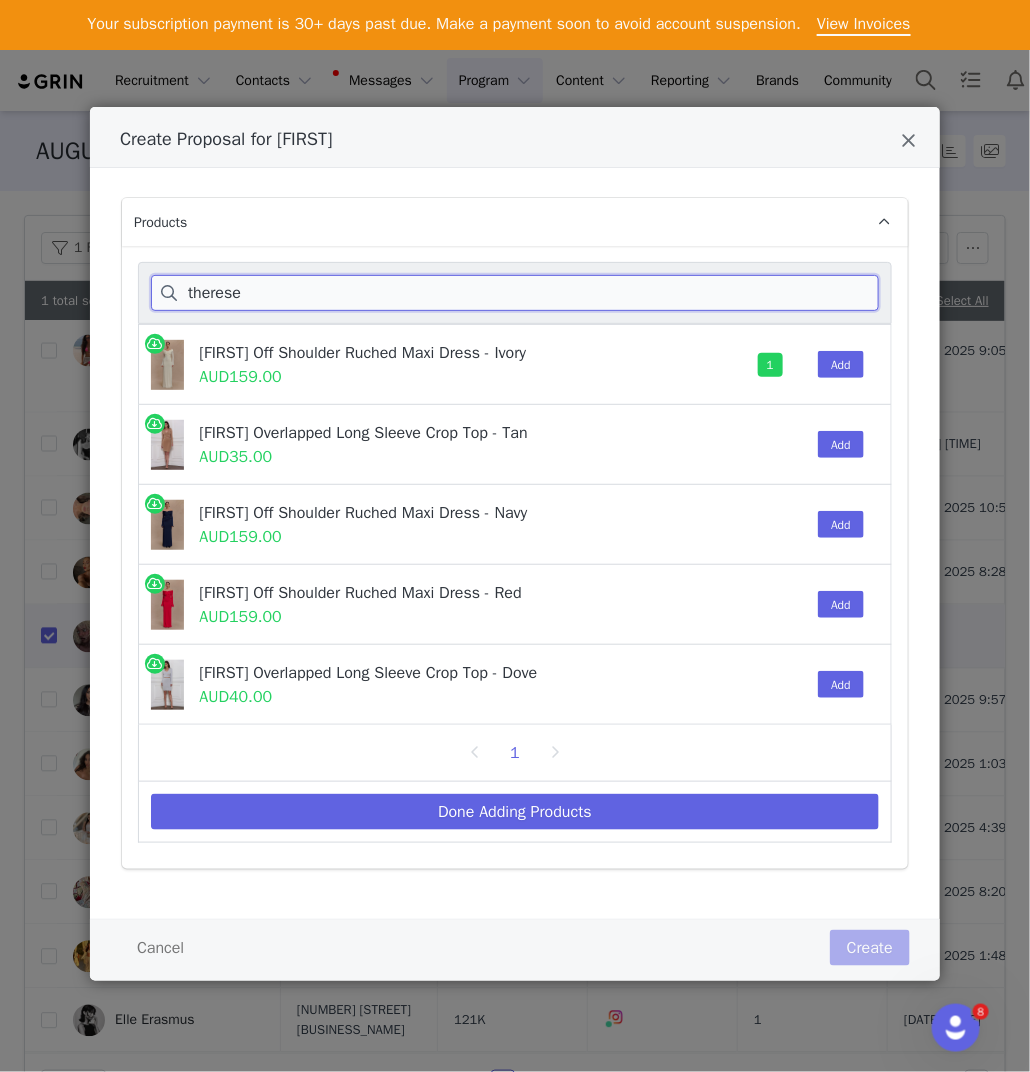 click on "therese" at bounding box center (515, 293) 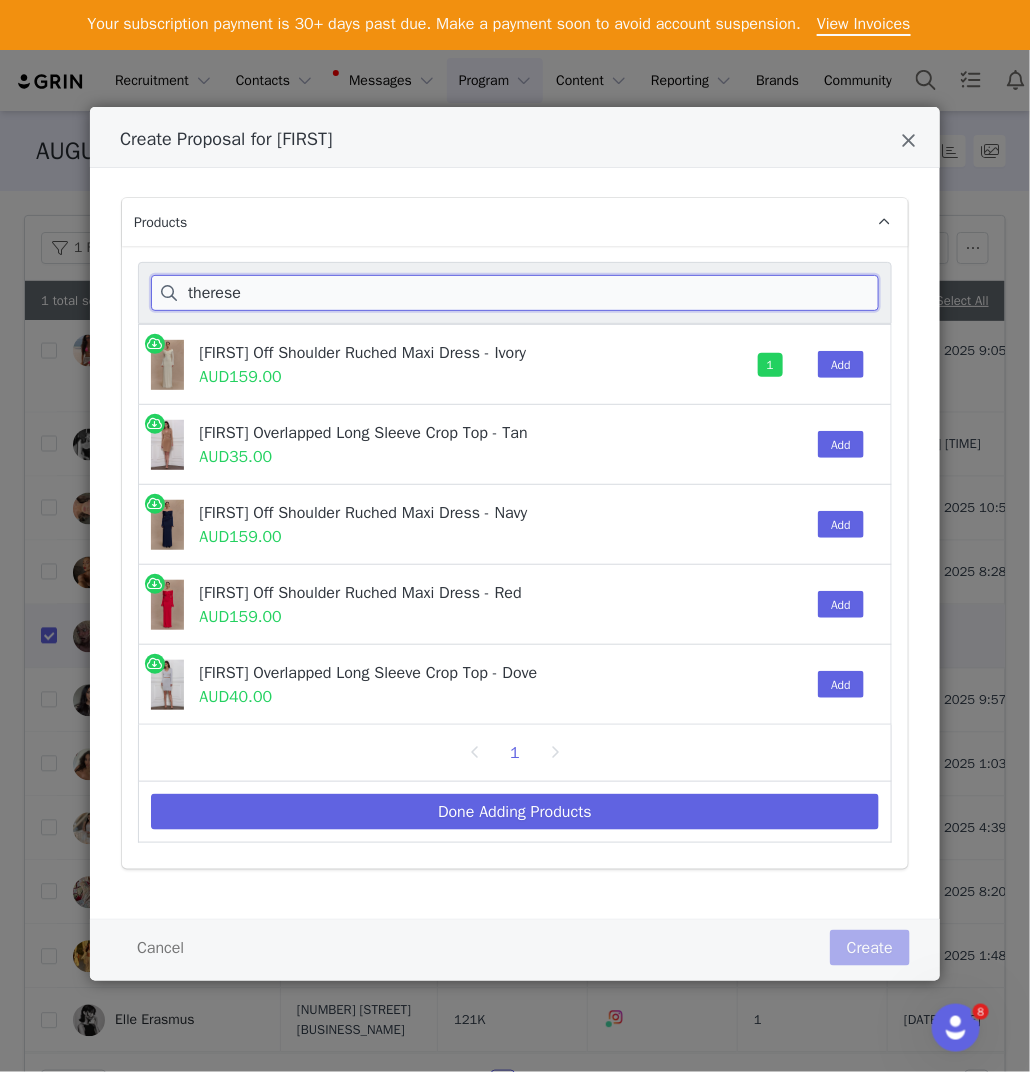 click on "therese" at bounding box center (515, 293) 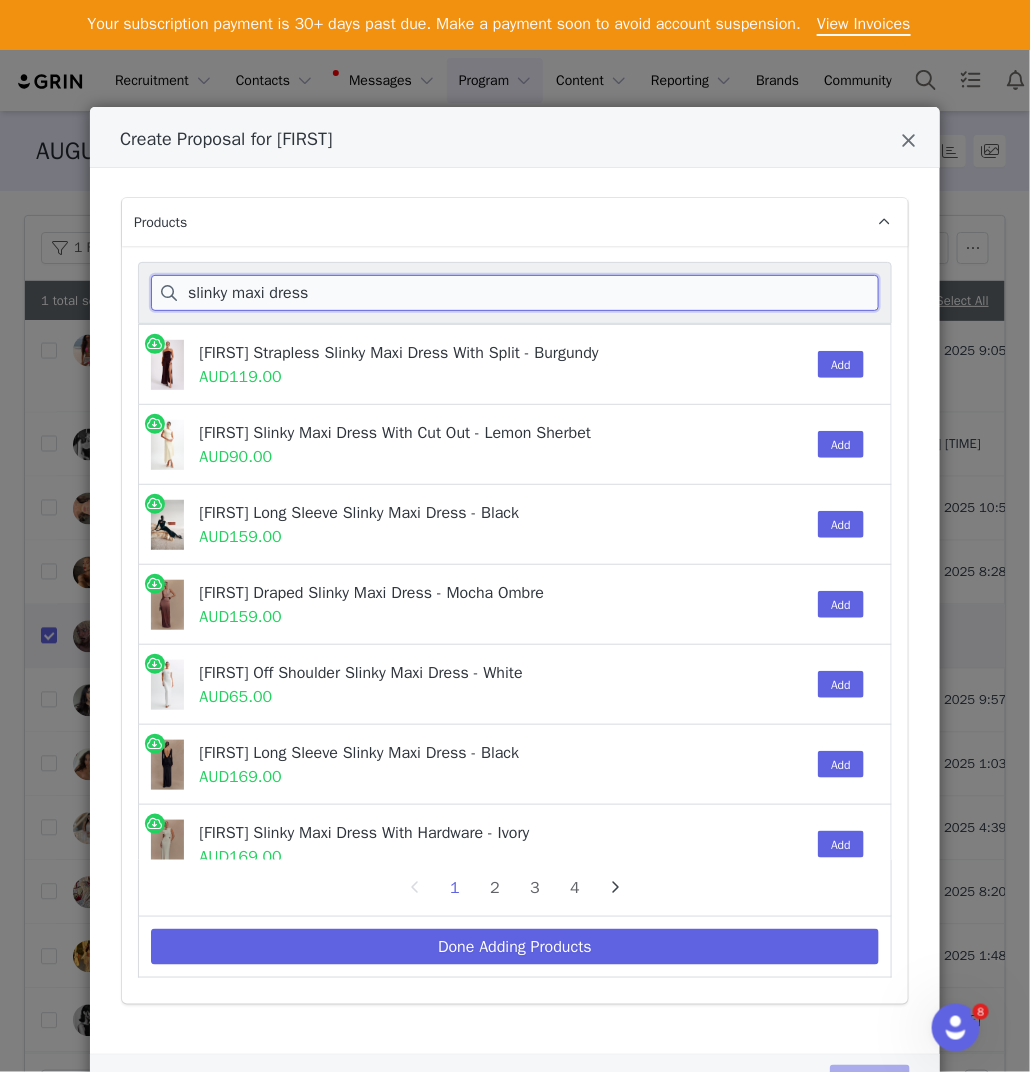 click on "slinky maxi dress" at bounding box center (515, 293) 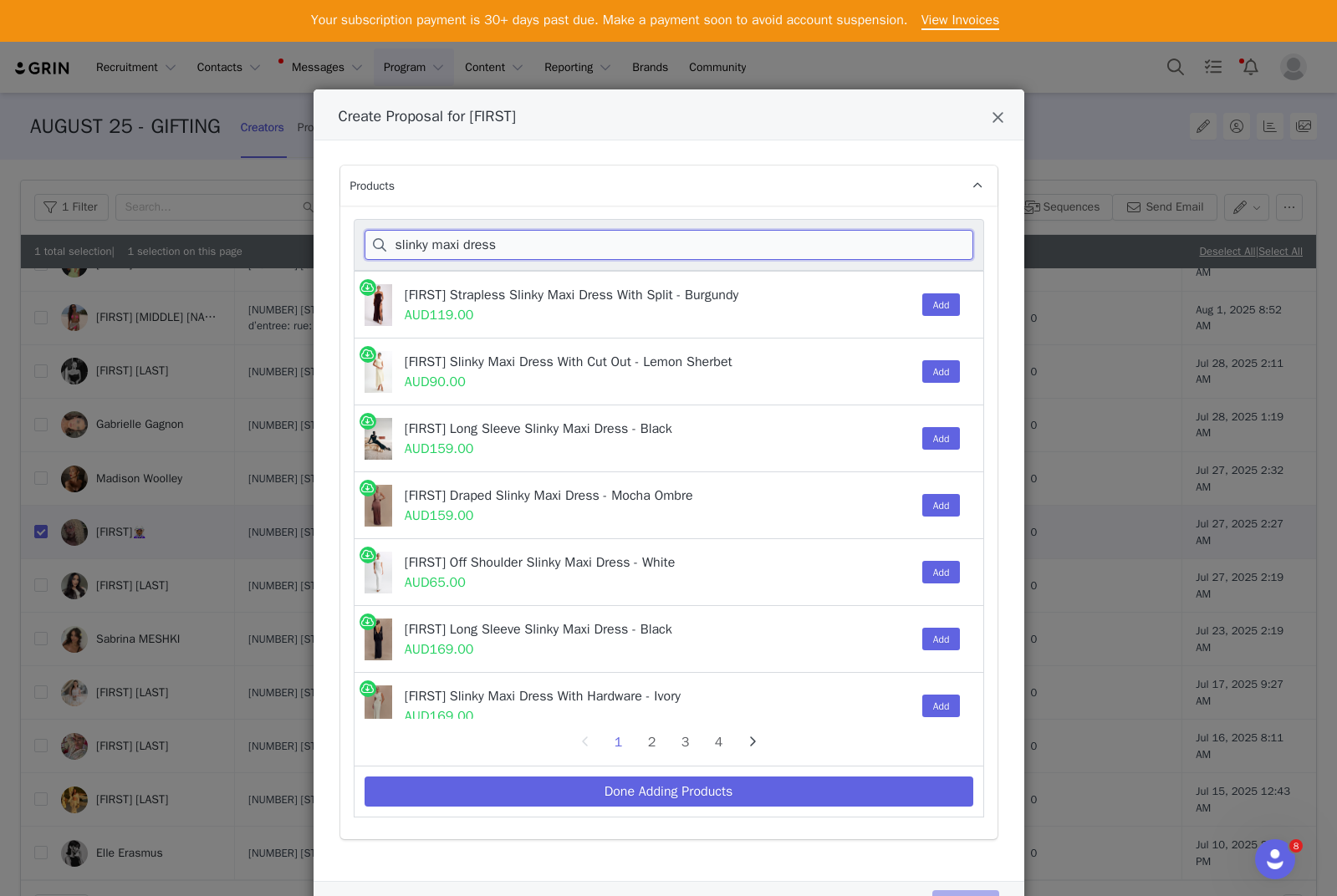 scroll, scrollTop: 737, scrollLeft: 0, axis: vertical 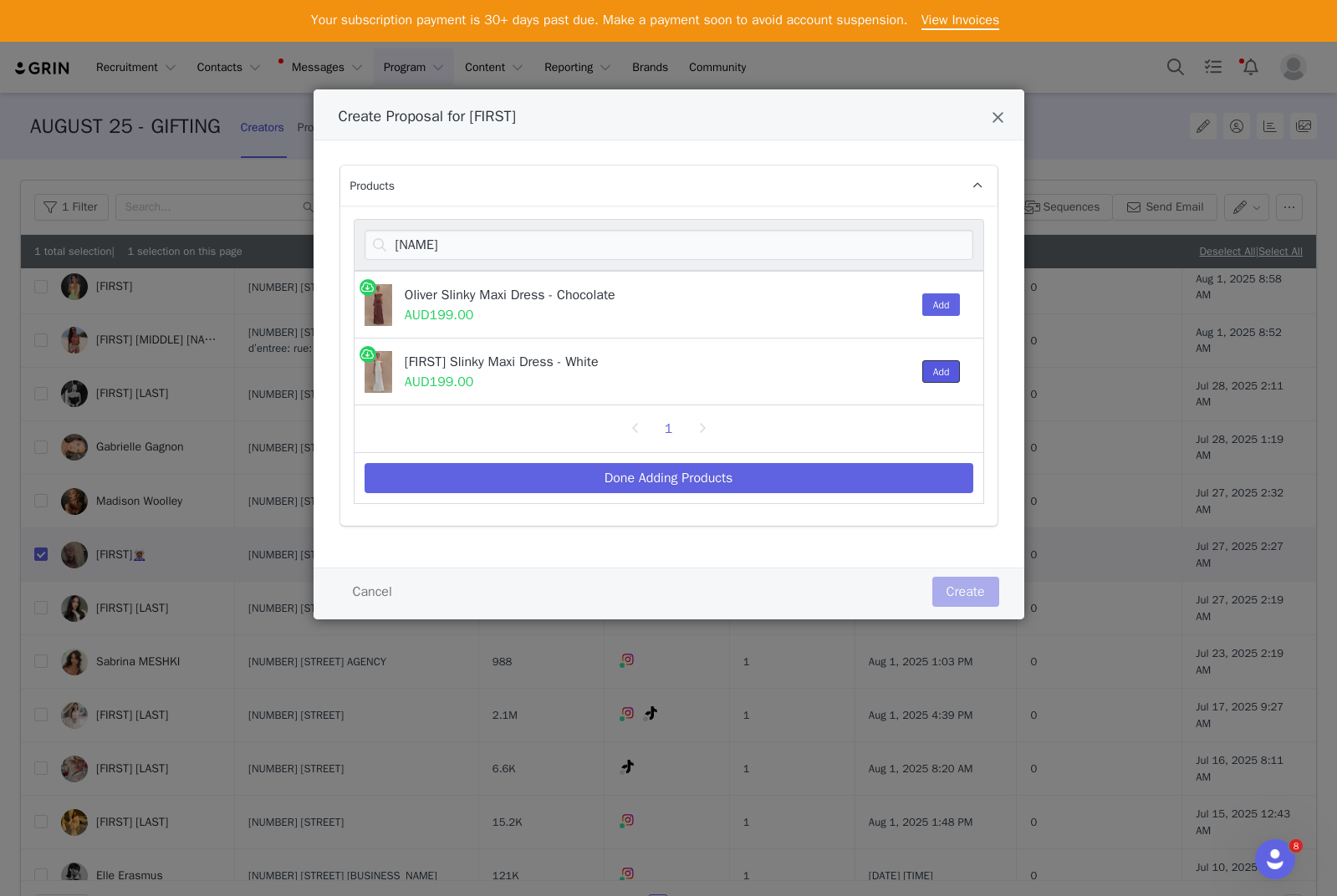 click on "Add" at bounding box center [942, 371] 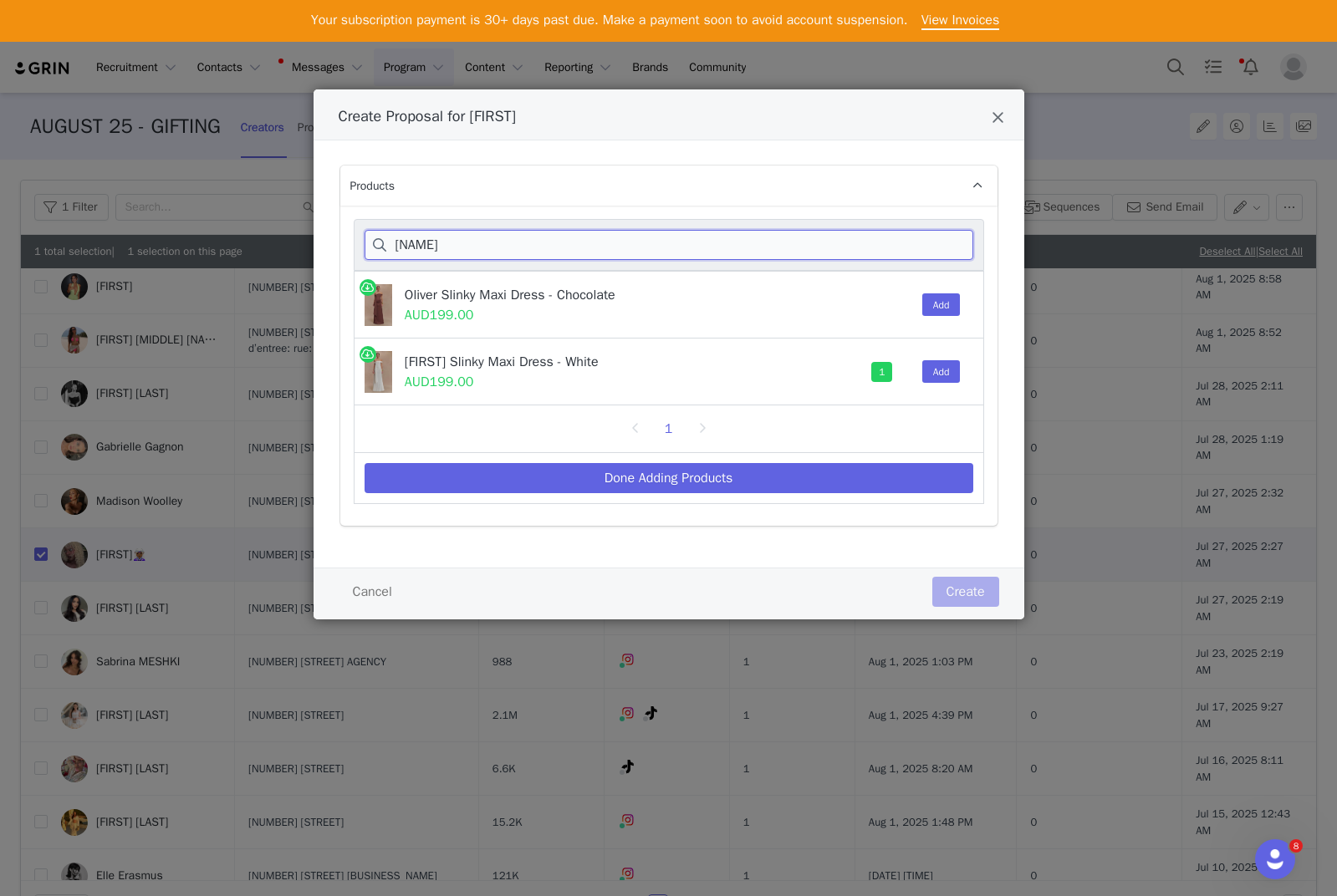 click on "[NAME]" at bounding box center (669, 245) 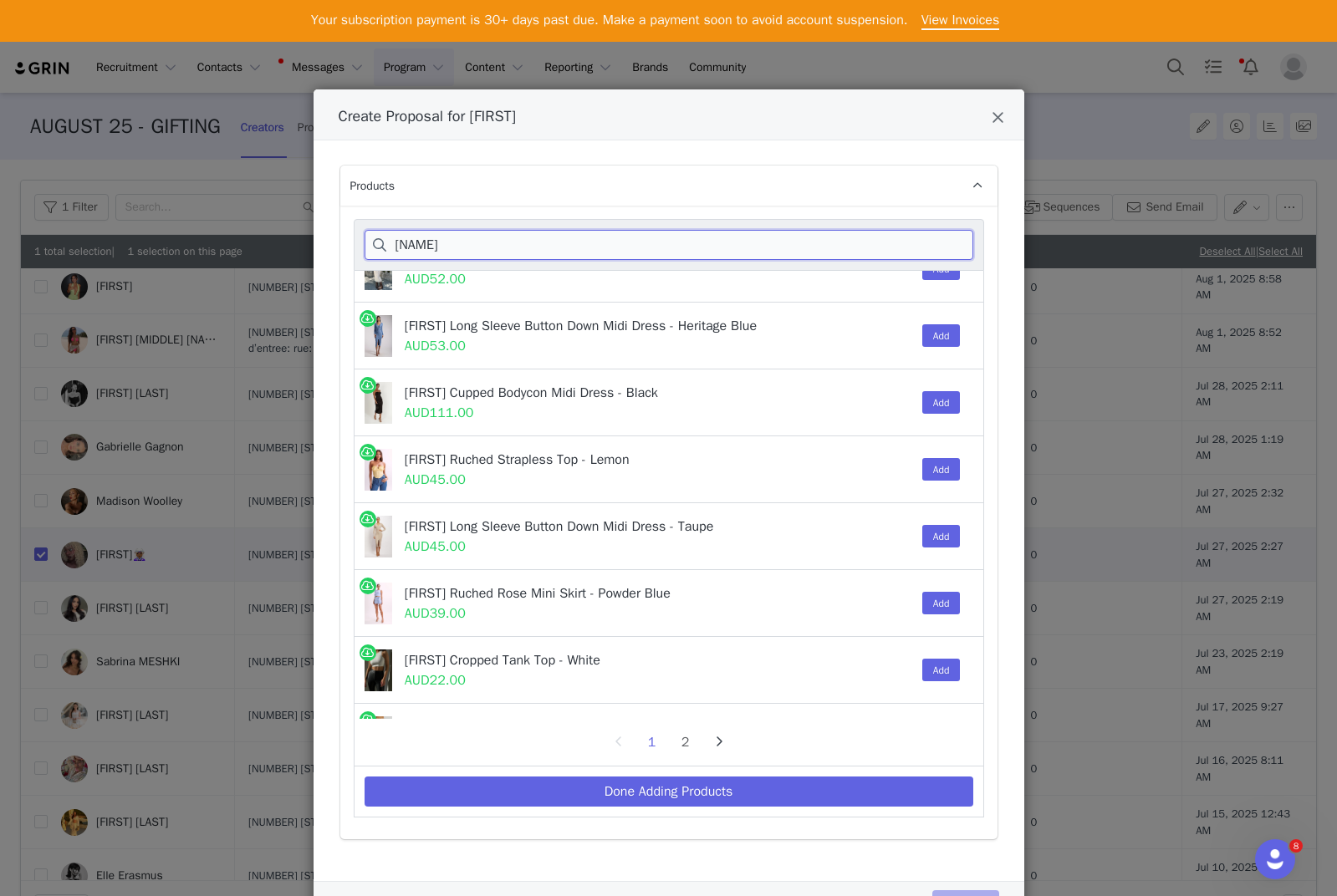 scroll, scrollTop: 1219, scrollLeft: 0, axis: vertical 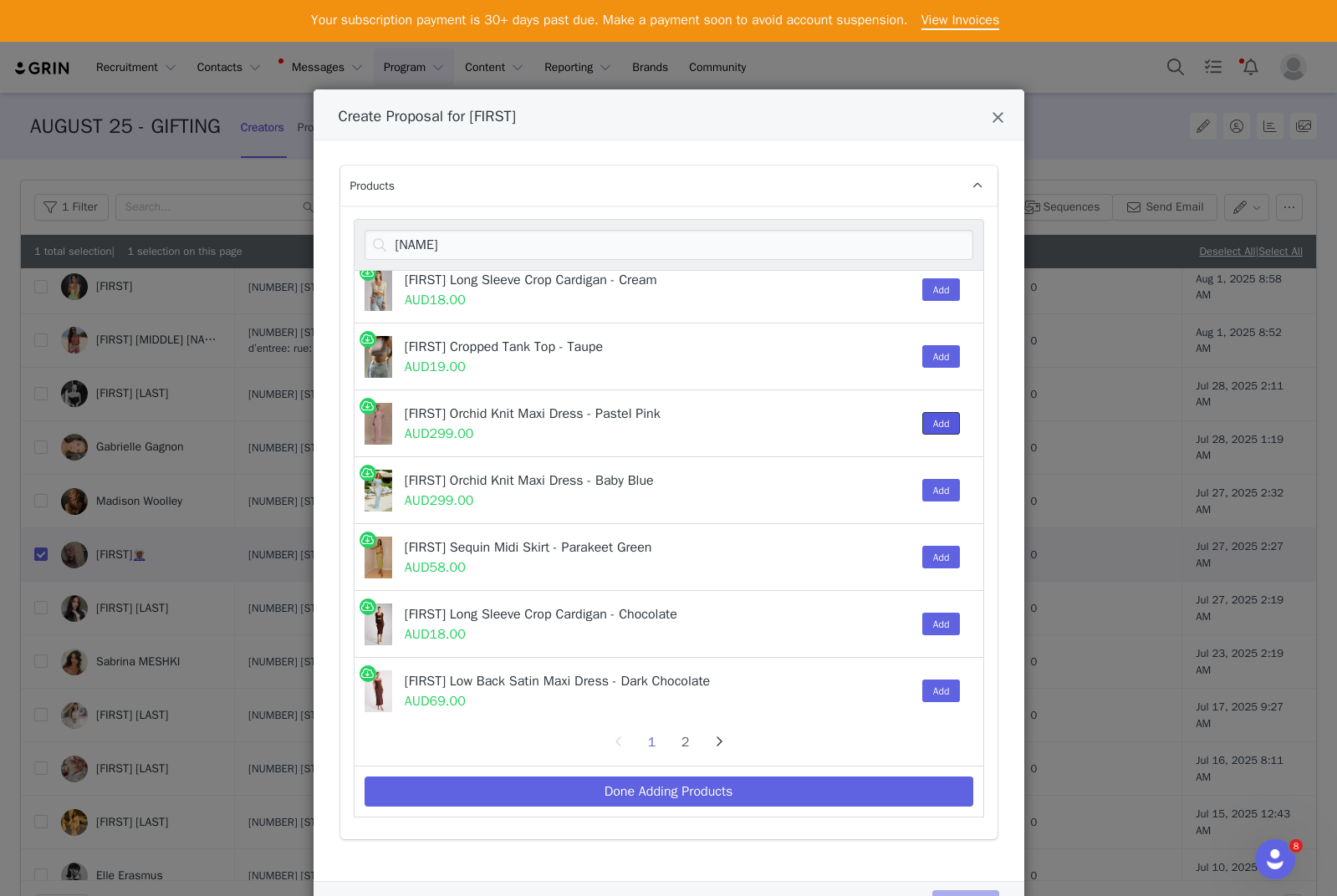 click on "Add" at bounding box center (942, 423) 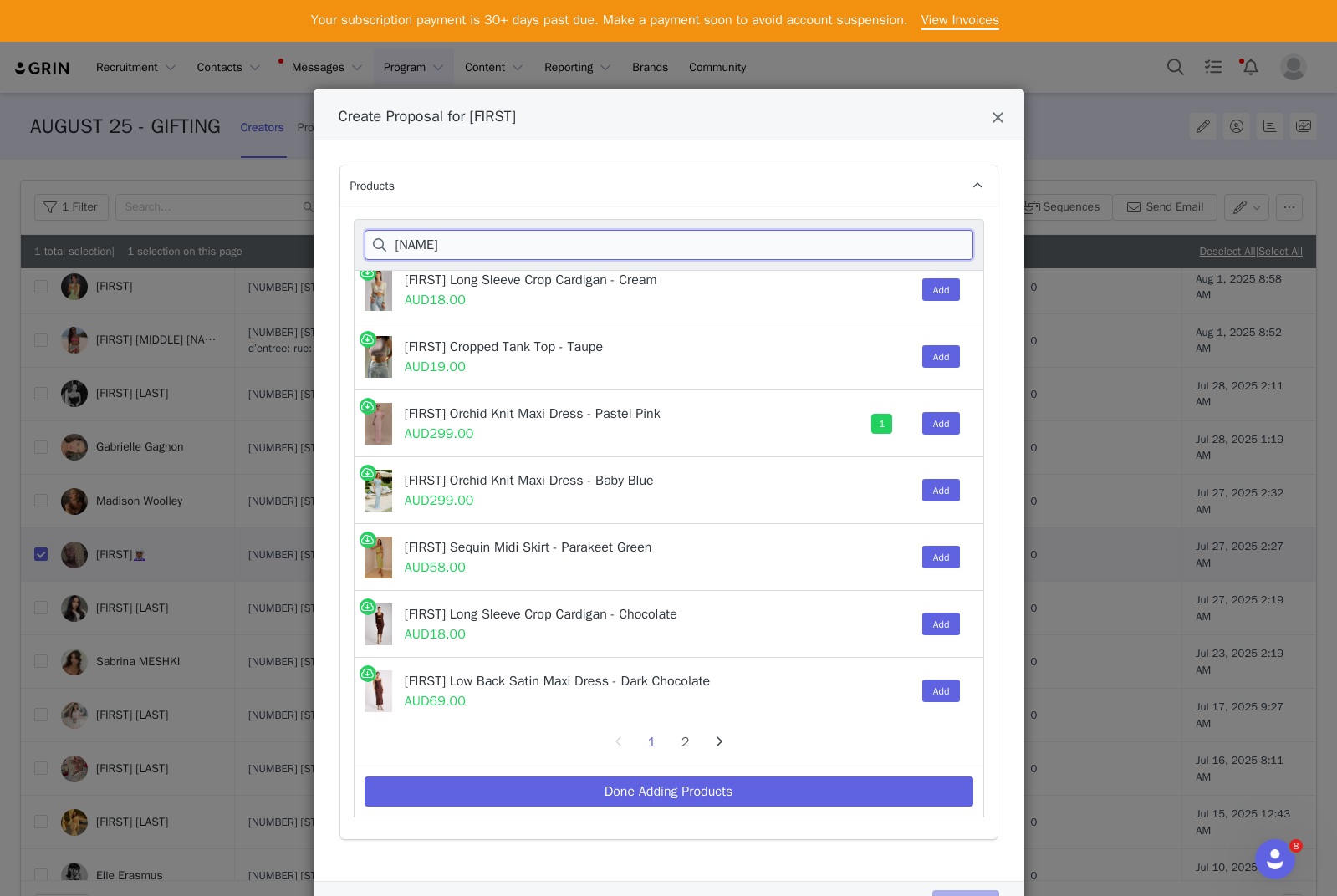 click on "[NAME]" at bounding box center [669, 245] 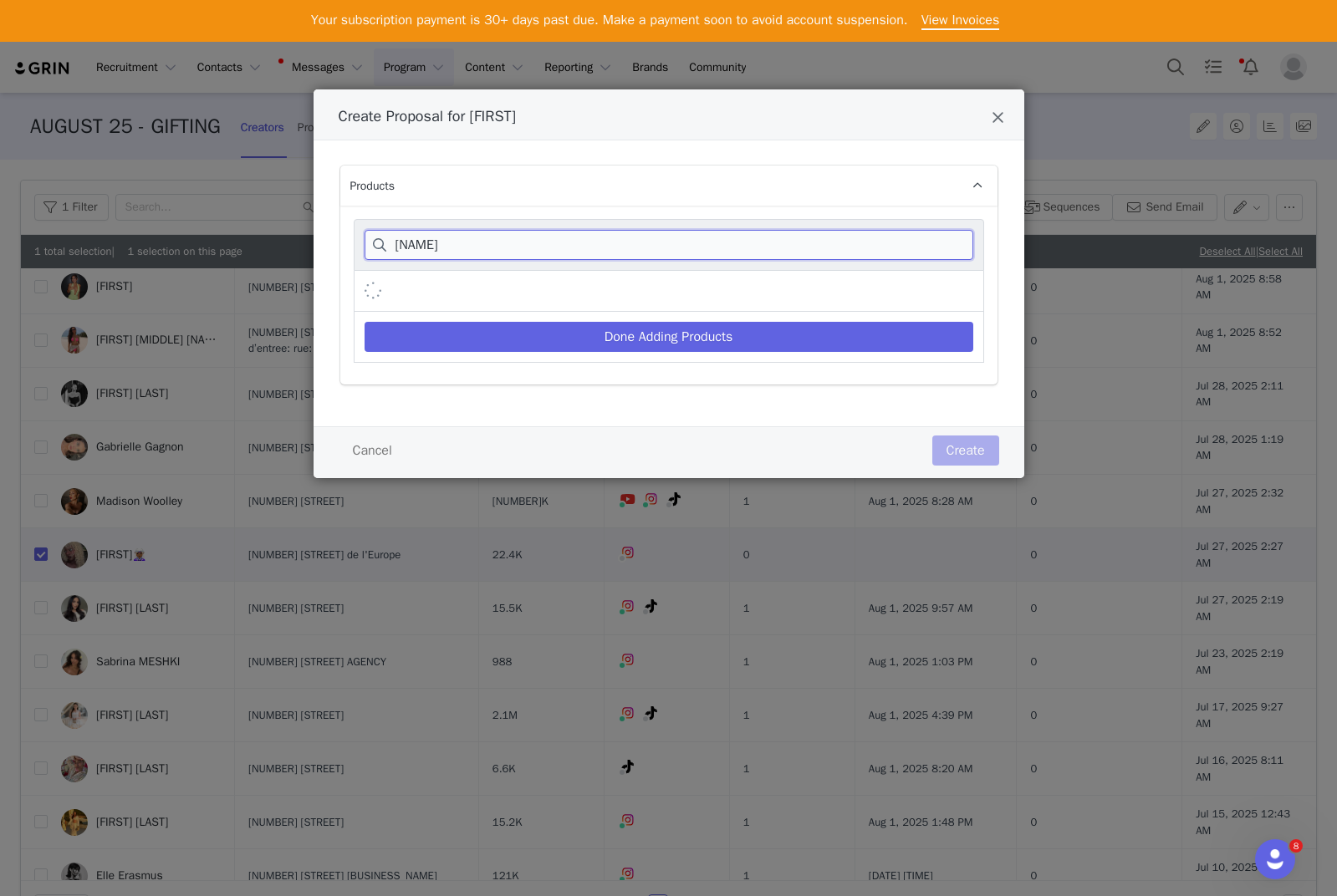 scroll, scrollTop: 0, scrollLeft: 0, axis: both 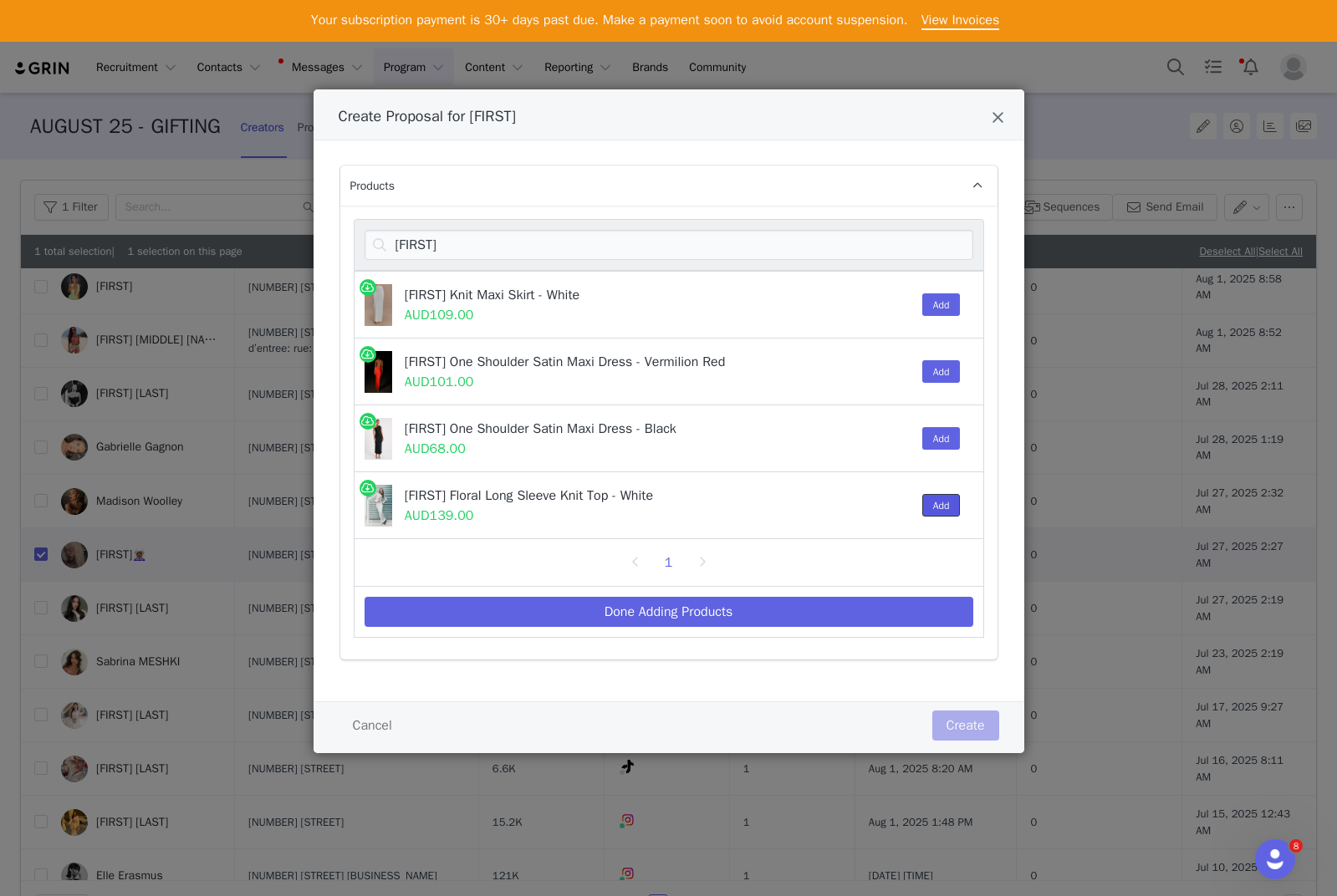 click on "Add" at bounding box center [942, 505] 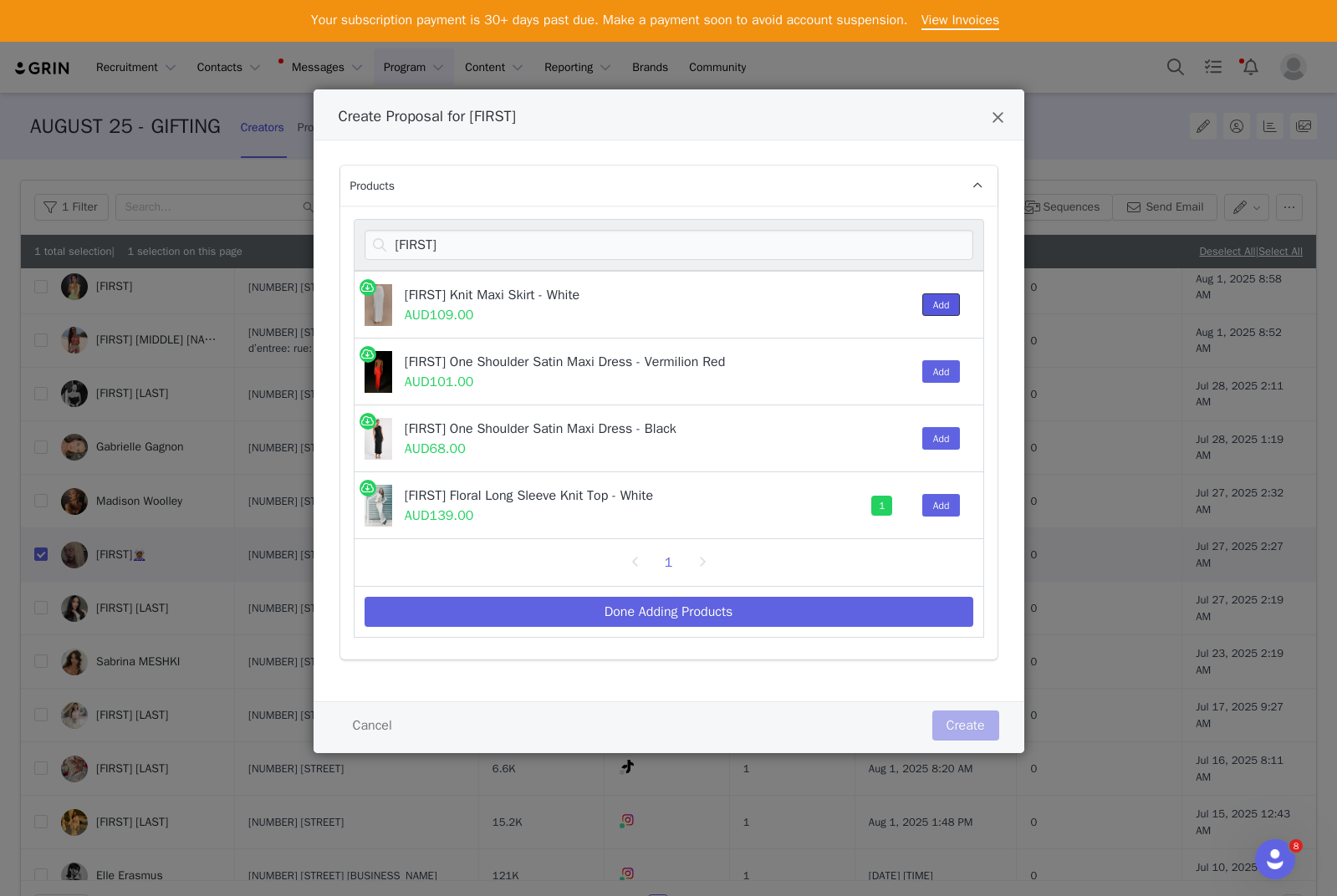 click on "Add" at bounding box center [942, 304] 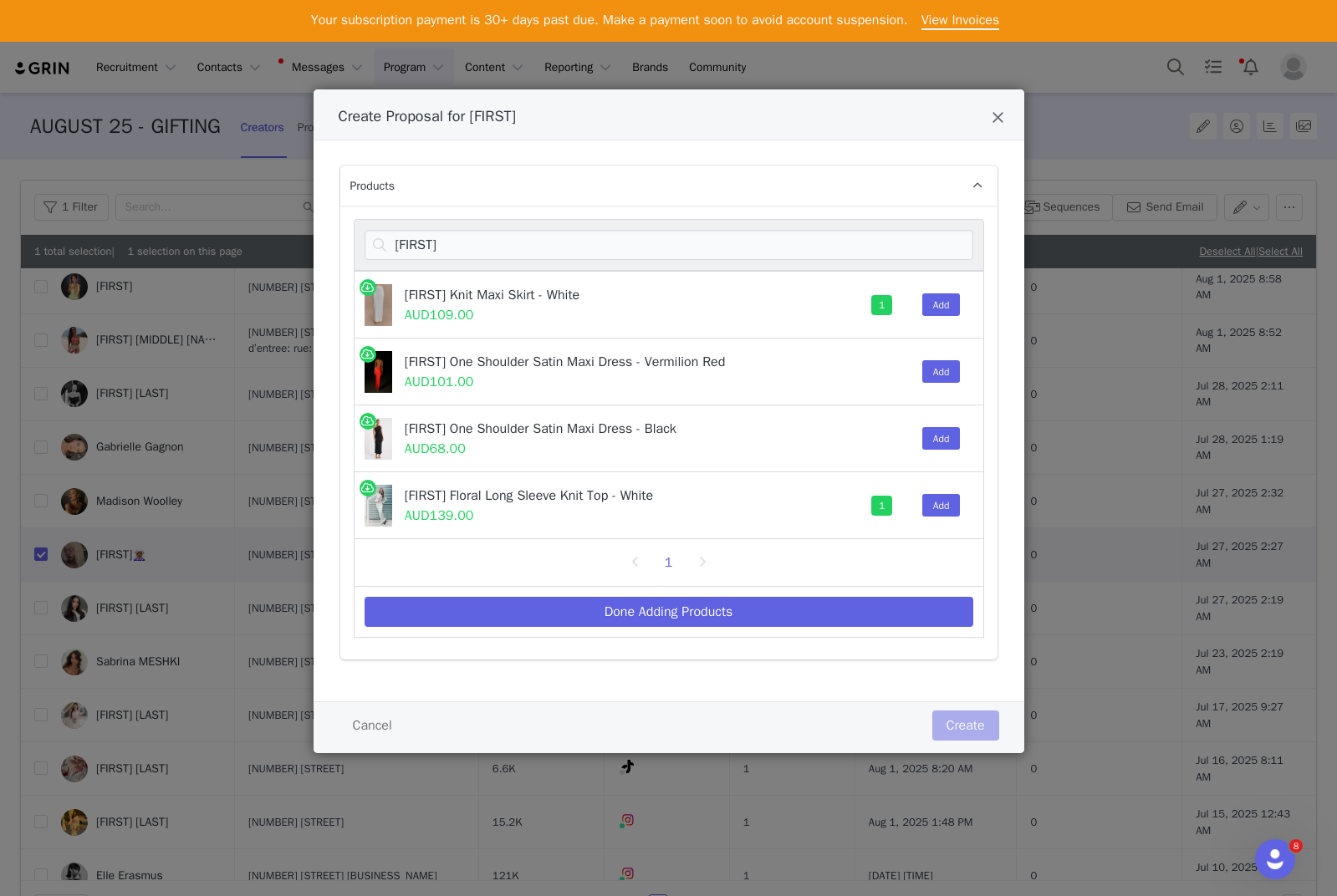 click on "[FIRST]" at bounding box center [669, 245] 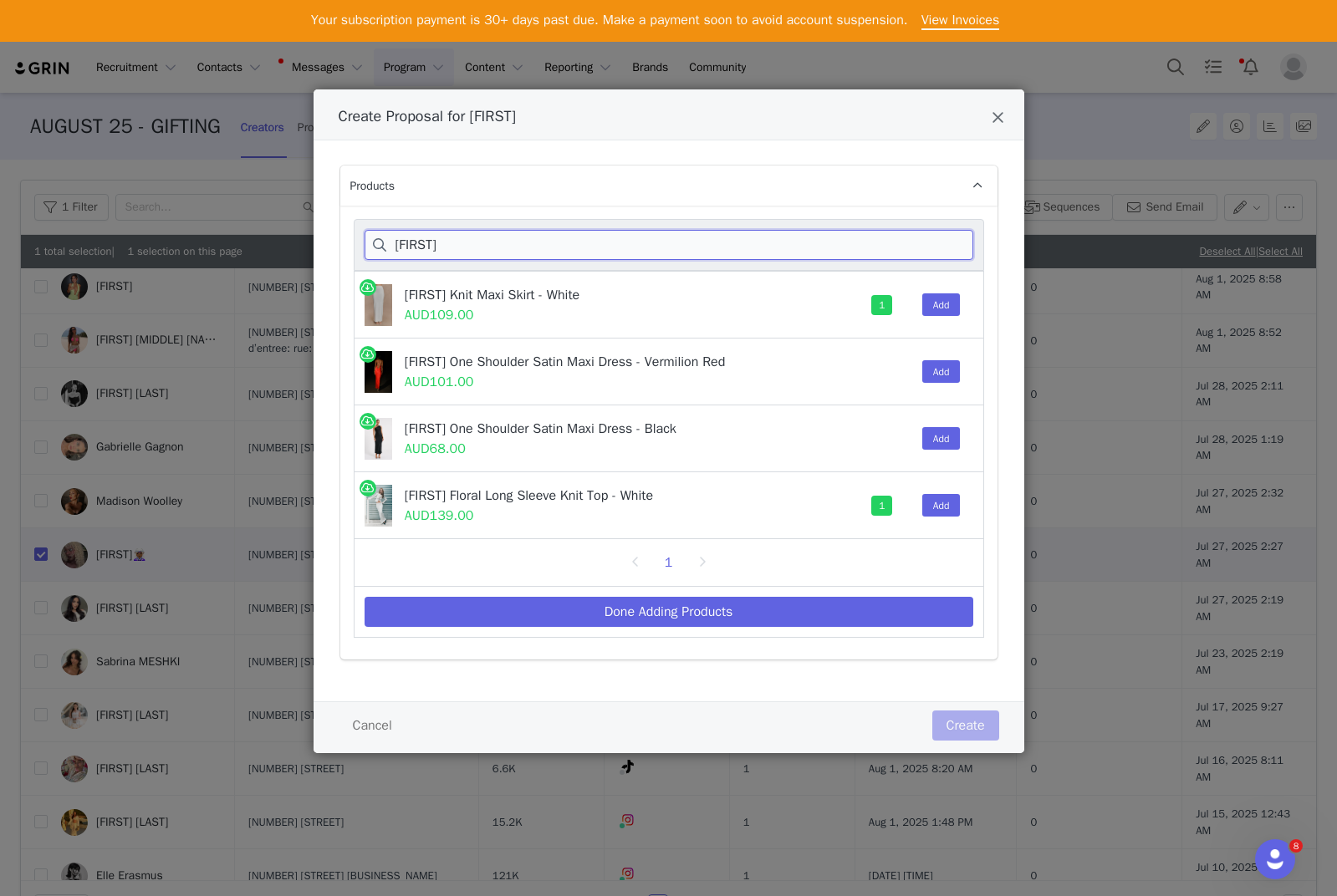 click on "[FIRST]" at bounding box center [669, 245] 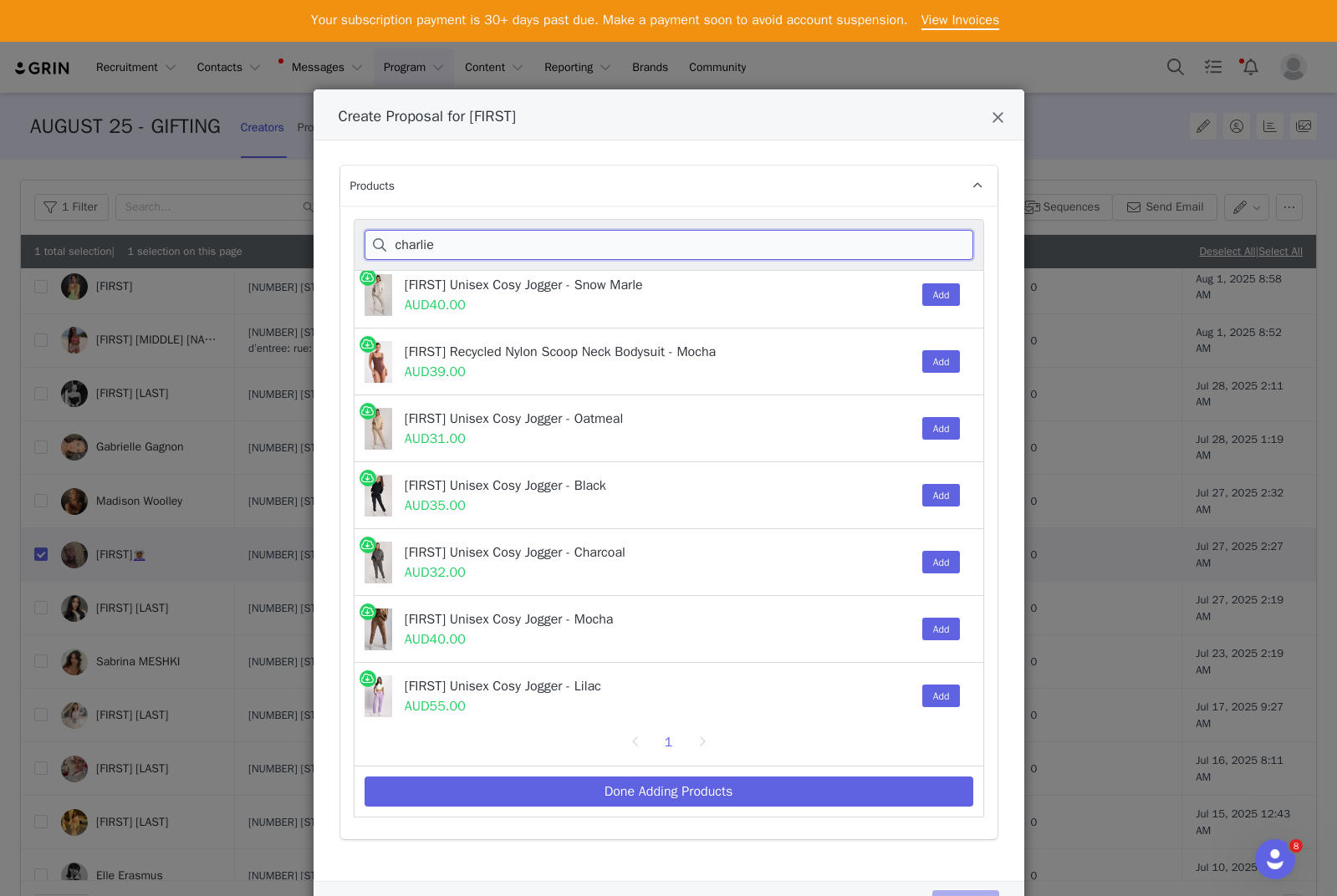 scroll, scrollTop: 286, scrollLeft: 0, axis: vertical 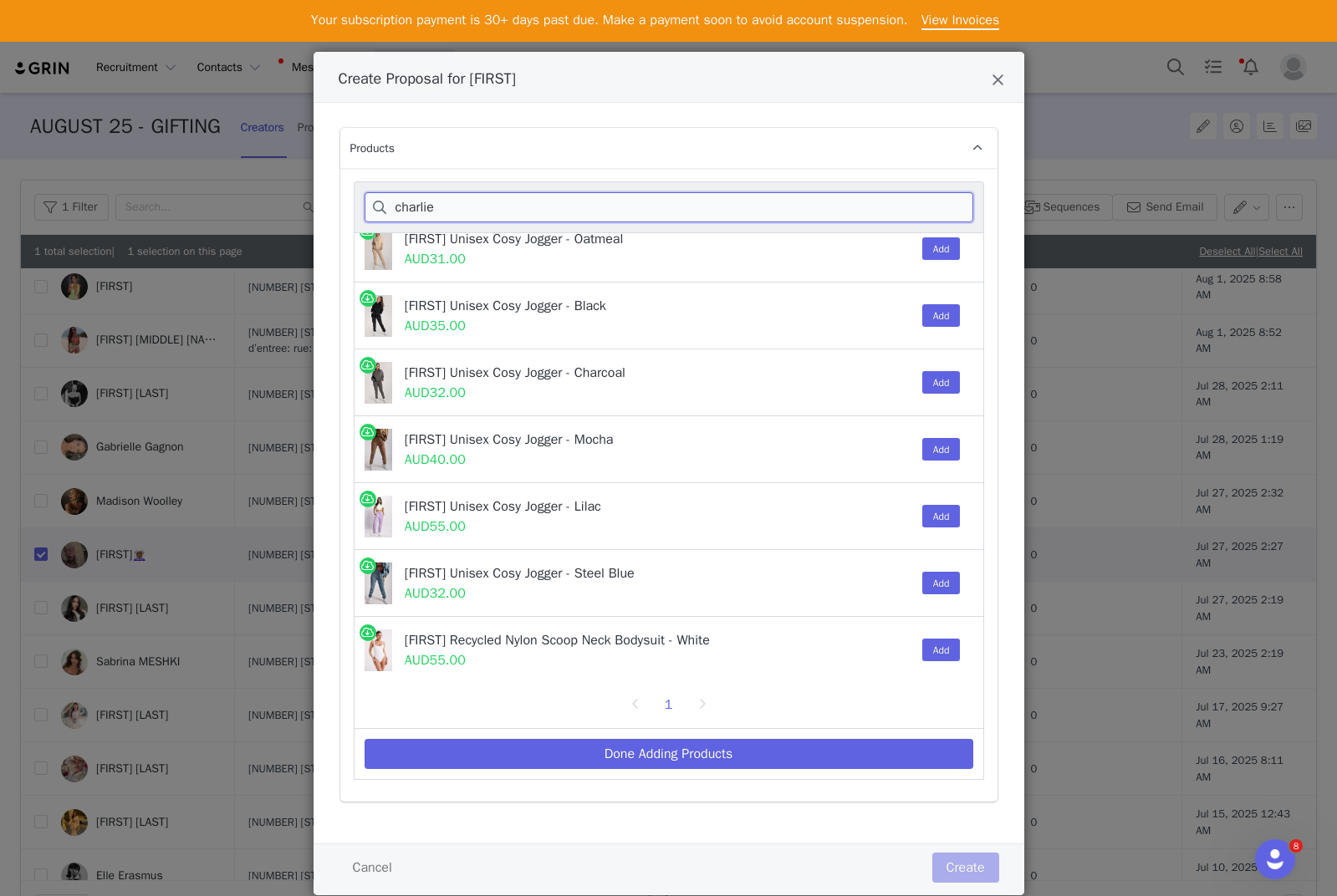 type on "charlie" 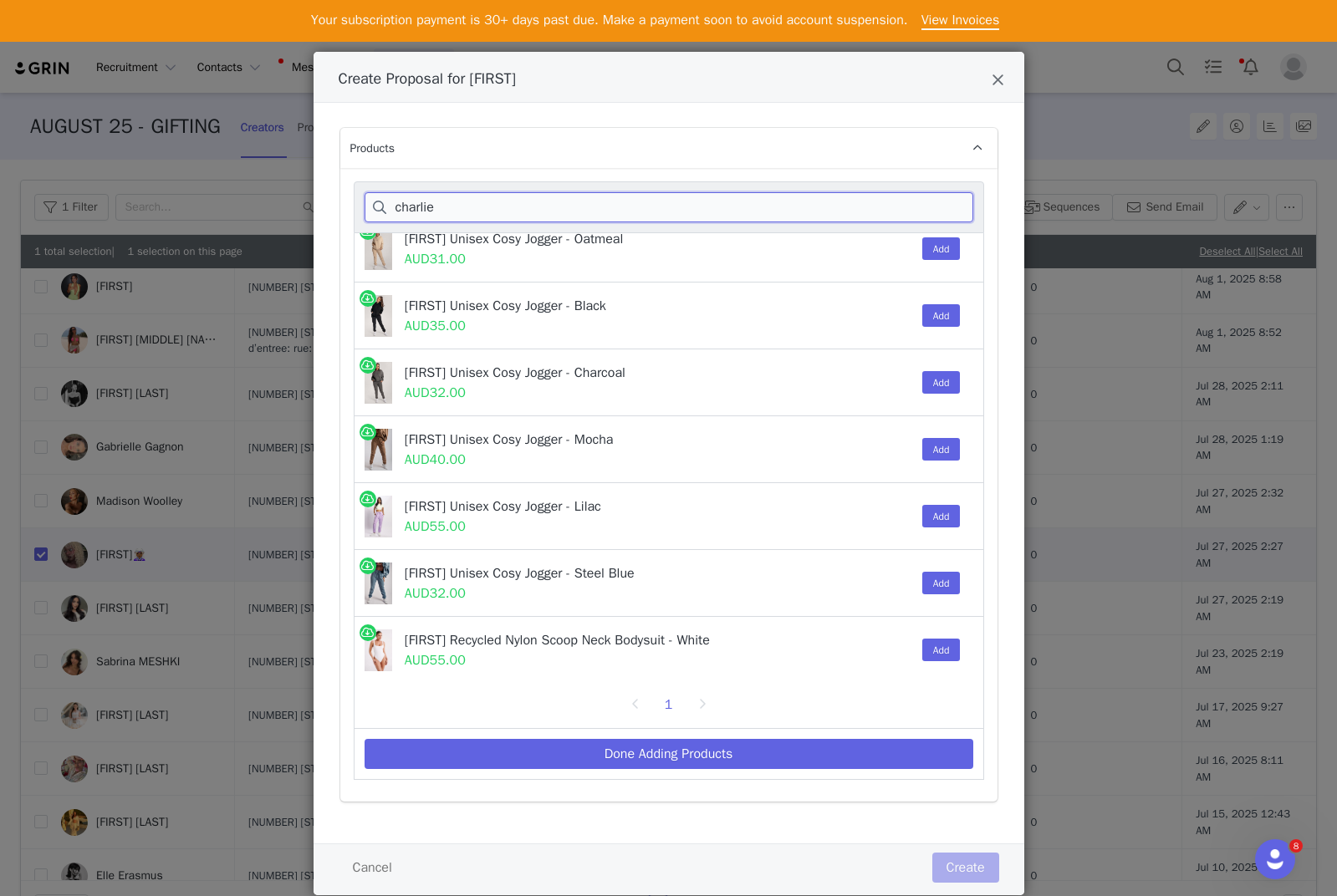 click on "charlie" at bounding box center [669, 207] 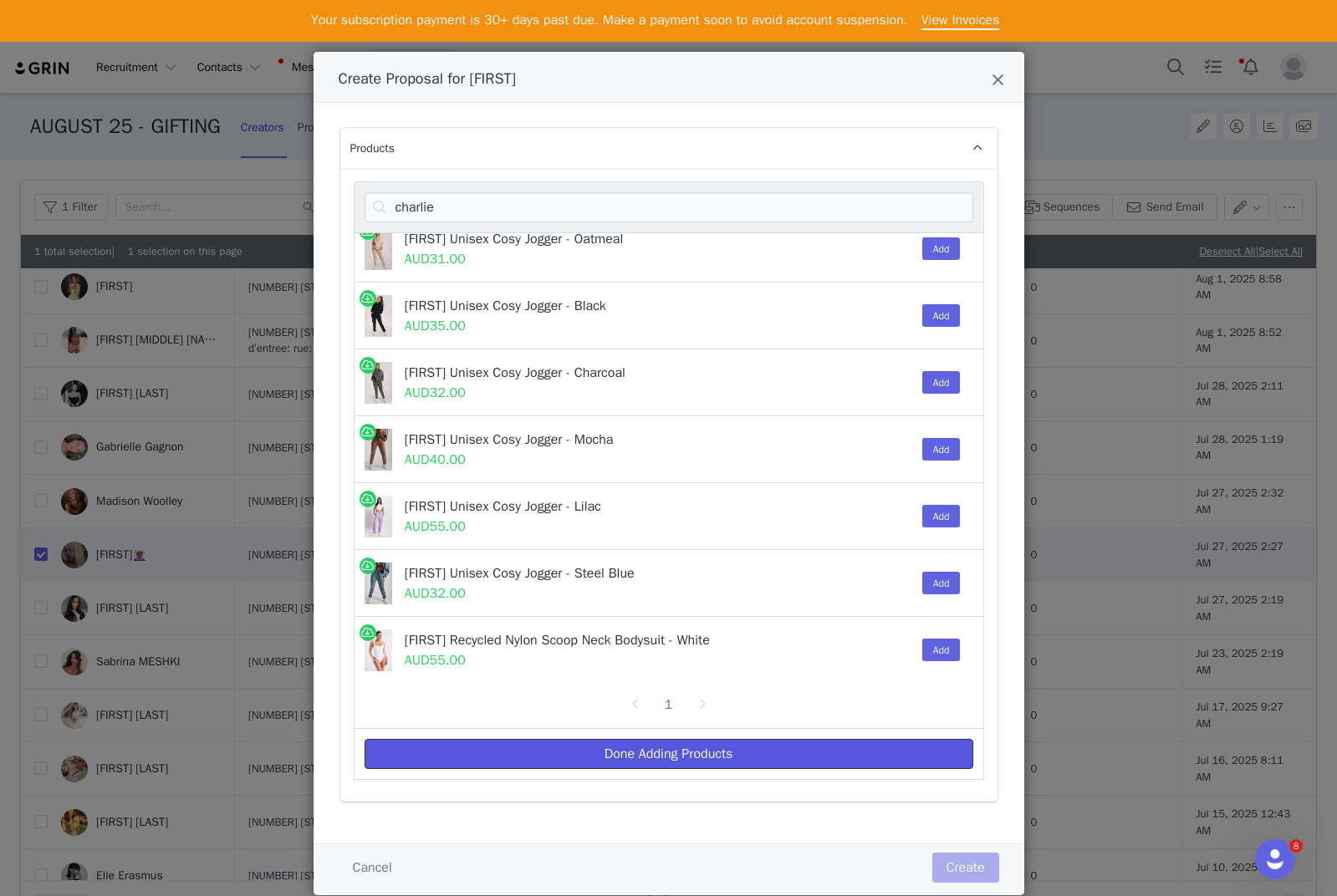 click on "Done Adding Products" at bounding box center (669, 754) 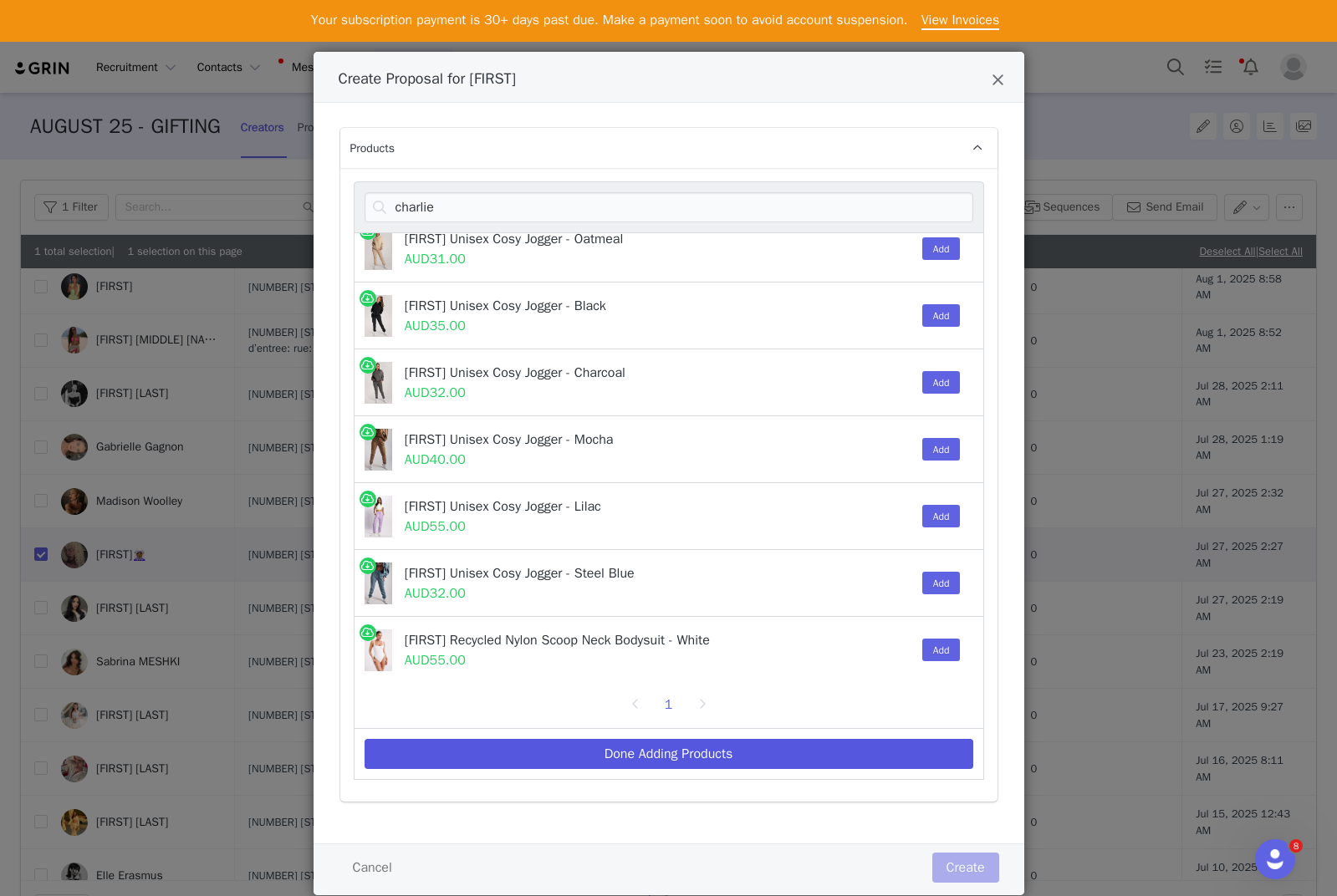 scroll, scrollTop: 0, scrollLeft: 0, axis: both 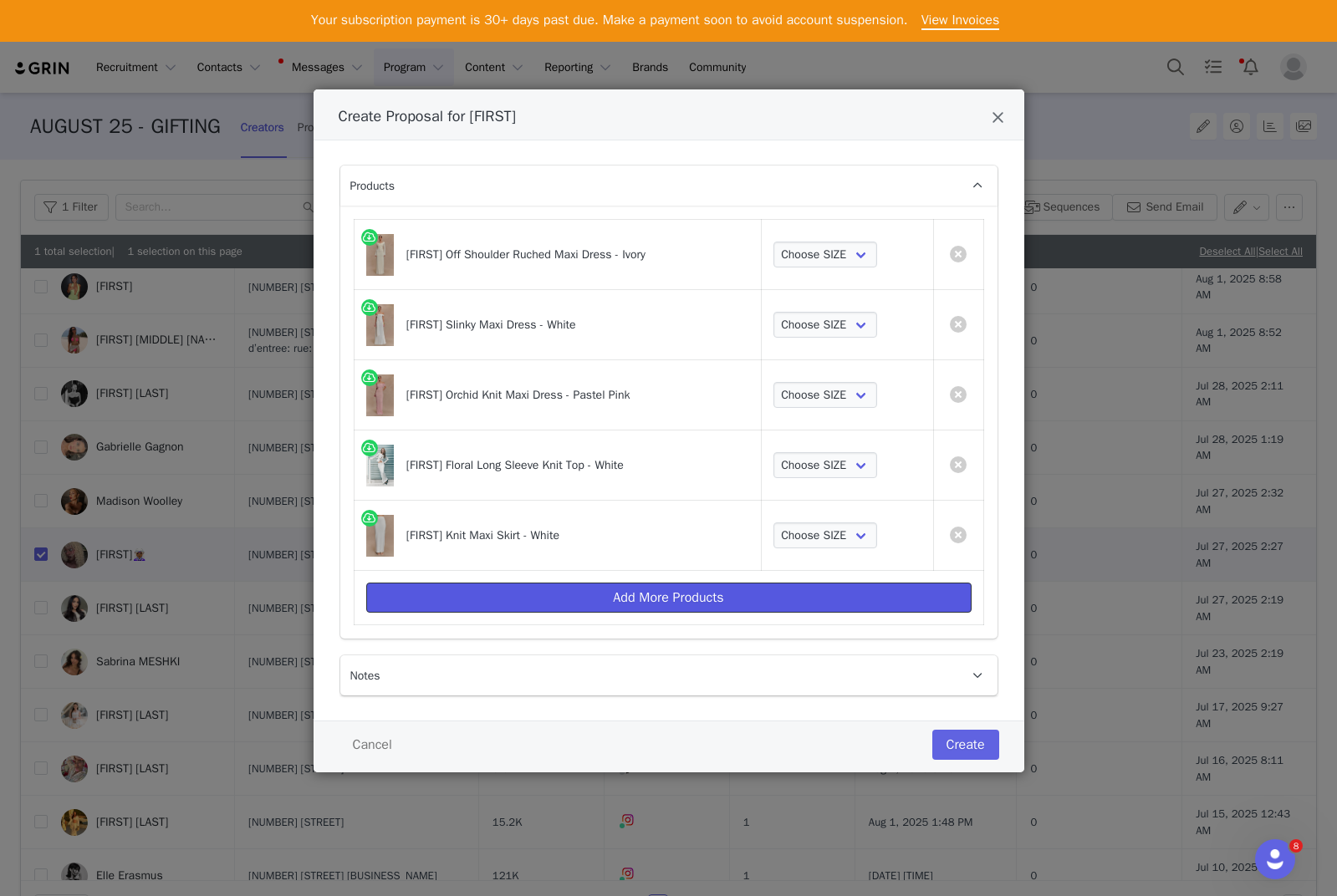 click on "Add More Products" at bounding box center (669, 598) 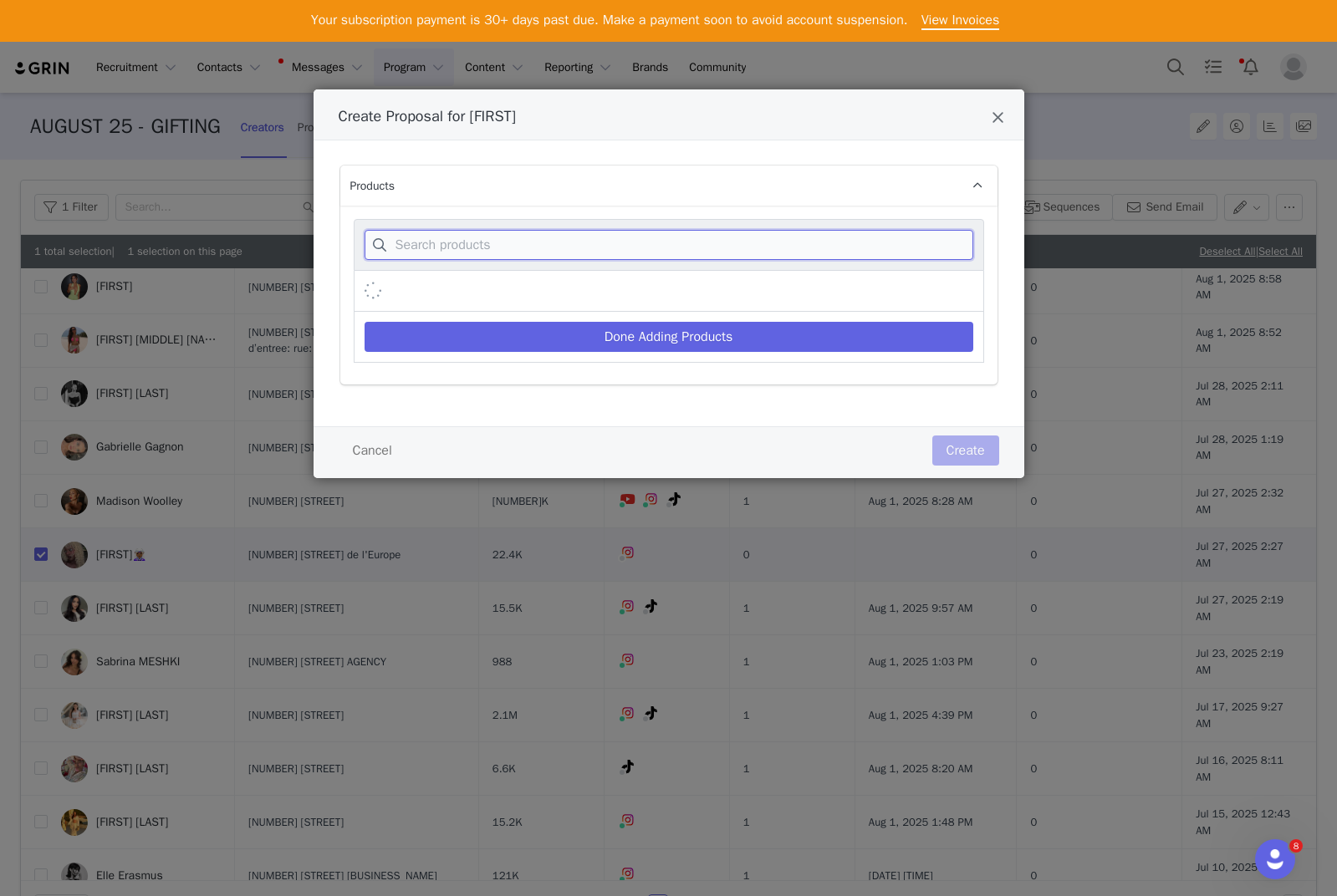 click at bounding box center (669, 245) 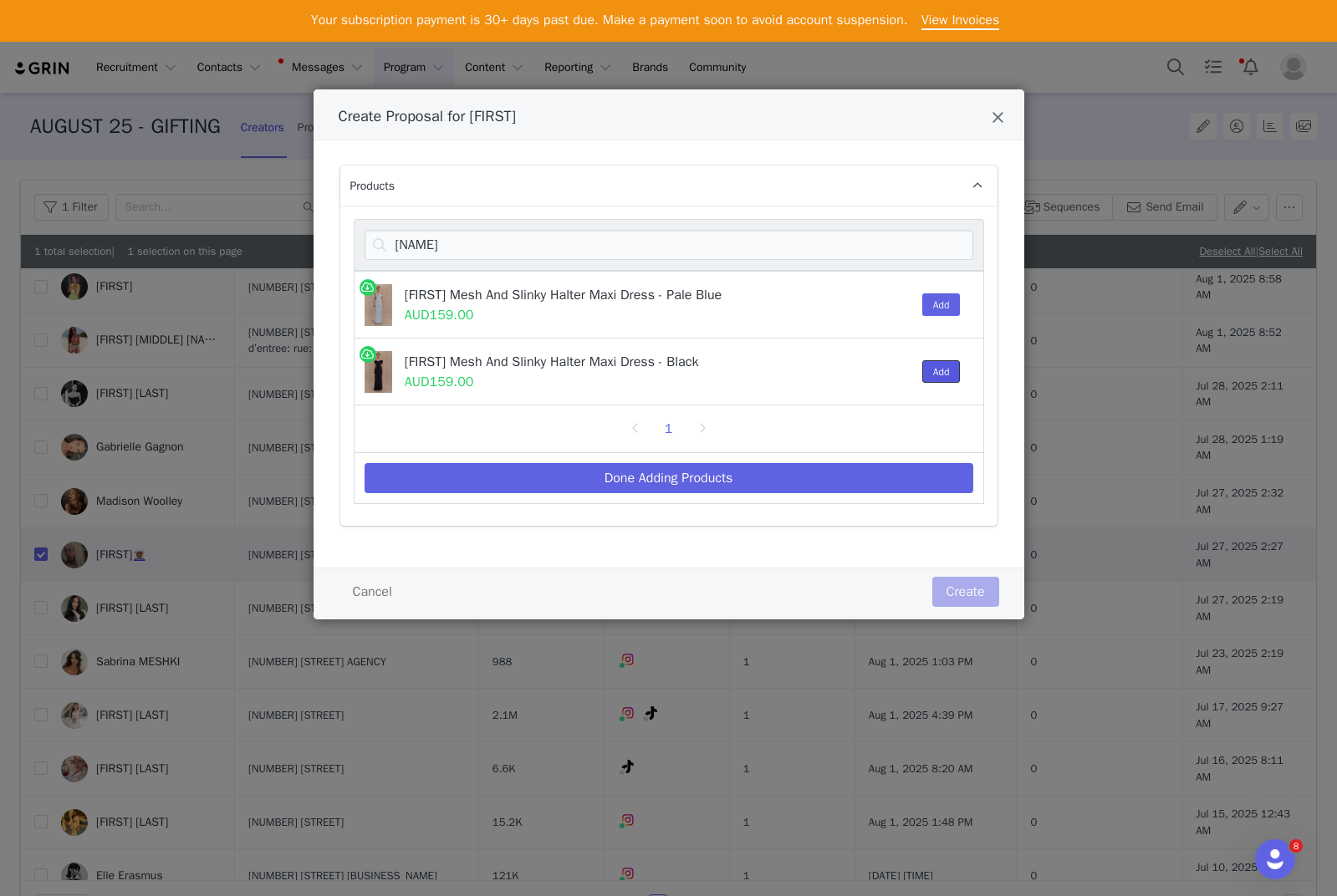 click on "Add" at bounding box center [942, 371] 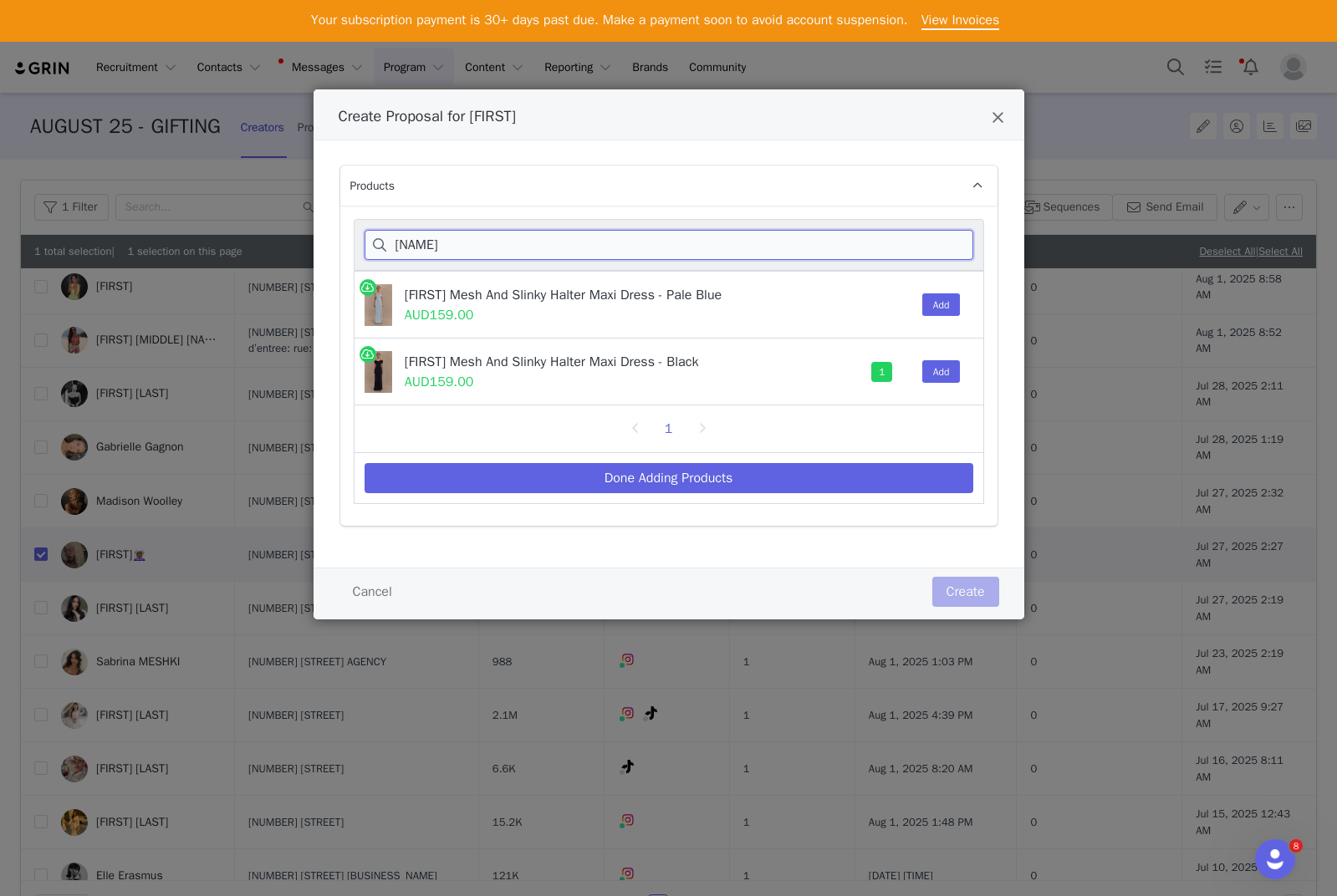 click on "[NAME]" at bounding box center (669, 245) 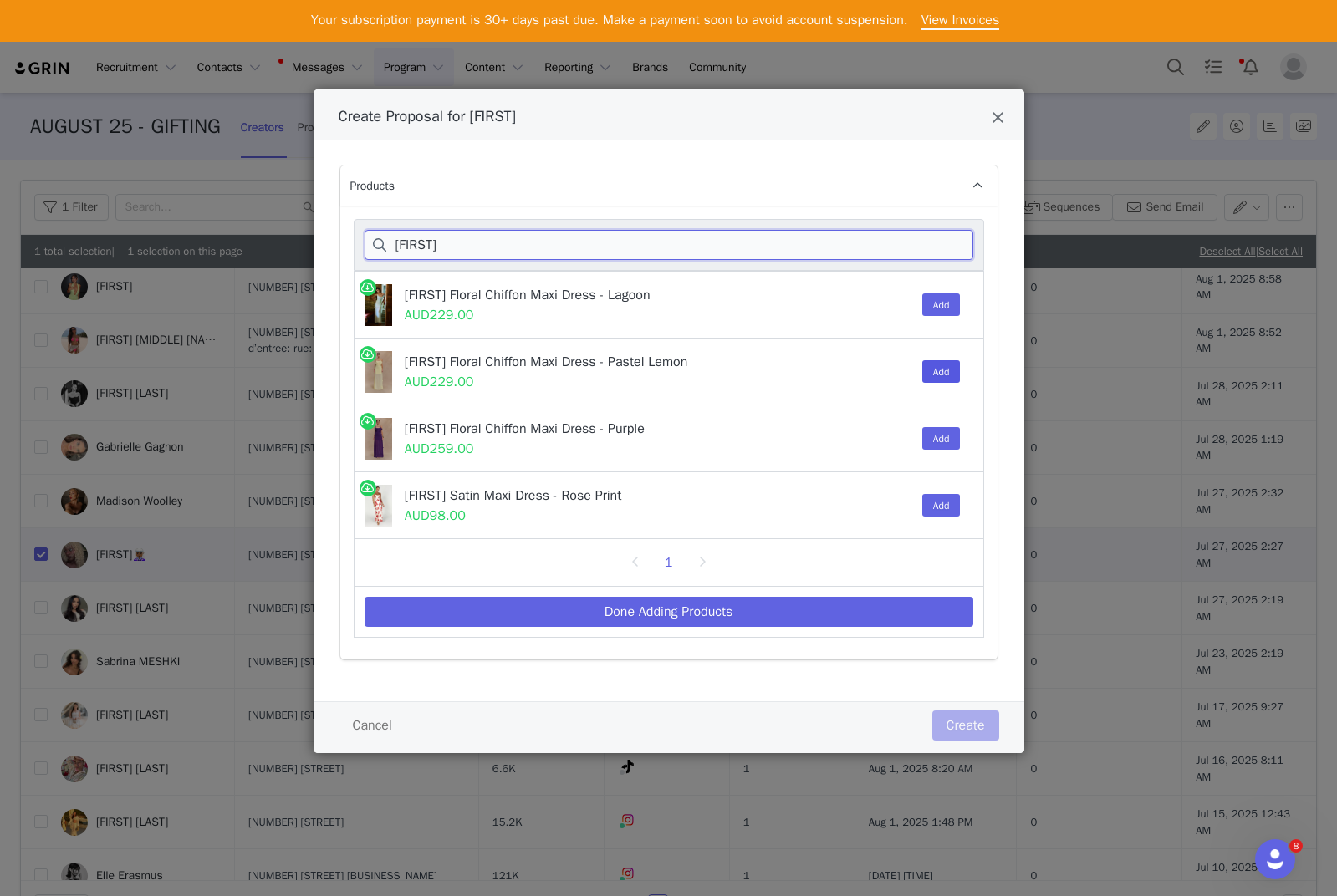 type on "[FIRST]" 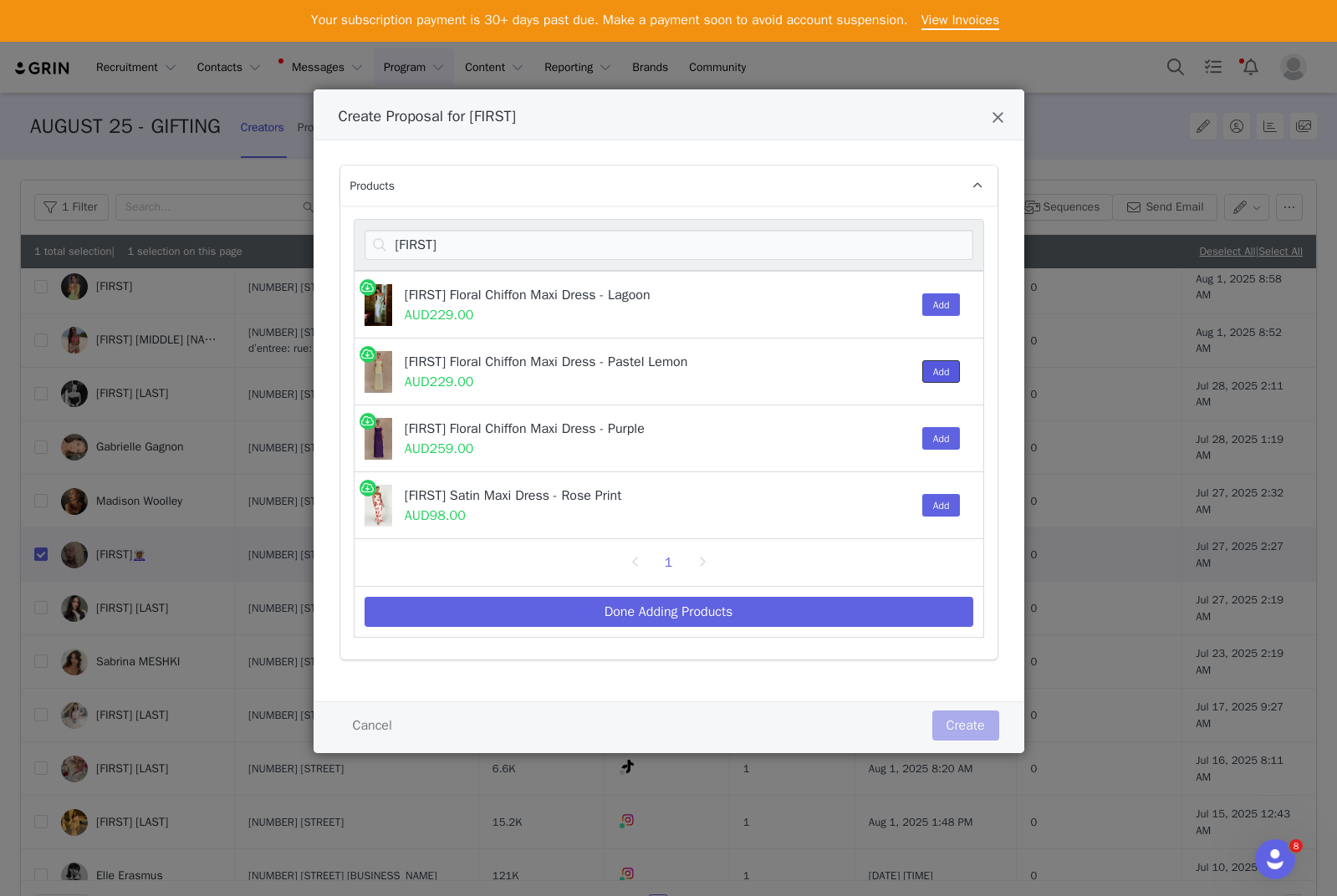 click on "Add" at bounding box center [942, 371] 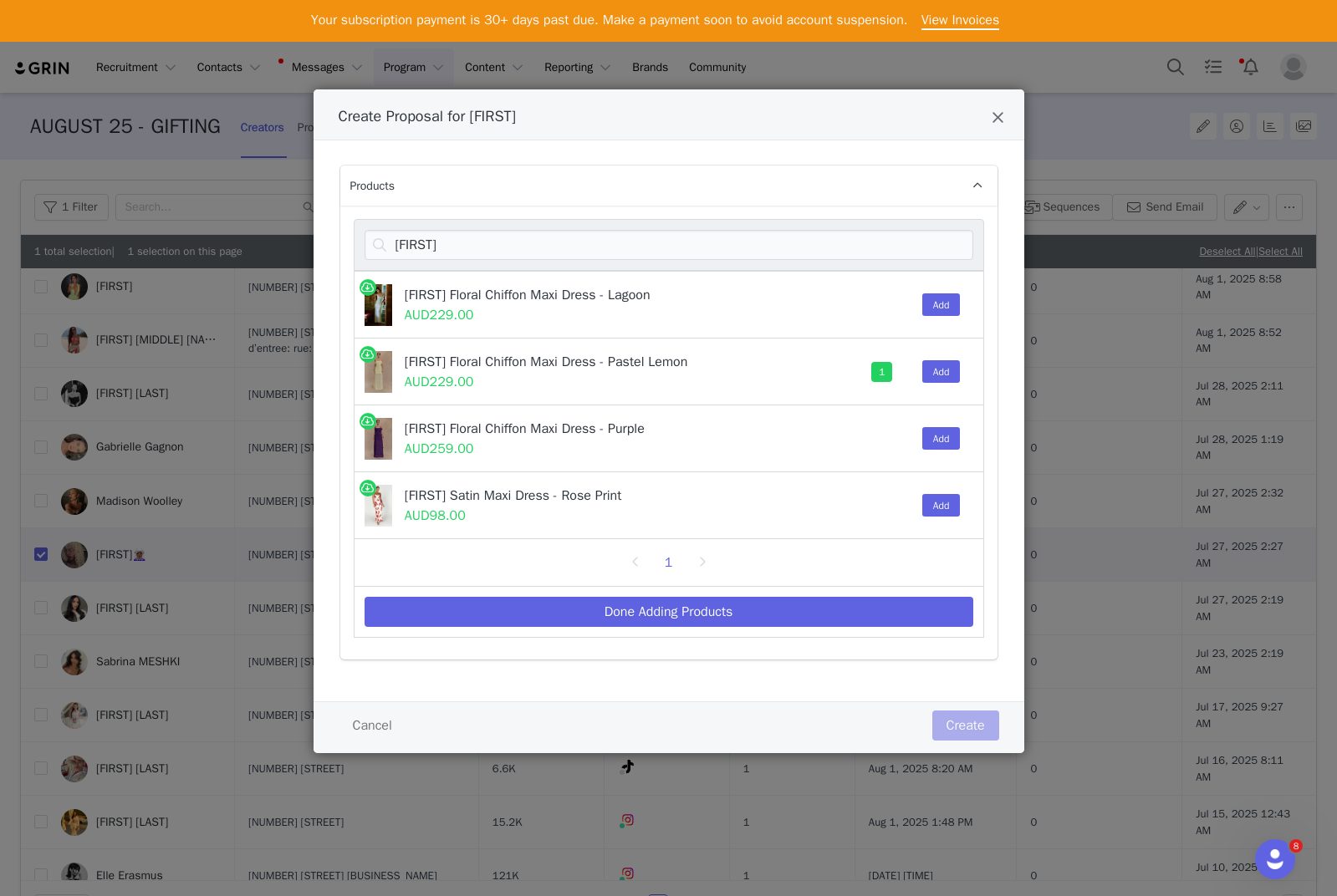 click on "Done Adding Products" at bounding box center (669, 612) 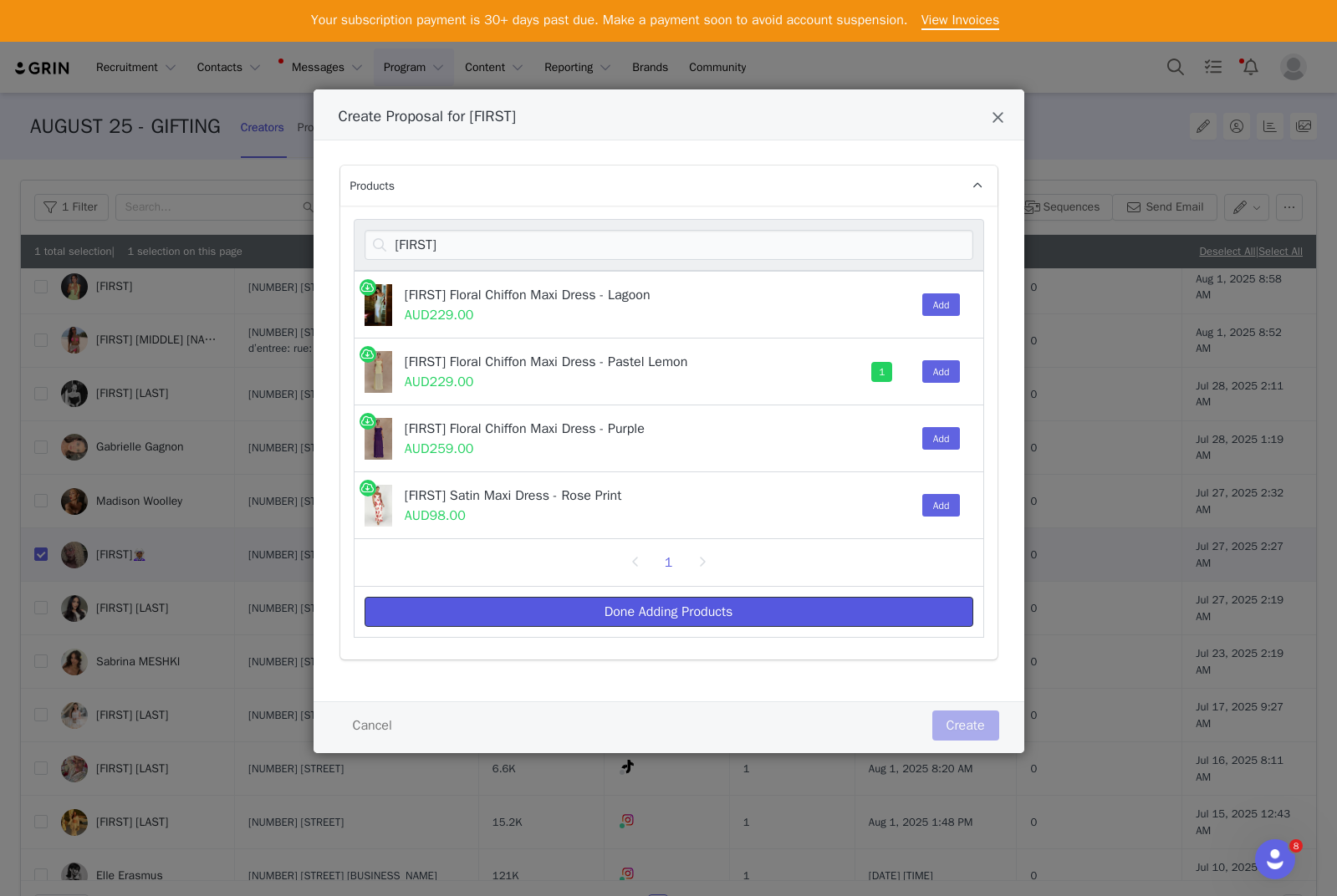 click on "Done Adding Products" at bounding box center (669, 612) 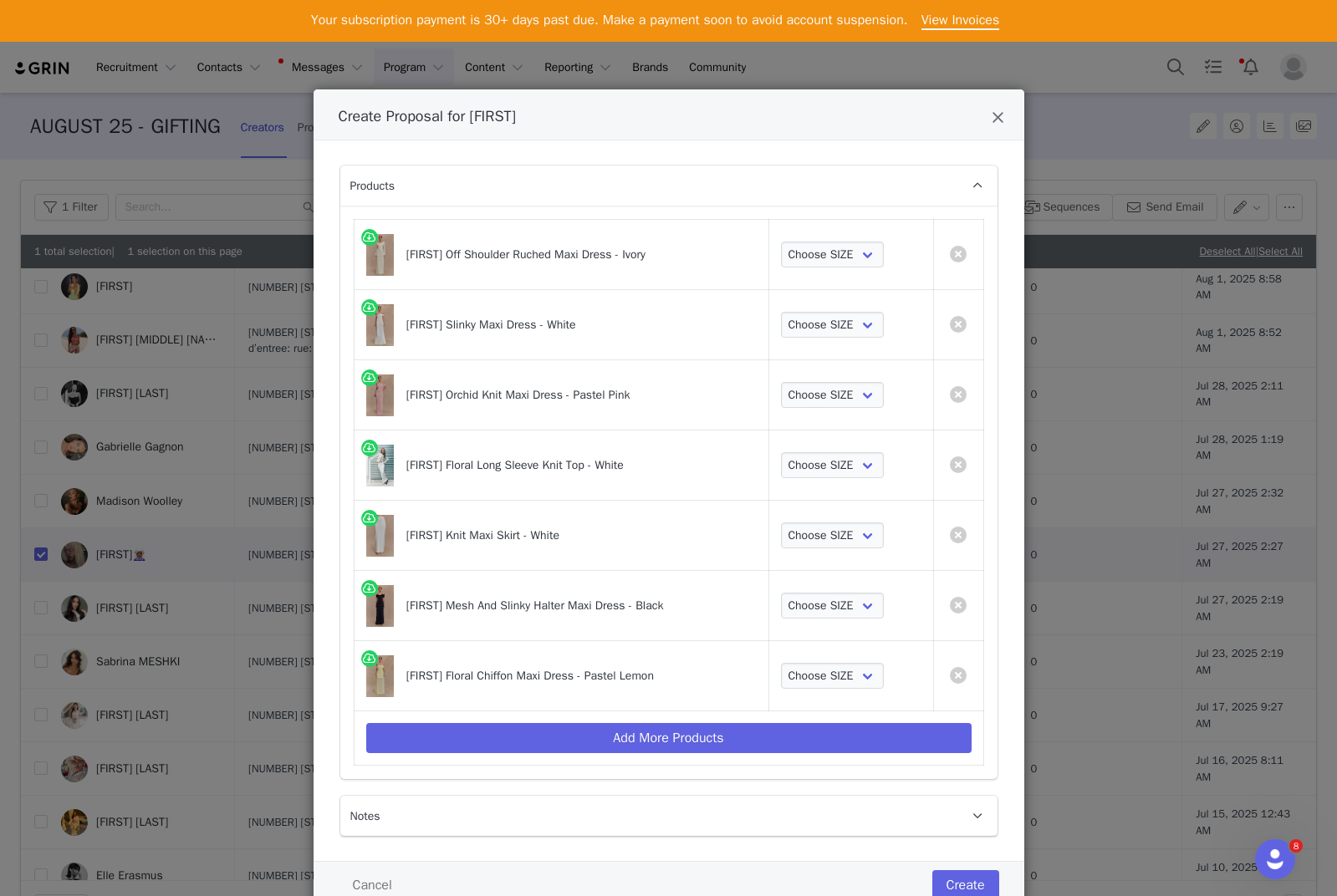 click on "Choose SIZE  XXS   XS   S   M   L   XL   XXL   3XL" at bounding box center [850, 255] 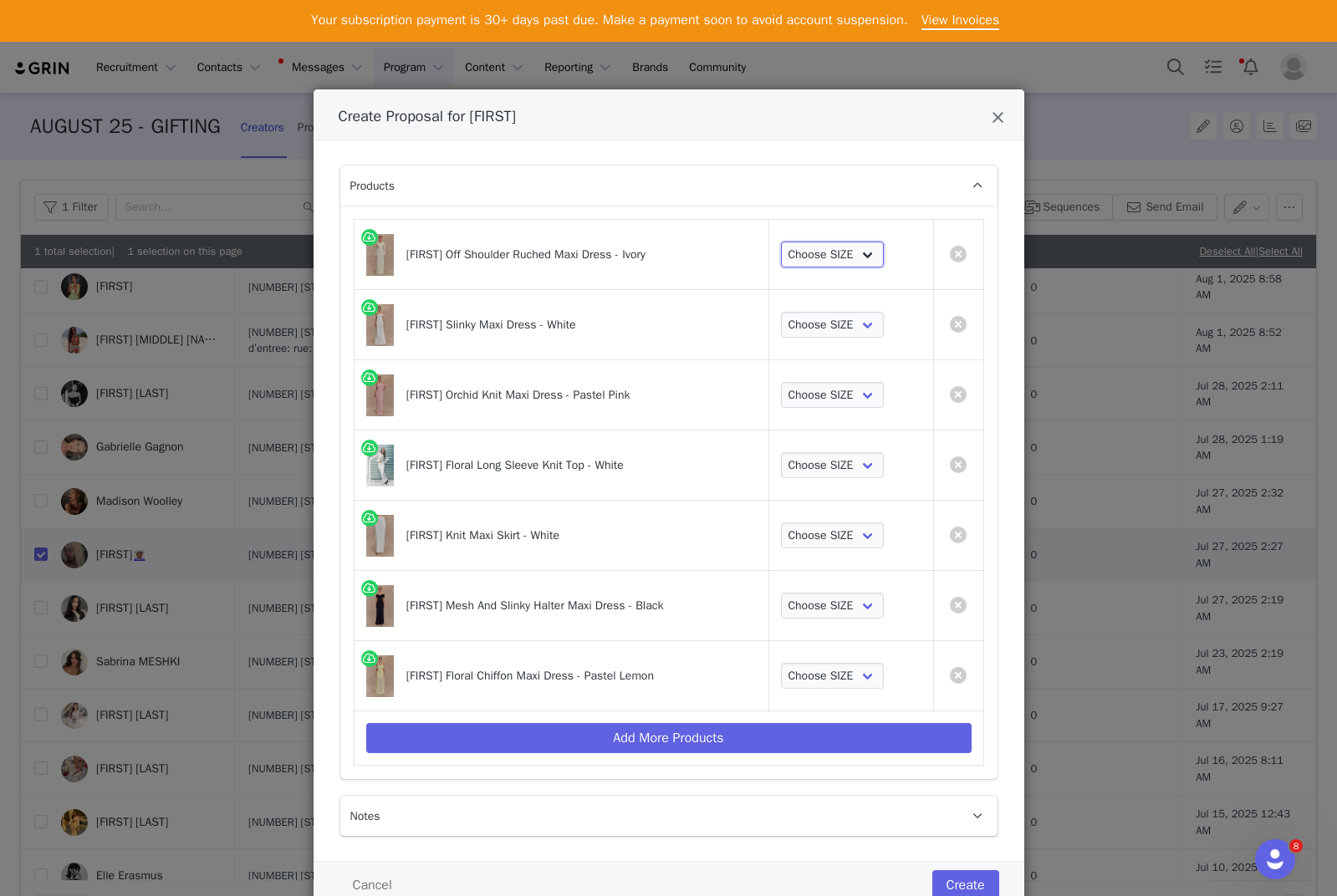 click on "Choose SIZE  XXS   XS   S   M   L   XL   XXL   3XL" at bounding box center (833, 255) 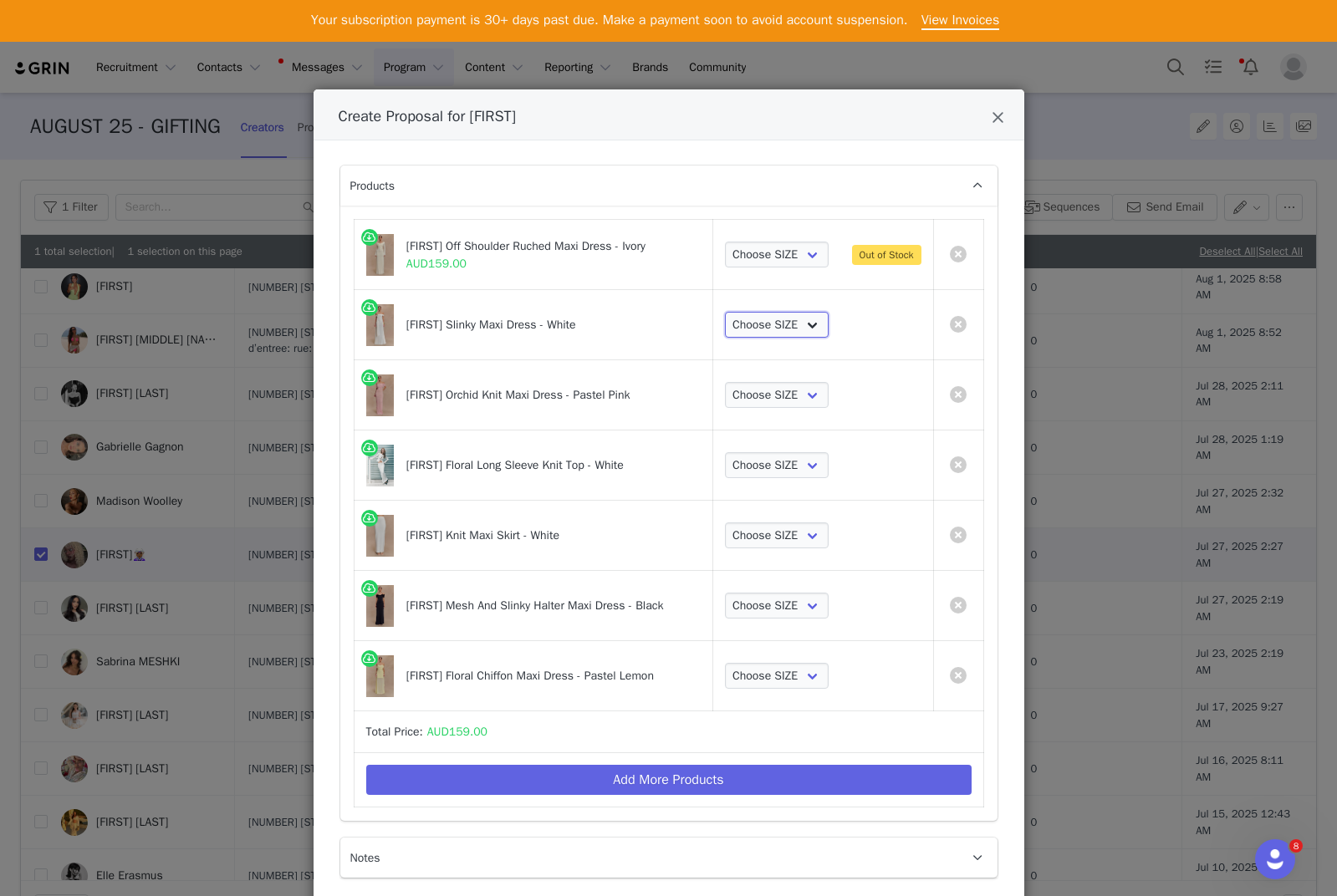 click on "Choose SIZE  XXS   XS   S   M   L   XL   XXL   3XL" at bounding box center [777, 325] 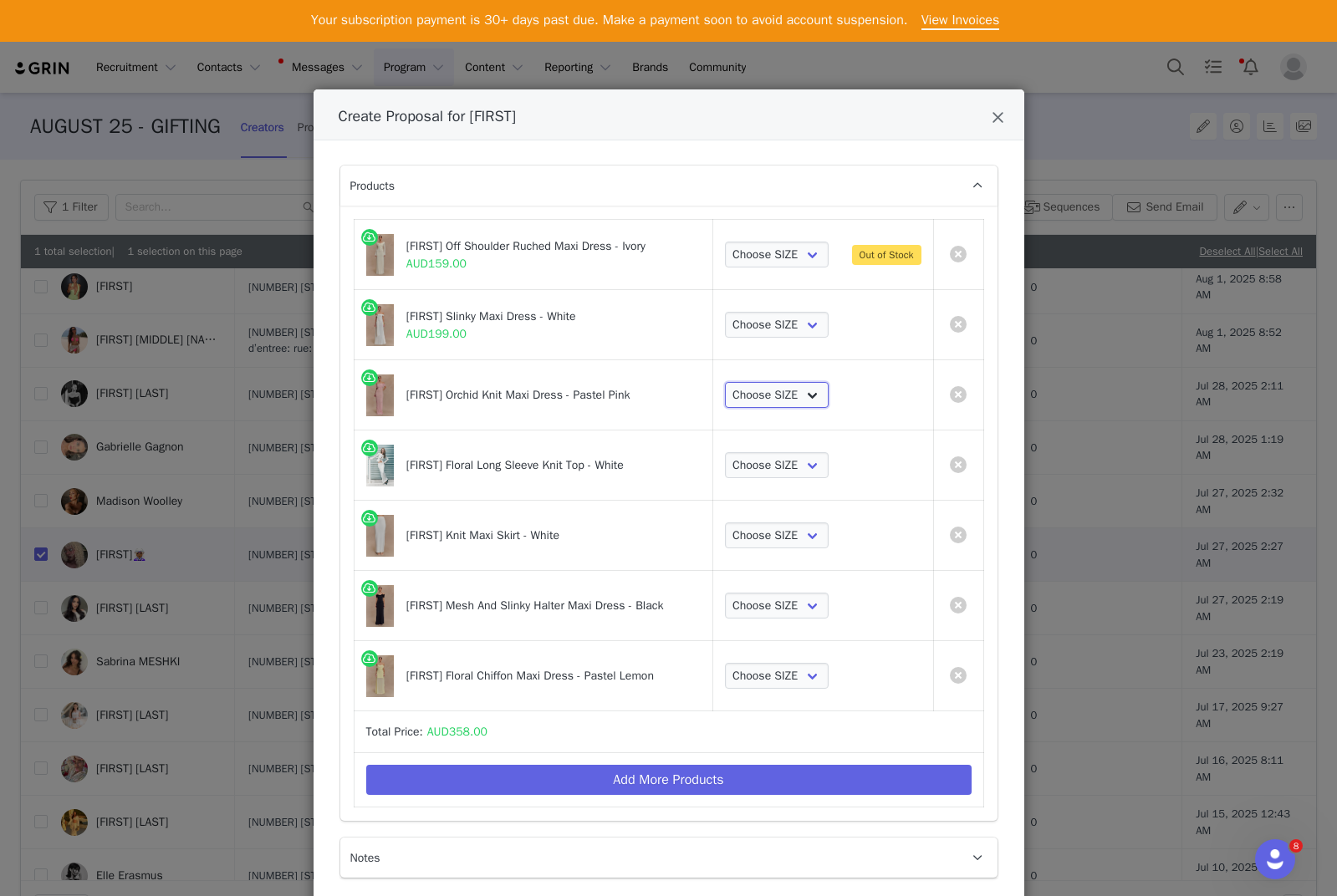 click on "Choose SIZE  XXS   XS   S   M   L   XL   XXL   3XL" at bounding box center (777, 395) 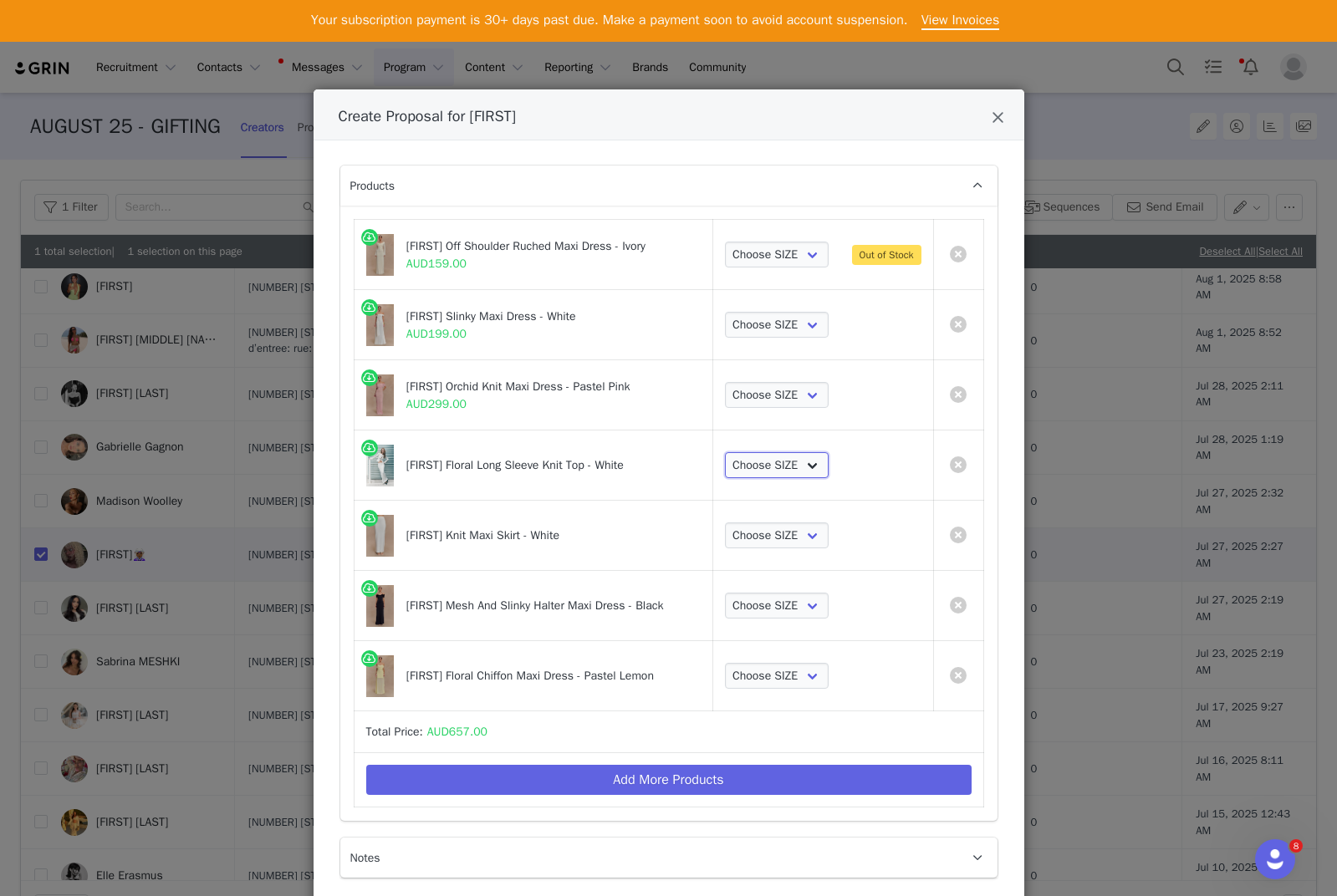 click on "Choose SIZE  XXS   XS   S   M   L   XL   XXL   3XL" at bounding box center (777, 466) 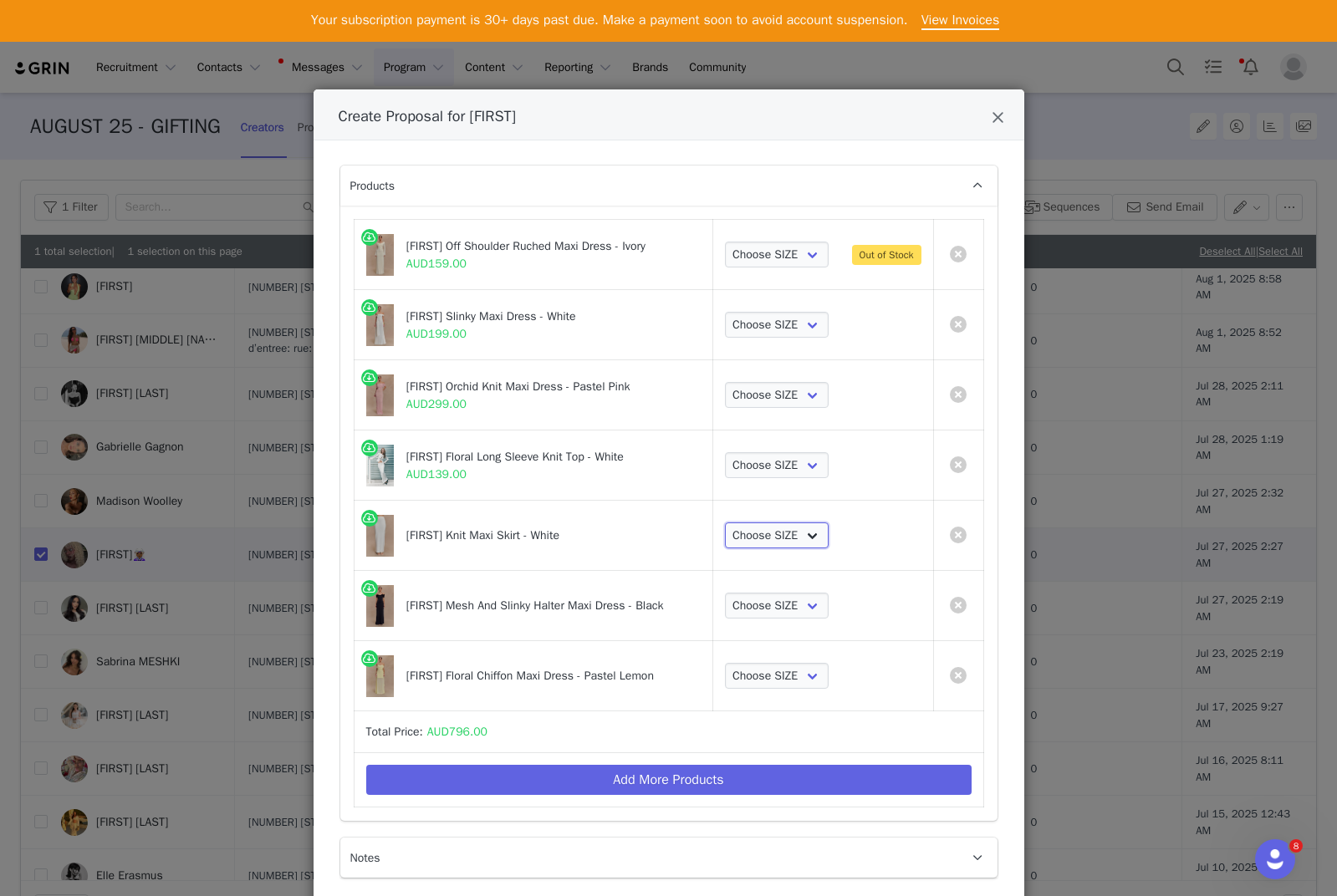 click on "Choose SIZE  XXS   XS   S   M   L   XL   XXL   3XL" at bounding box center [777, 536] 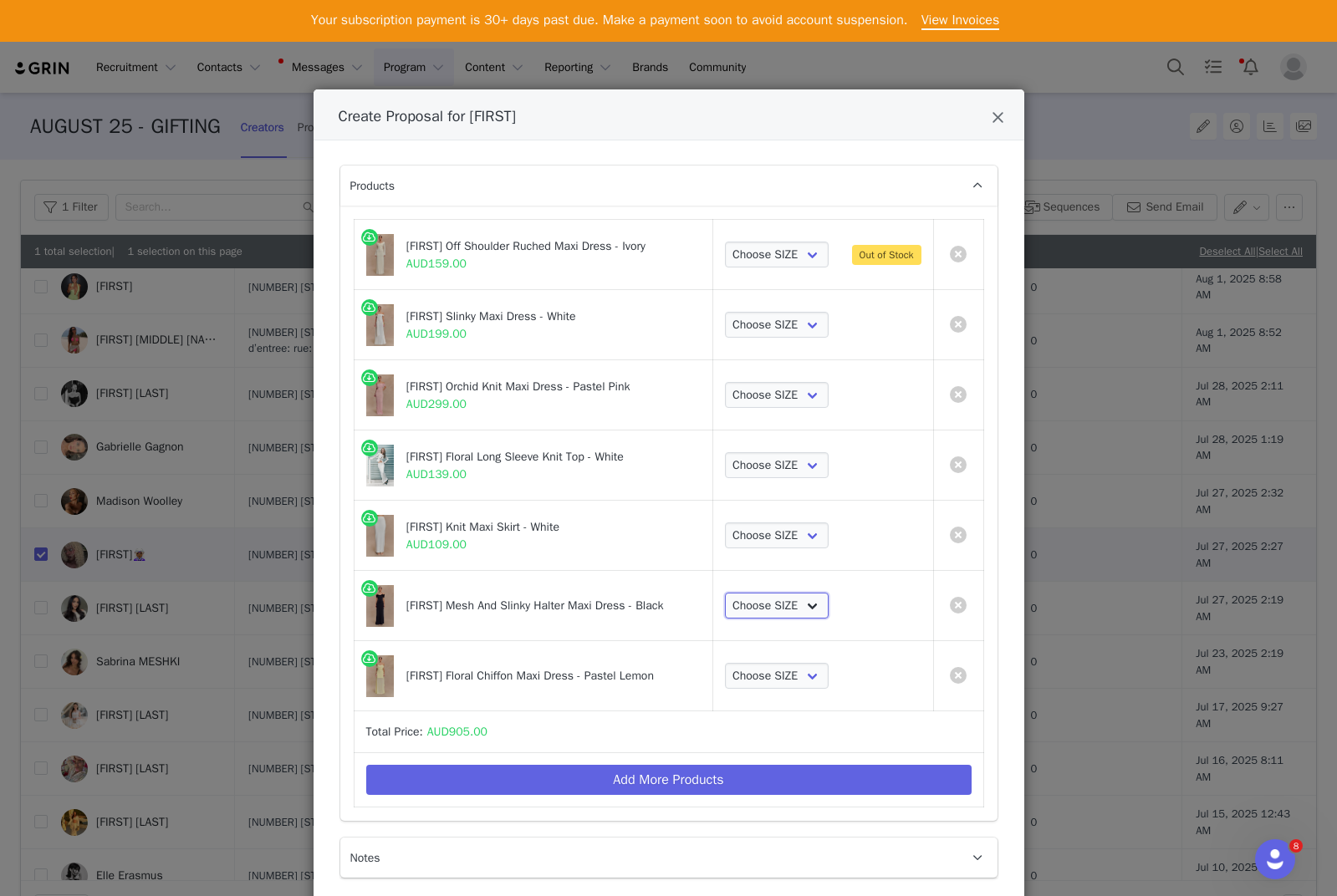 click on "Choose SIZE  XXS   XS   S   M   L   XL   XXL   3XL" at bounding box center (777, 606) 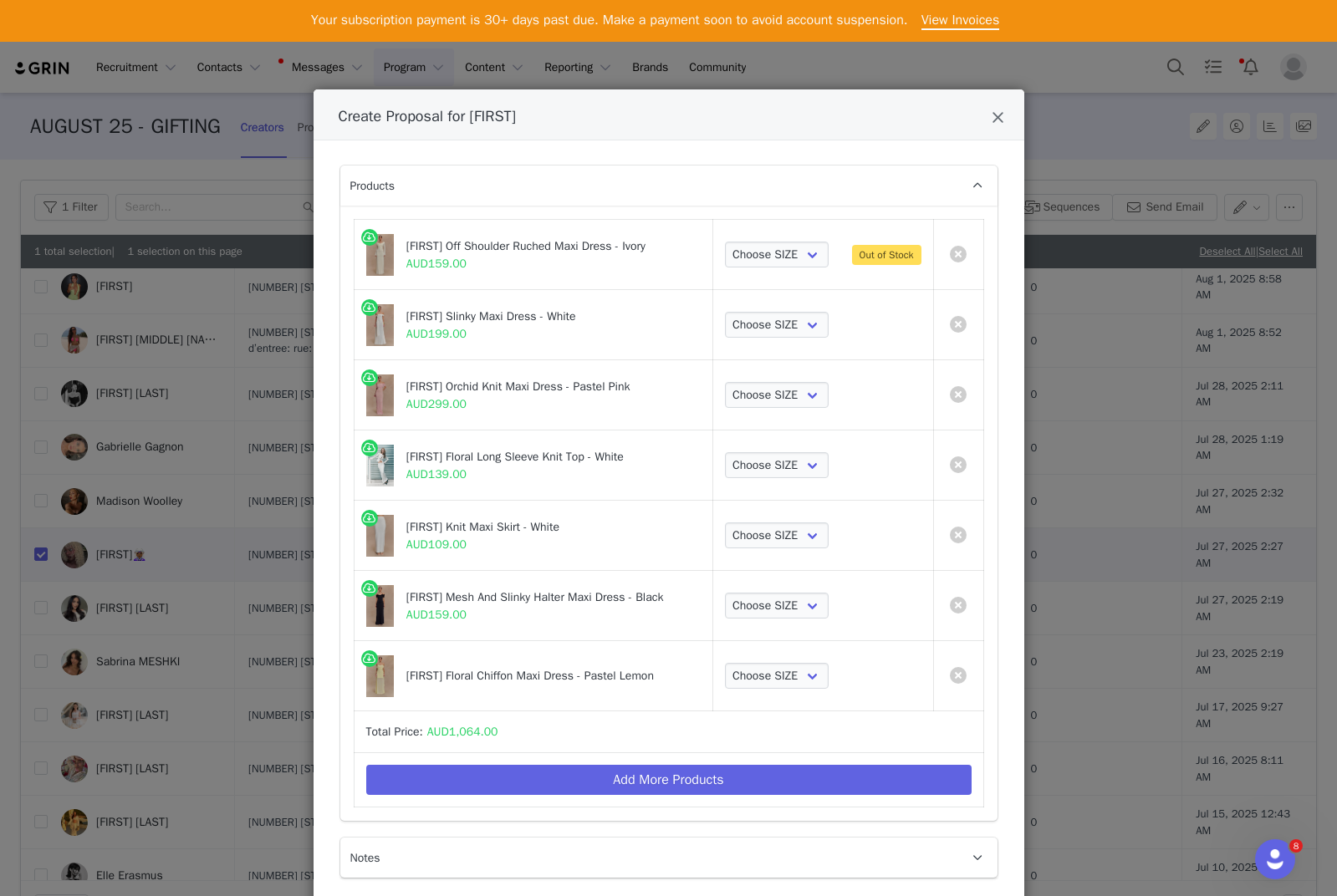 click on "Choose SIZE  XXS   XS   S   M   L   XL   XXL   3XL" at bounding box center (823, 676) 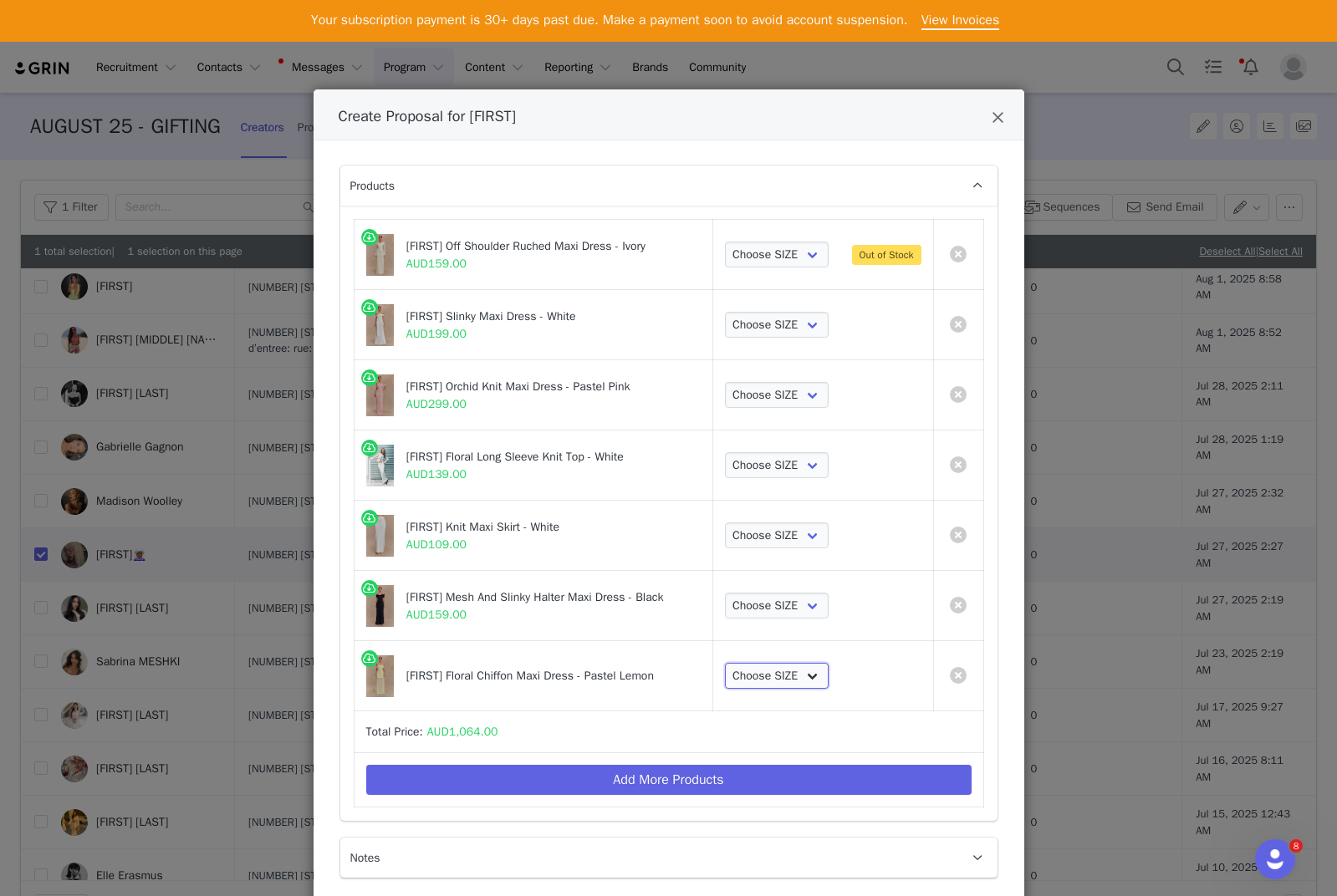 click on "Choose SIZE  XXS   XS   S   M   L   XL   XXL   3XL" at bounding box center [777, 676] 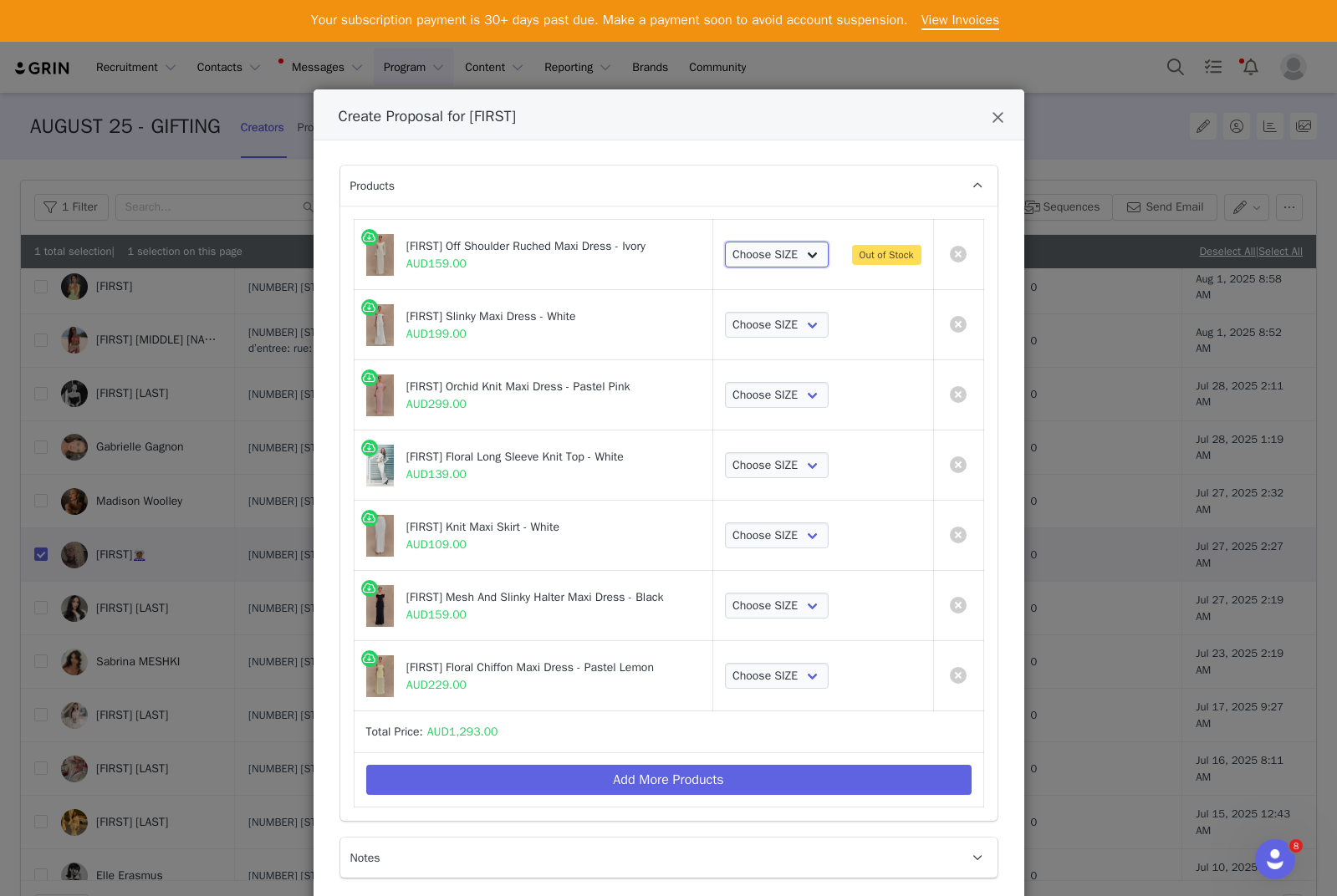 click on "Choose SIZE  XXS   XS   S   M   L   XL   XXL   3XL" at bounding box center (777, 255) 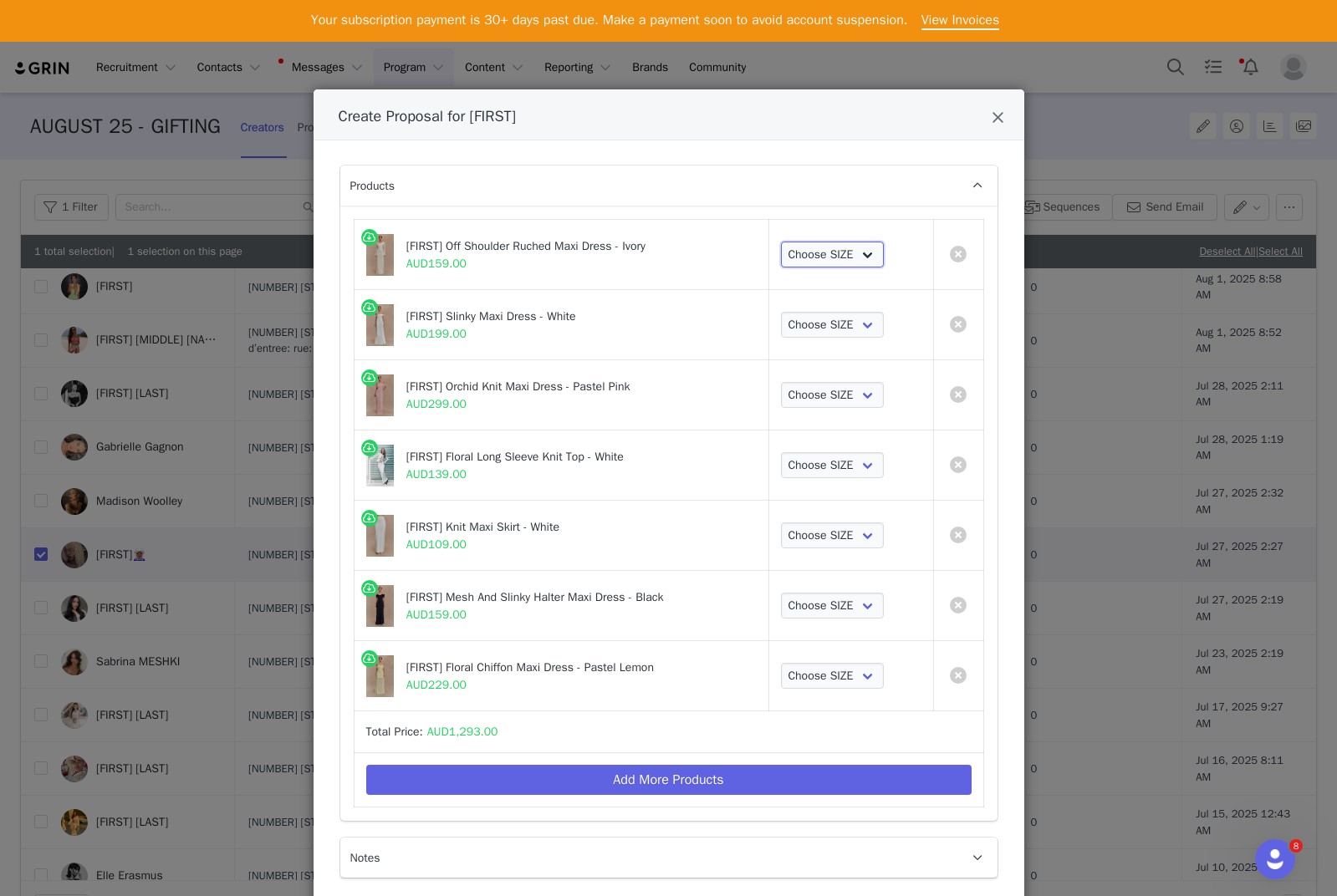 click on "Choose SIZE  XXS   XS   S   M   L   XL   XXL   3XL" at bounding box center [833, 255] 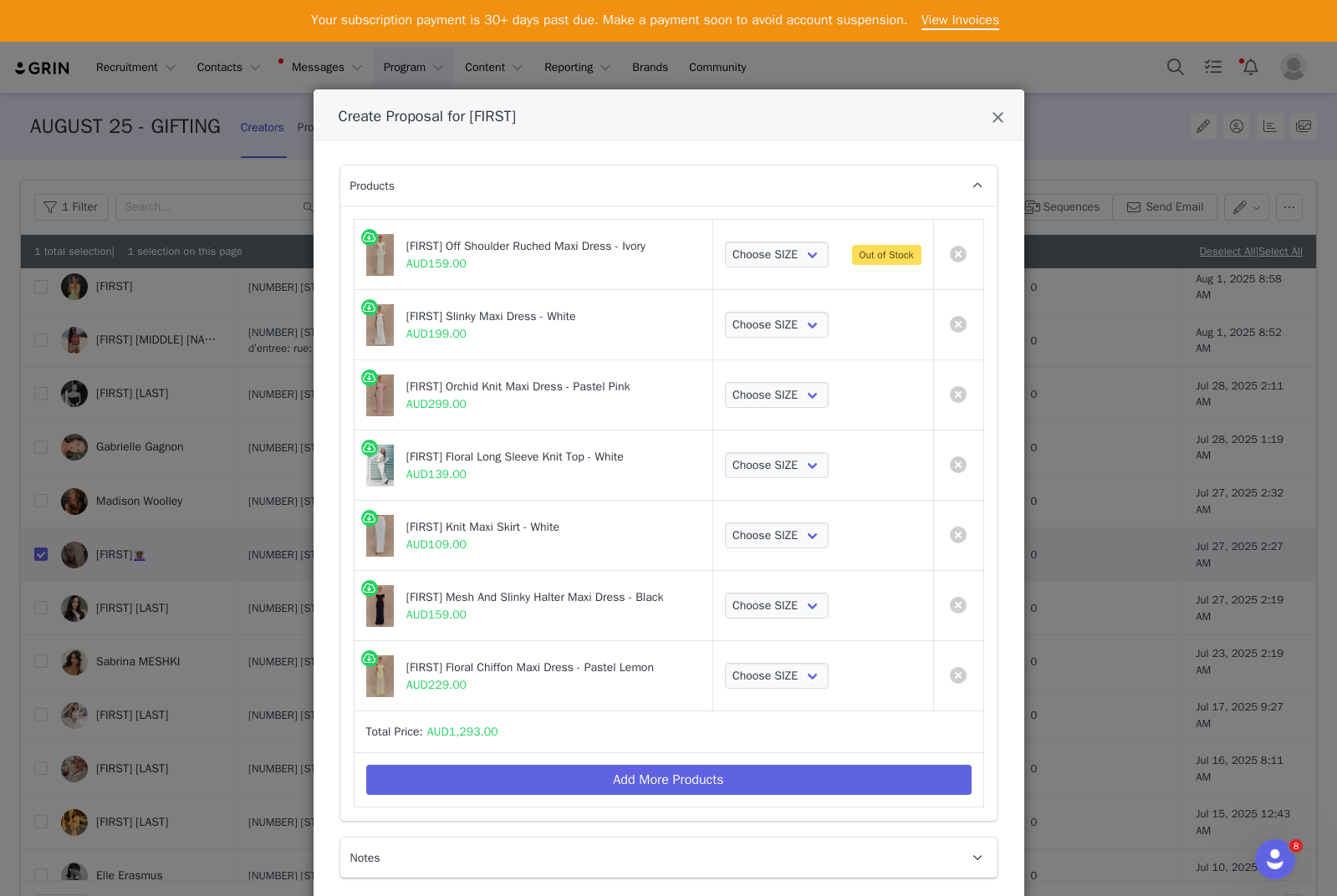 click on "Create Proposal for [USERNAME] Products [FIRST] [LAST] Ruched Maxi Dress - Ivory AUD159.00 Choose SIZE XXS XS S M L XL XXL 3XL Out of Stock [FIRST] Slinky Maxi Dress - White AUD199.00 Choose SIZE XXS XS S M L XL XXL 3XL [FIRST] Orchid Knit Maxi Dress - Pastel Pink AUD299.00 Choose SIZE XXS XS S M L XL XXL 3XL [FIRST] Floral Long Sleeve Knit Top - White AUD139.00 Choose SIZE XXS XS S M L XL XXL 3XL [FIRST] Knit Maxi Skirt - White AUD109.00 Choose SIZE XXS XS S M L XL XXL 3XL [FIRST] Mesh And Slinky Halter Maxi Dress - Black AUD159.00 Choose SIZE XXS XS S M L XL XXL 3XL [FIRST] Floral Chiffon Maxi Dress - Pastel Lemon AUD229.00 Choose SIZE XXS XS S M L XL XXL 3XL Total Price: AUD1,293.00 Add More Products Notes Cancel Create" at bounding box center [668, 448] 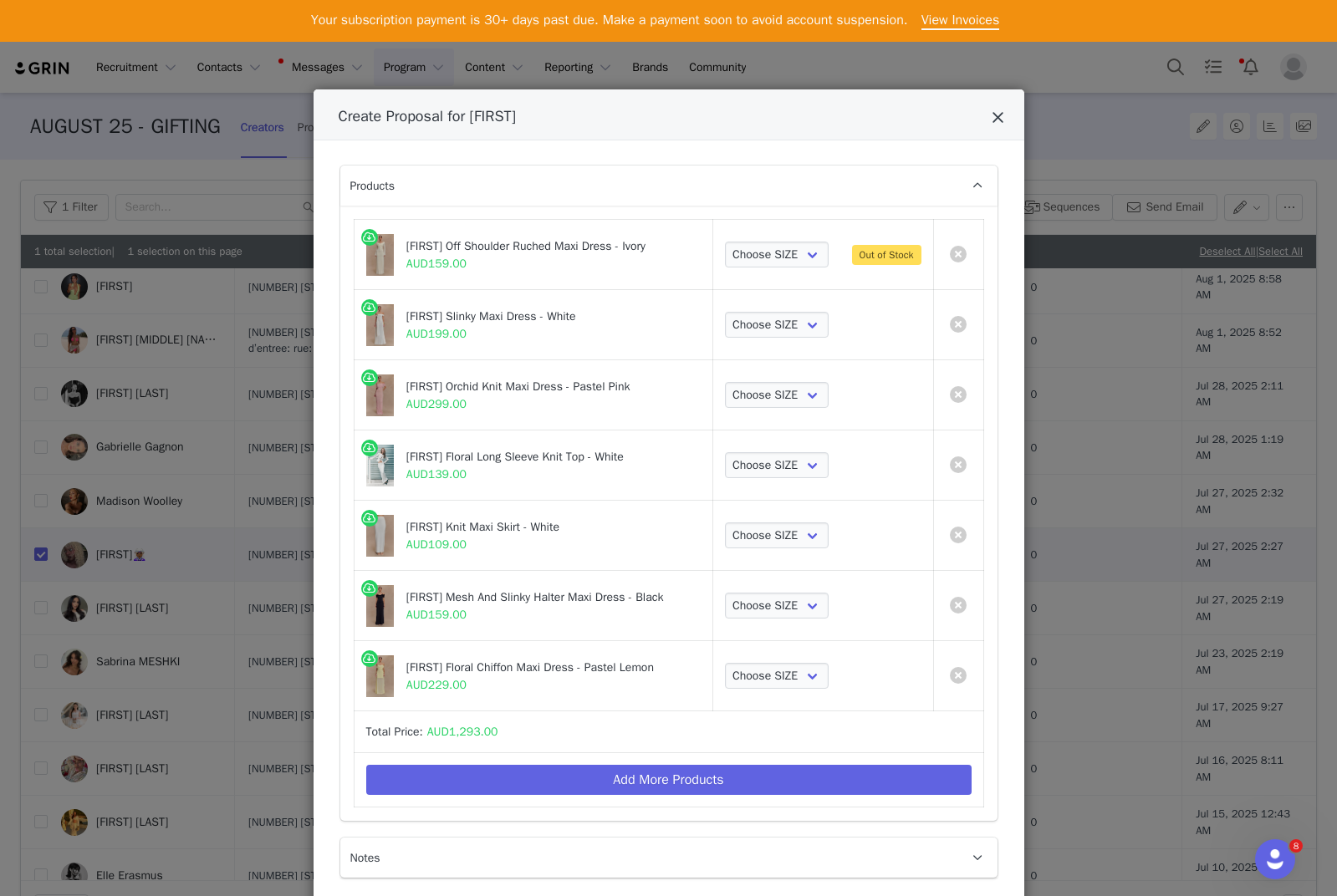 click at bounding box center (998, 118) 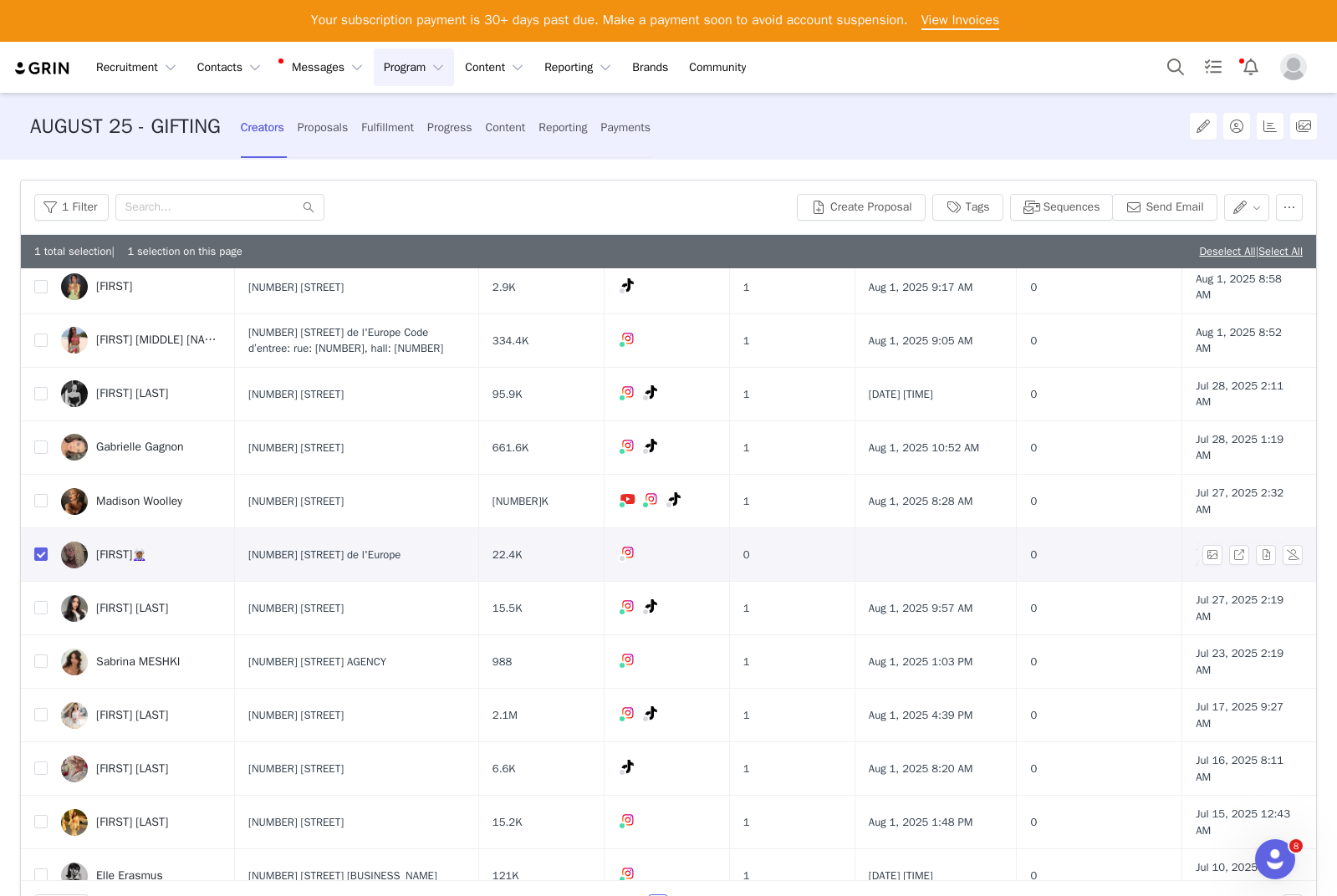 click on "[FIRST]🧝🏾‍♀️" at bounding box center [121, 555] 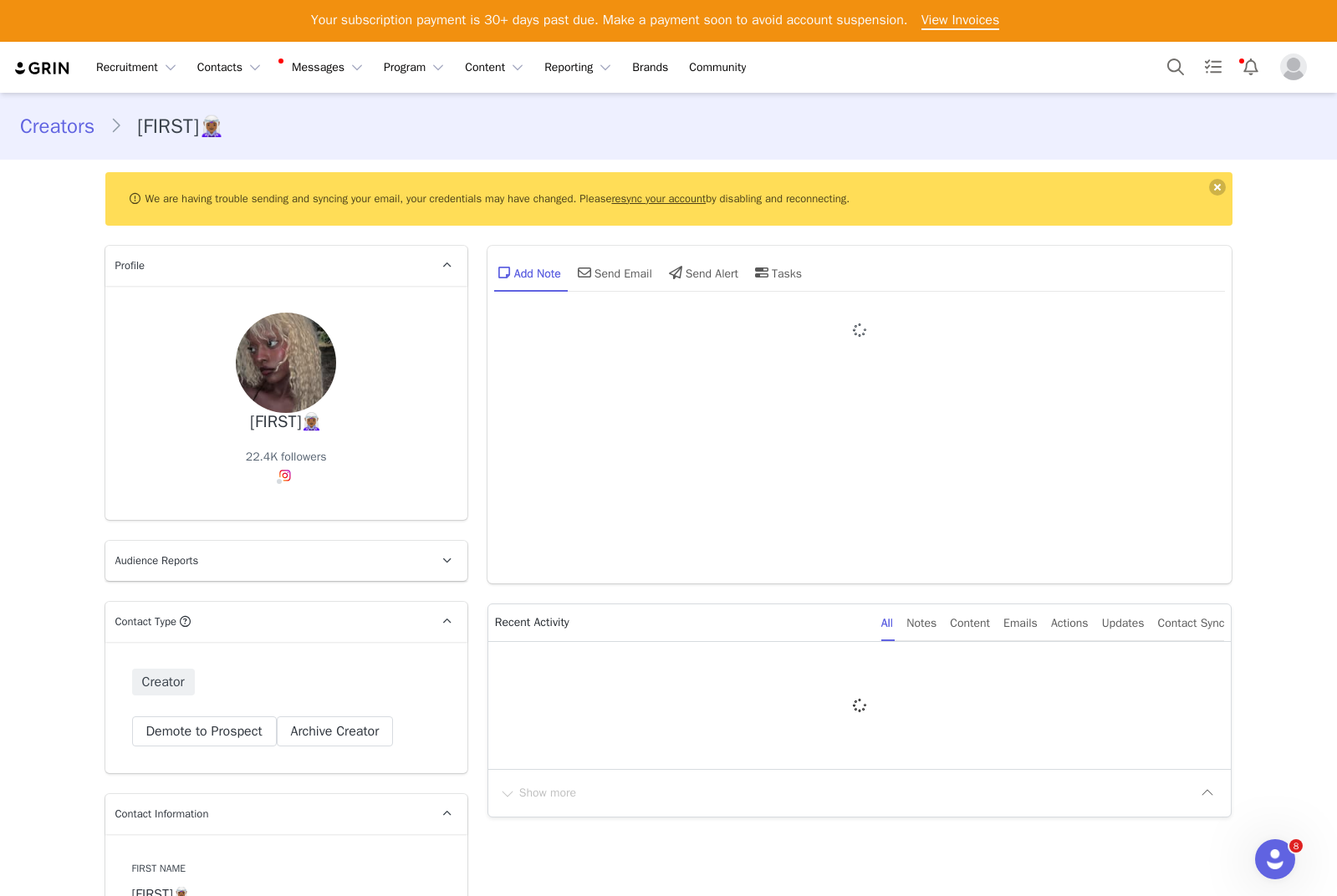 type on "+1 (United States)" 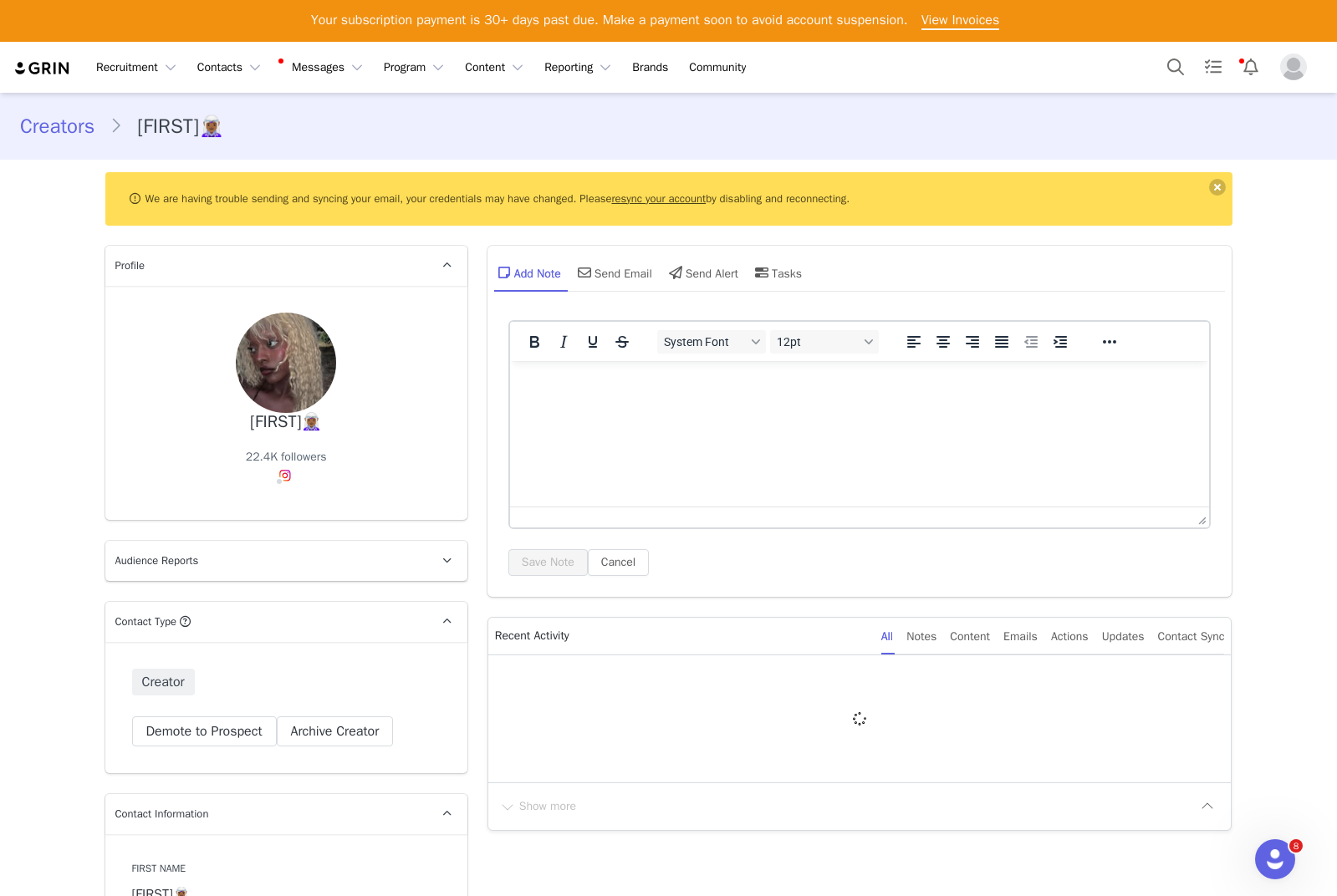 scroll, scrollTop: 0, scrollLeft: 0, axis: both 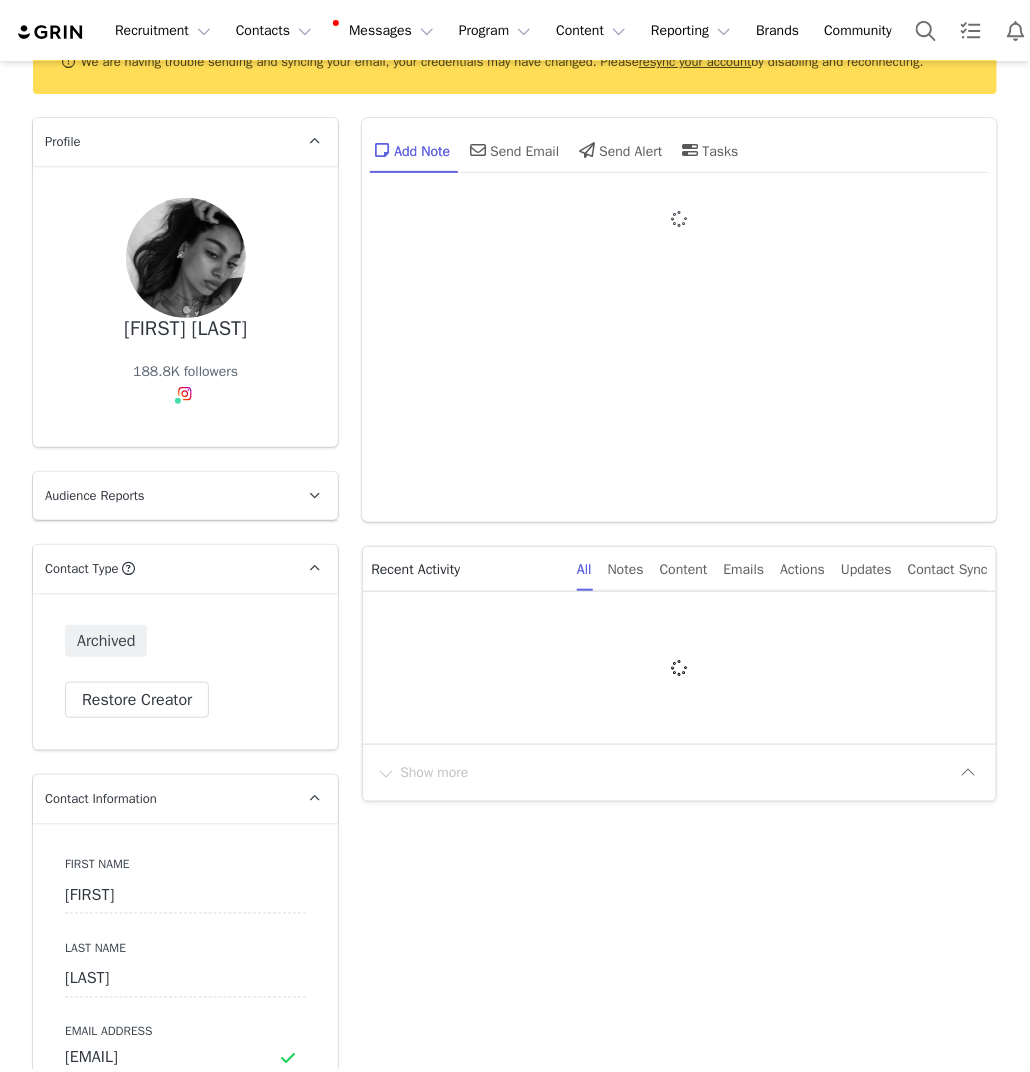 type on "+1 (United States)" 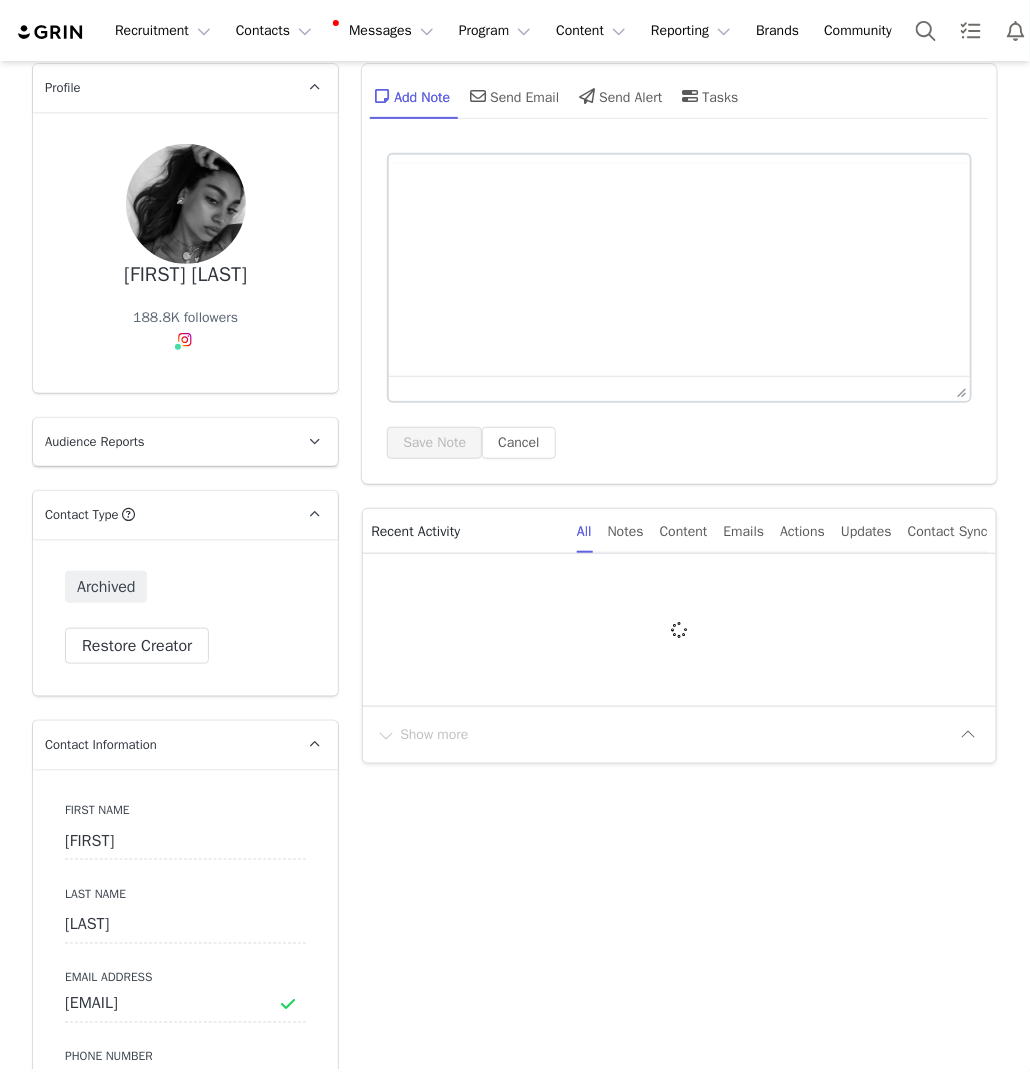 scroll, scrollTop: 196, scrollLeft: 0, axis: vertical 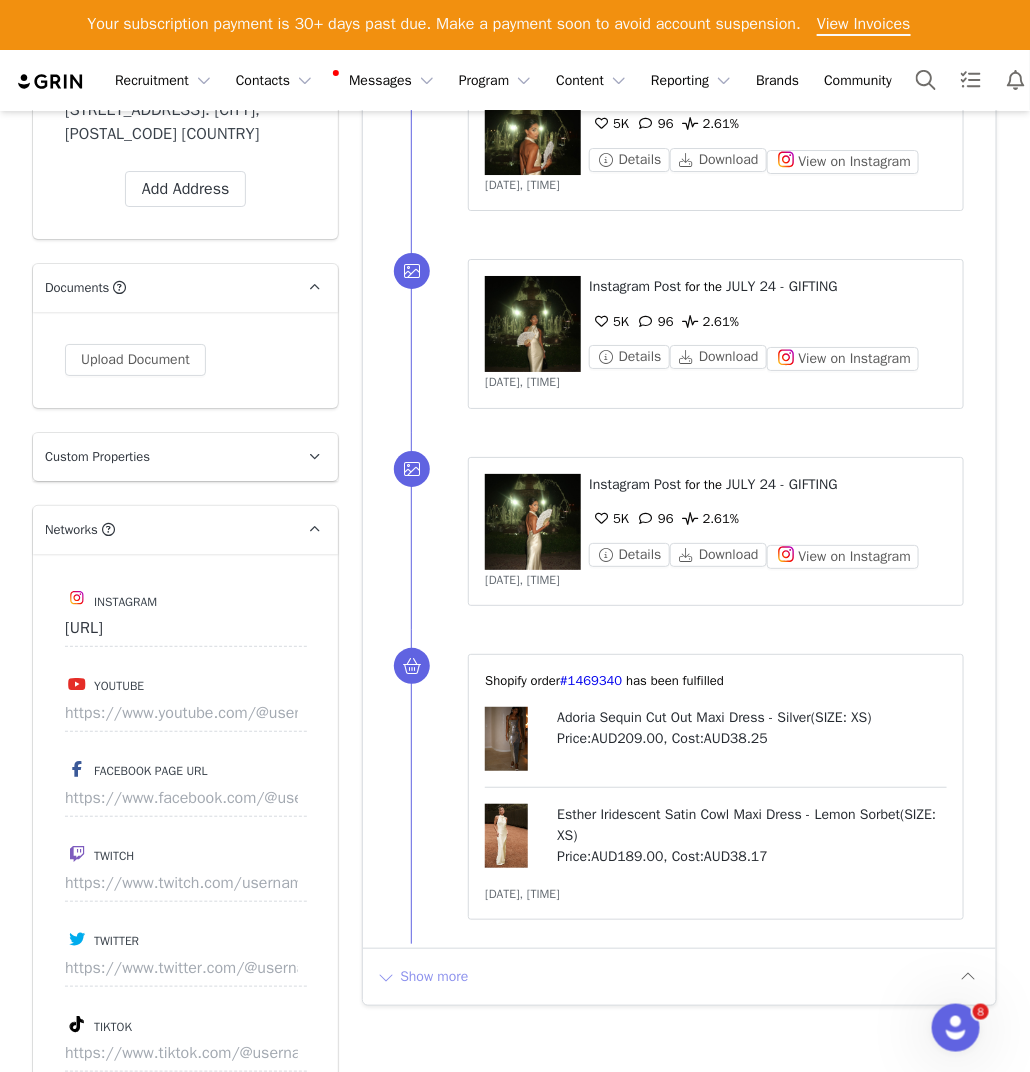click on "Show more" at bounding box center (422, 977) 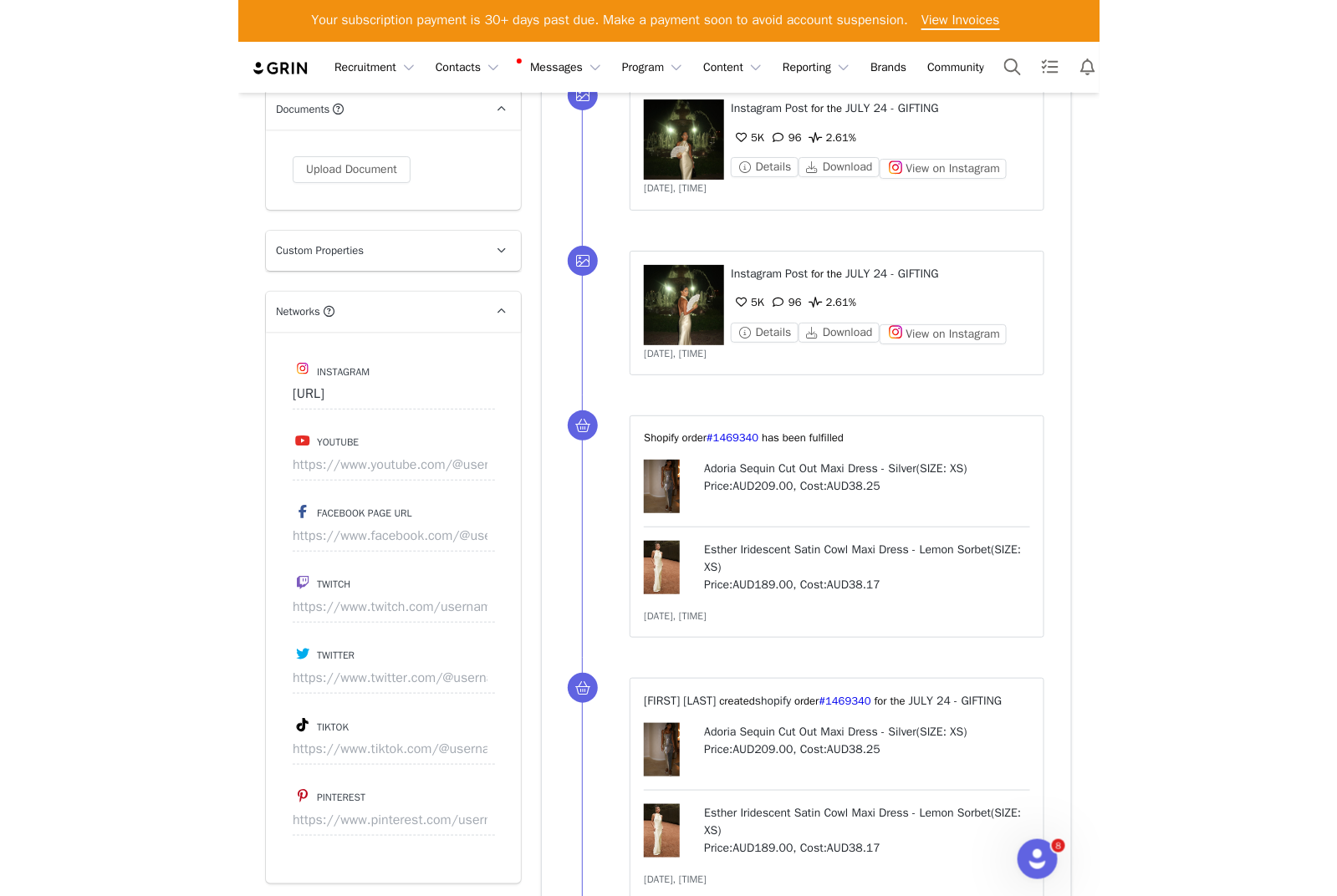 scroll, scrollTop: 2124, scrollLeft: 0, axis: vertical 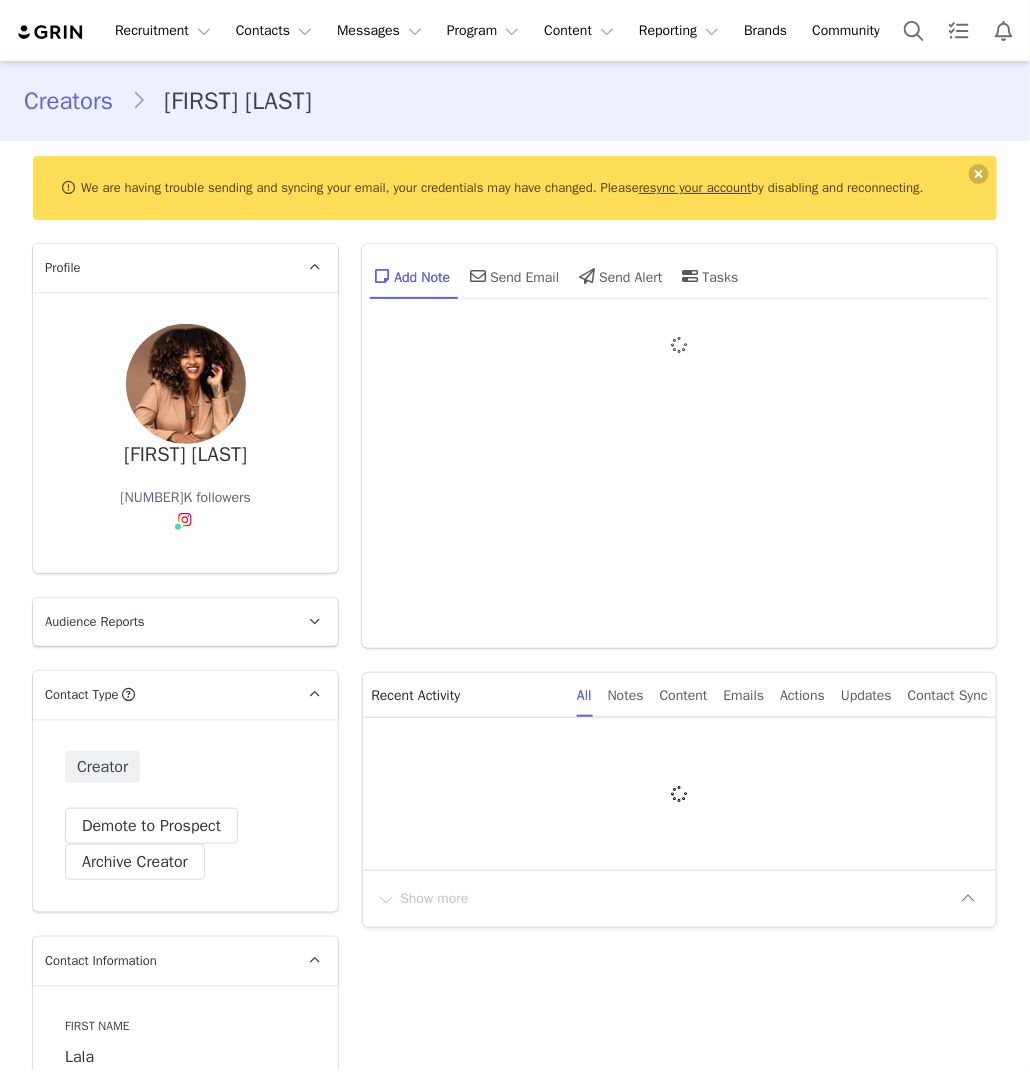 type on "+1 (United States)" 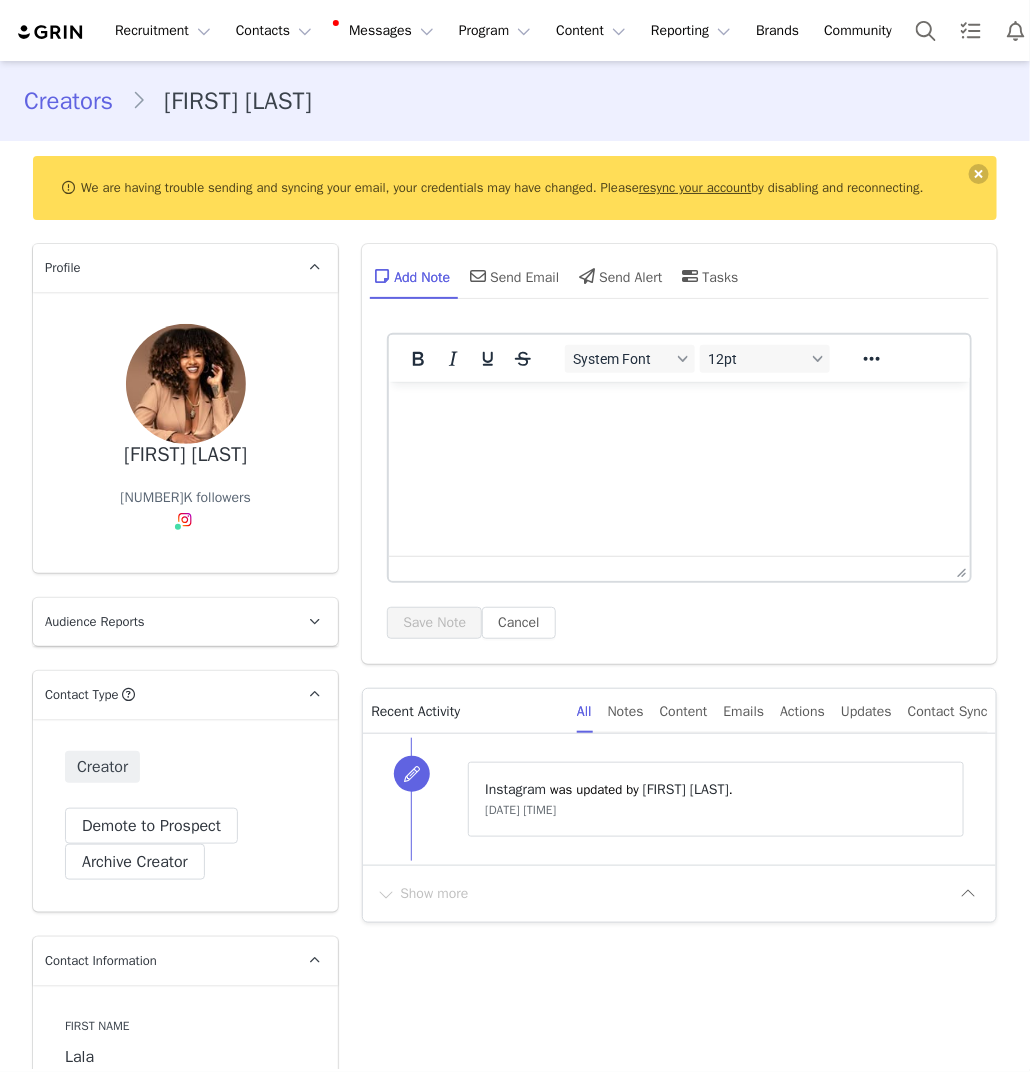 scroll, scrollTop: 0, scrollLeft: 0, axis: both 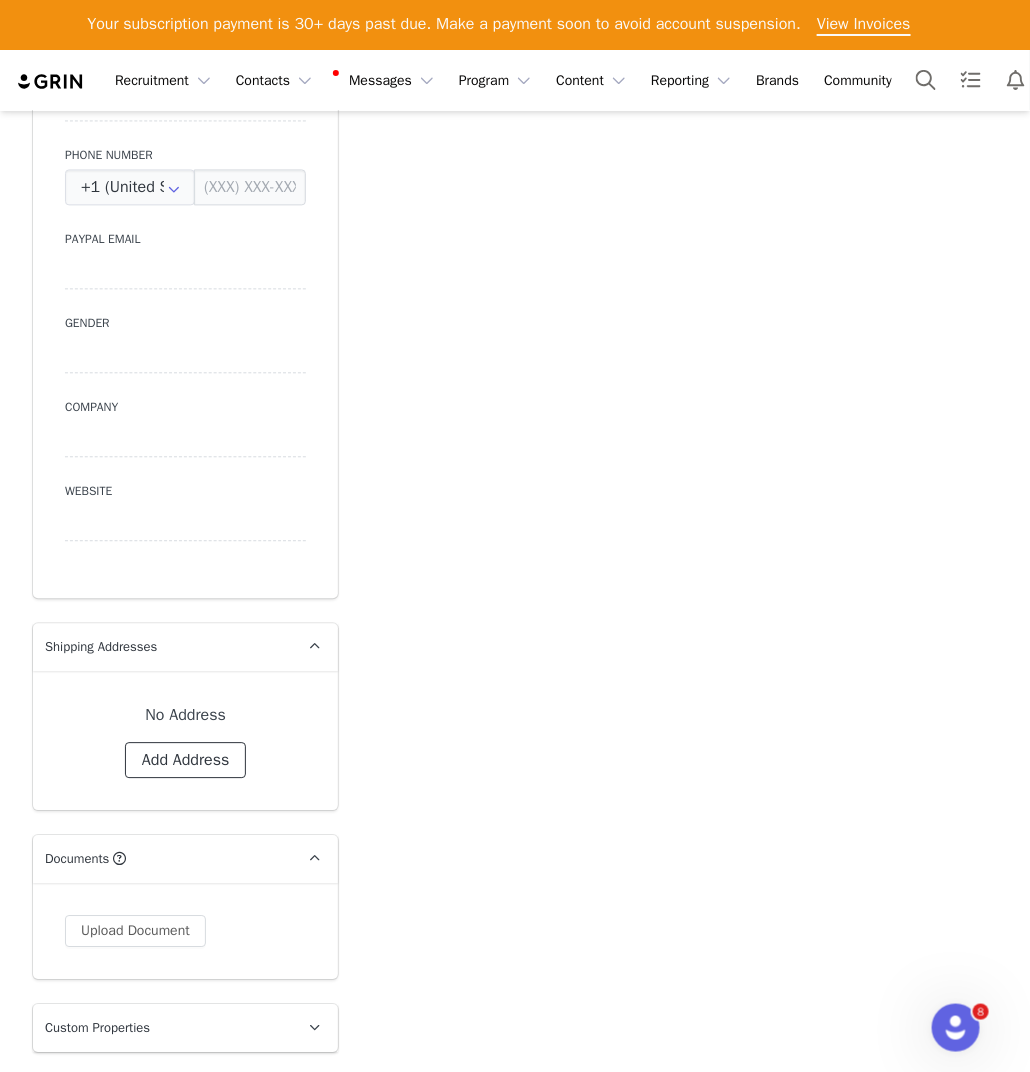 click on "Add Address" at bounding box center [186, 760] 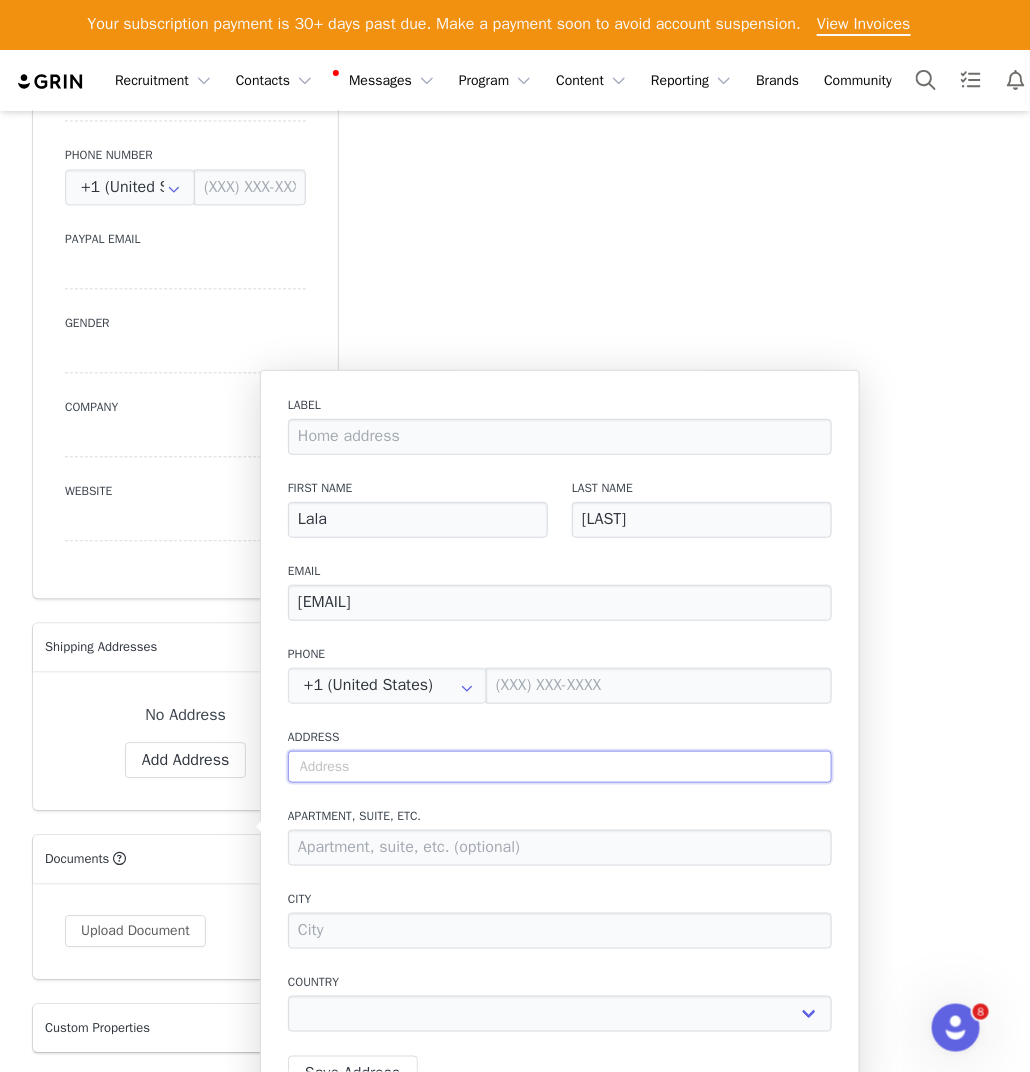 click at bounding box center [560, 767] 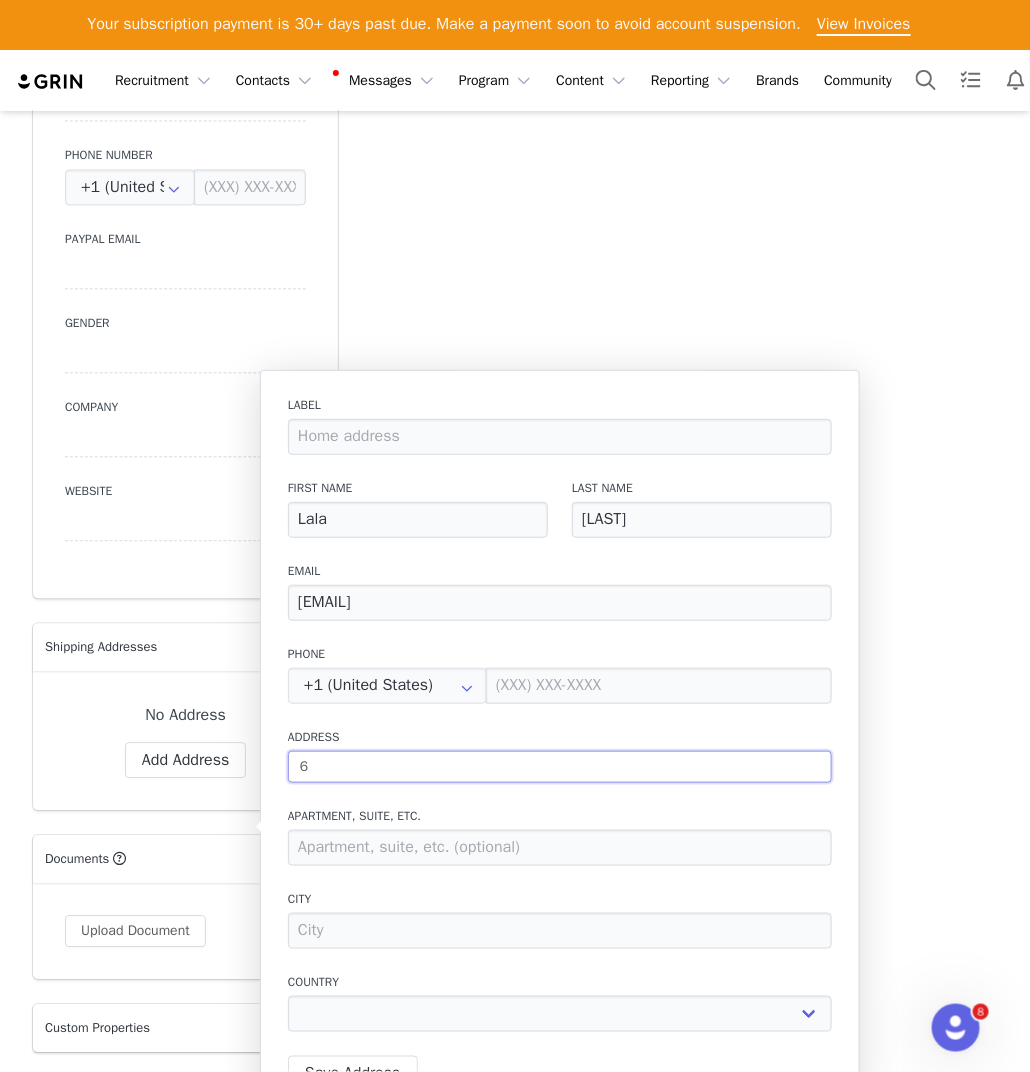 select 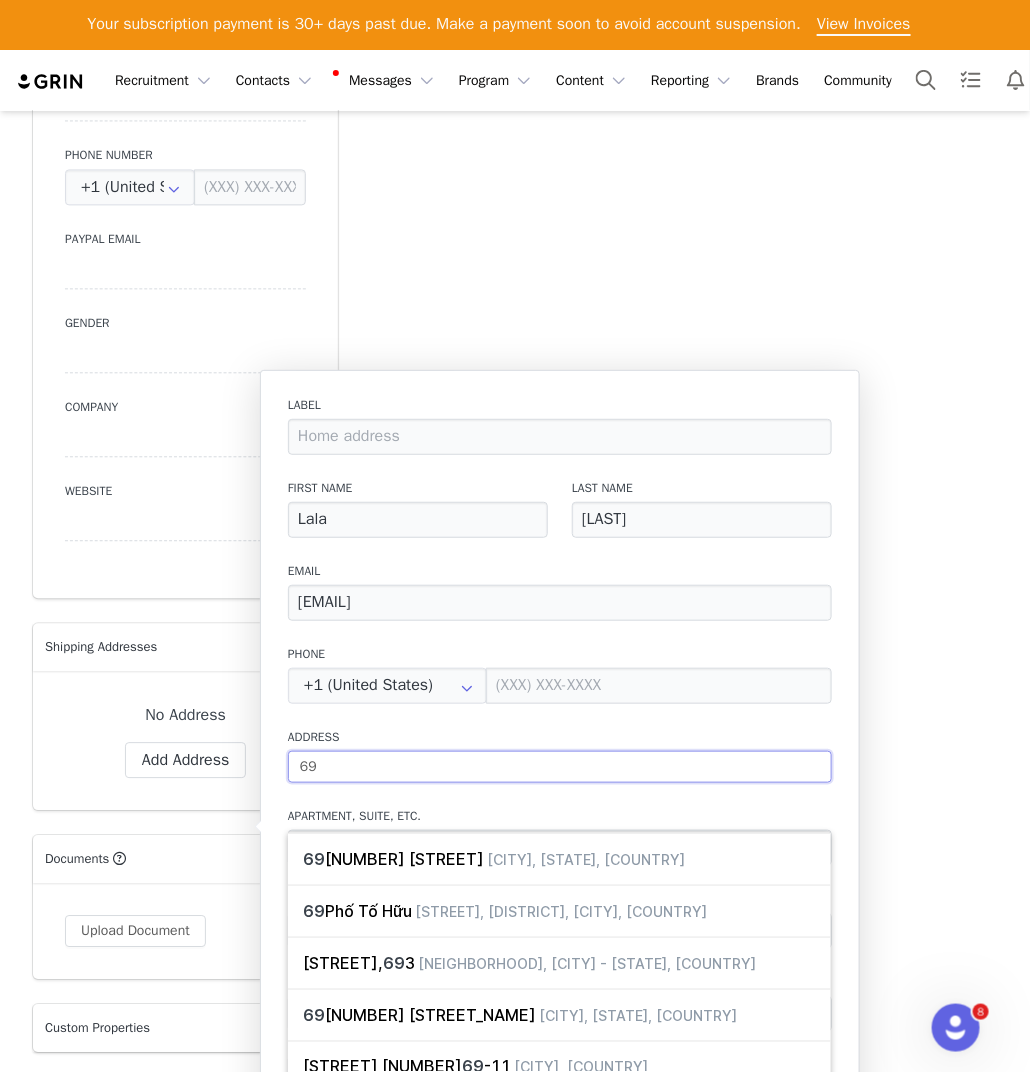 type on "692" 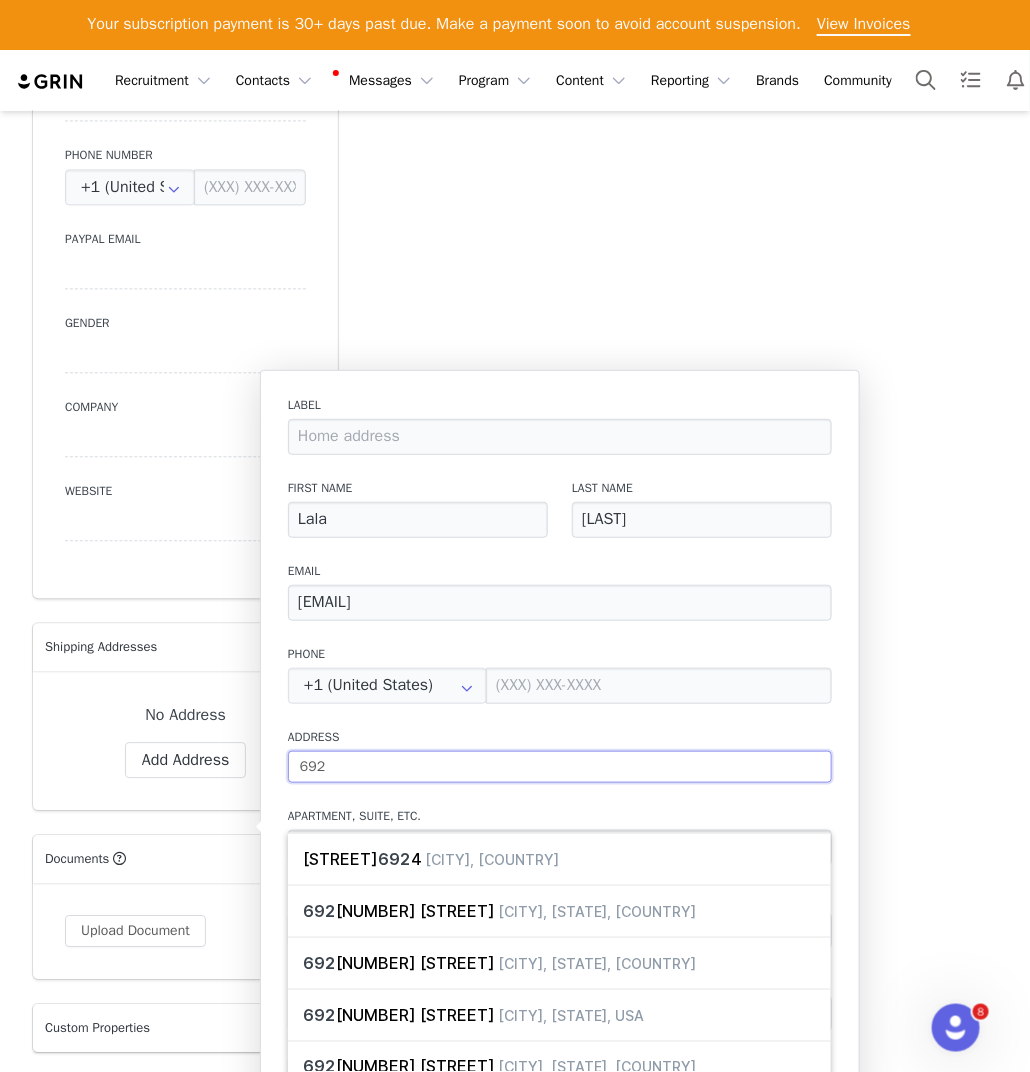 type on "6924" 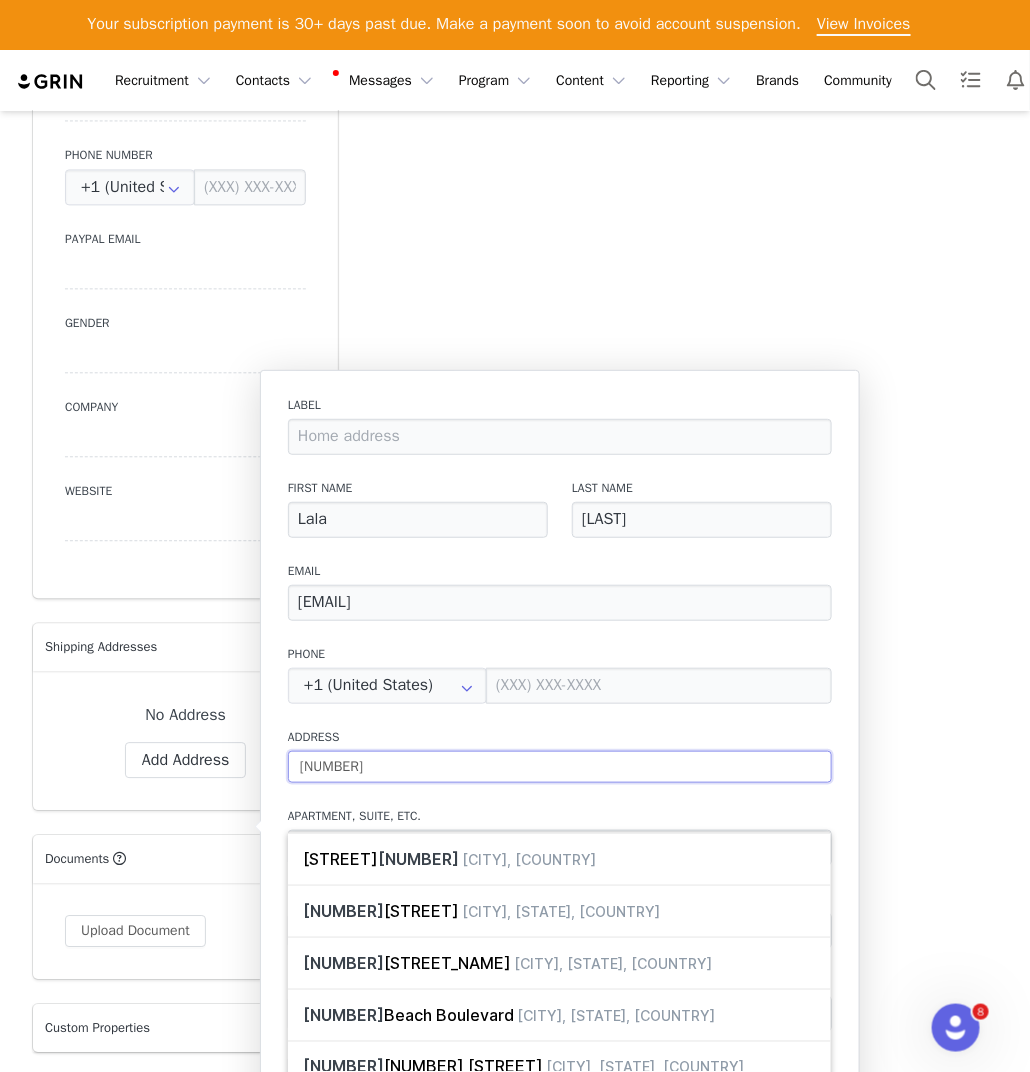 type on "6924" 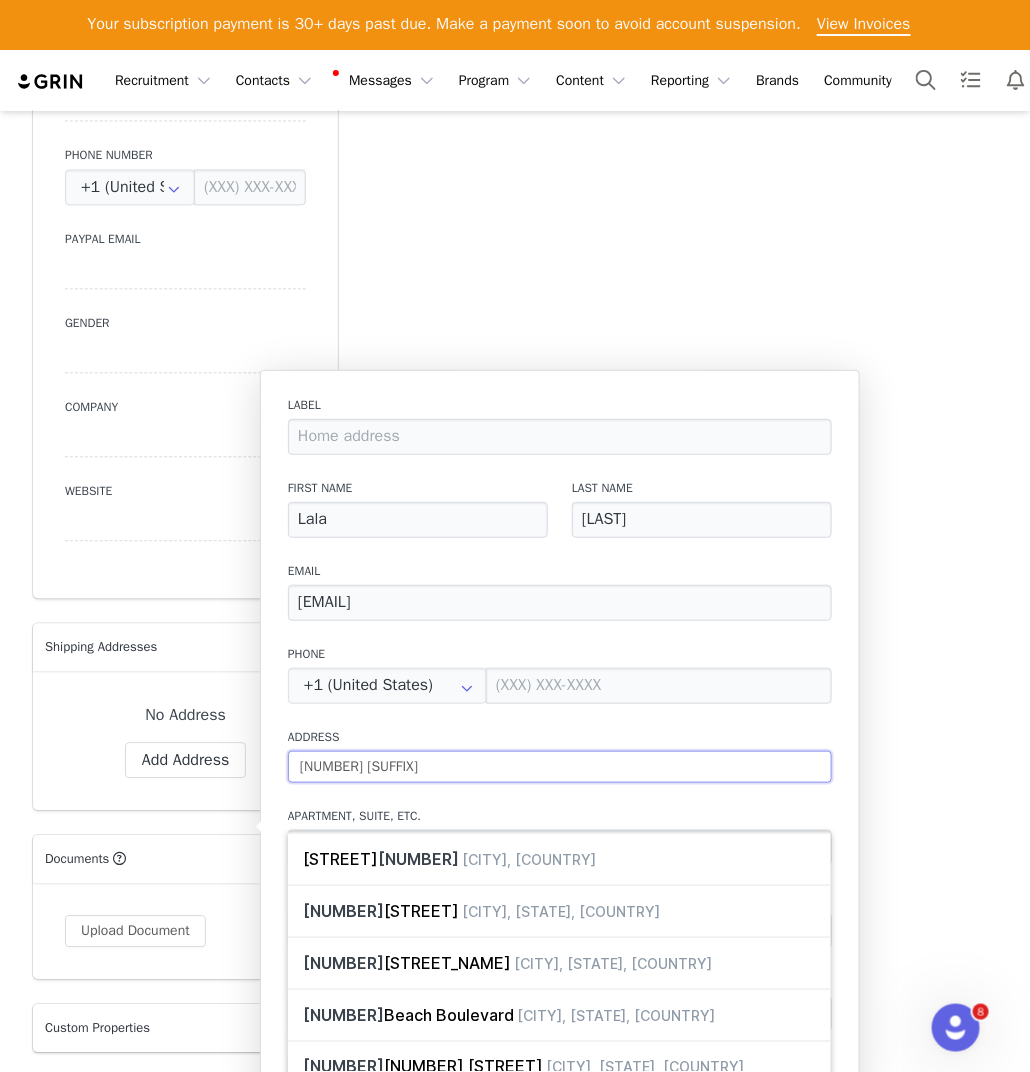 type on "6924 th" 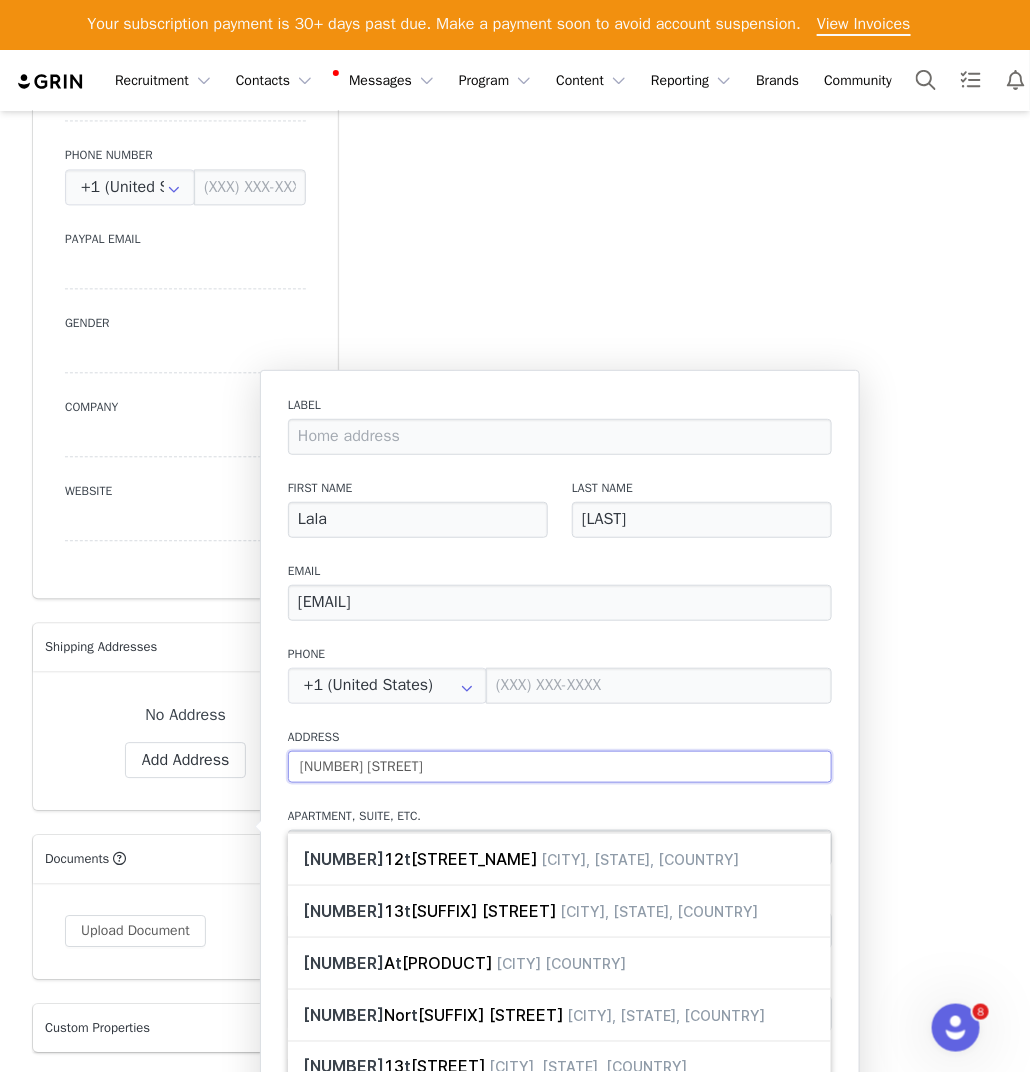 type on "6924 thun" 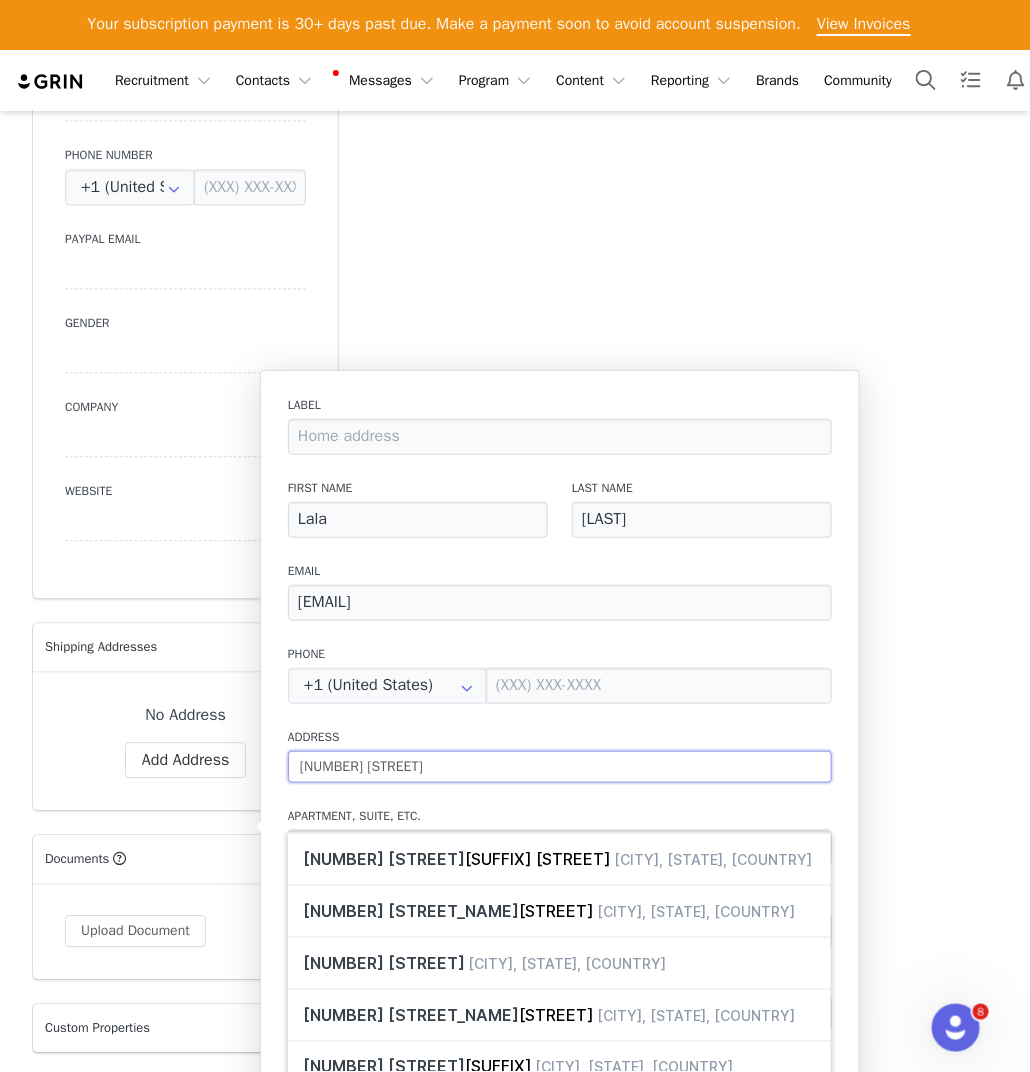 type on "6924 thund" 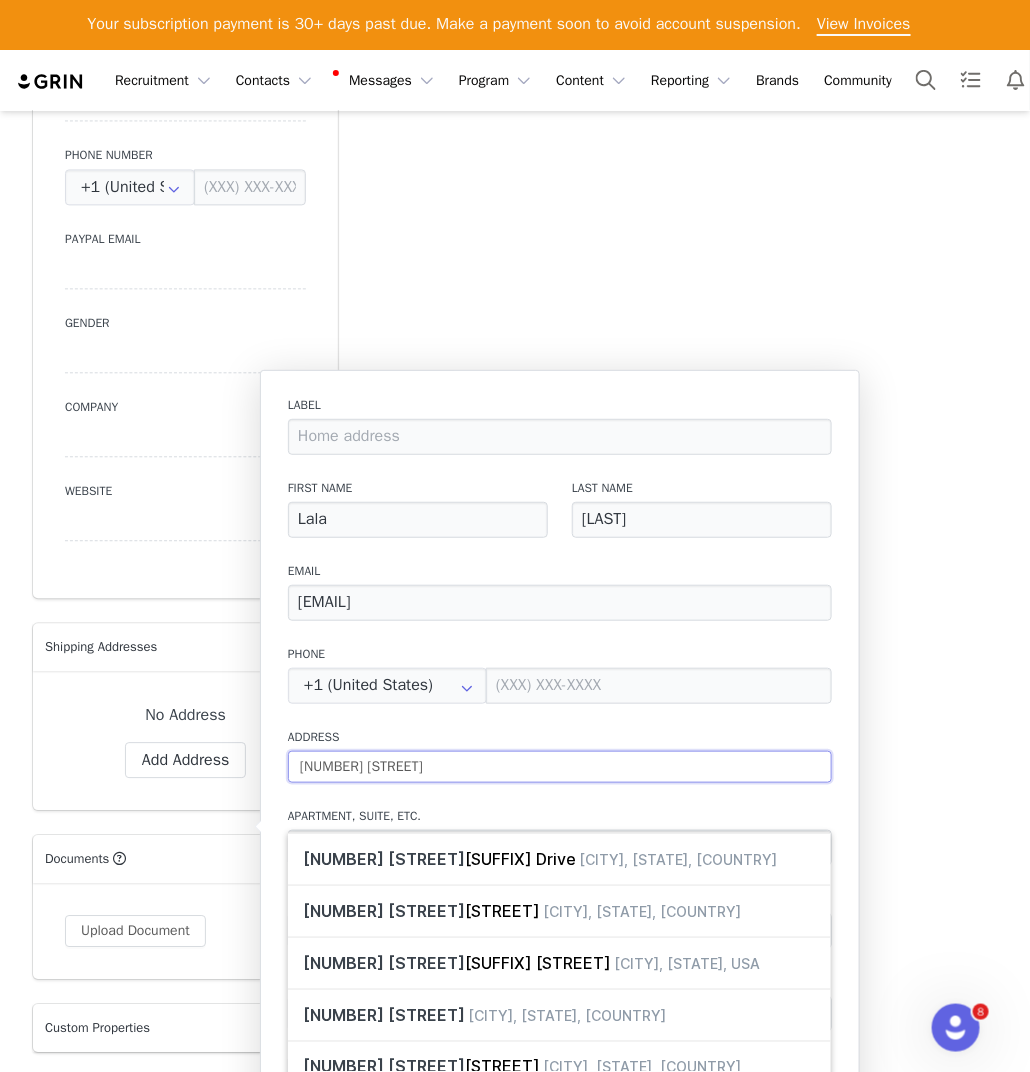 type on "6924 thunder" 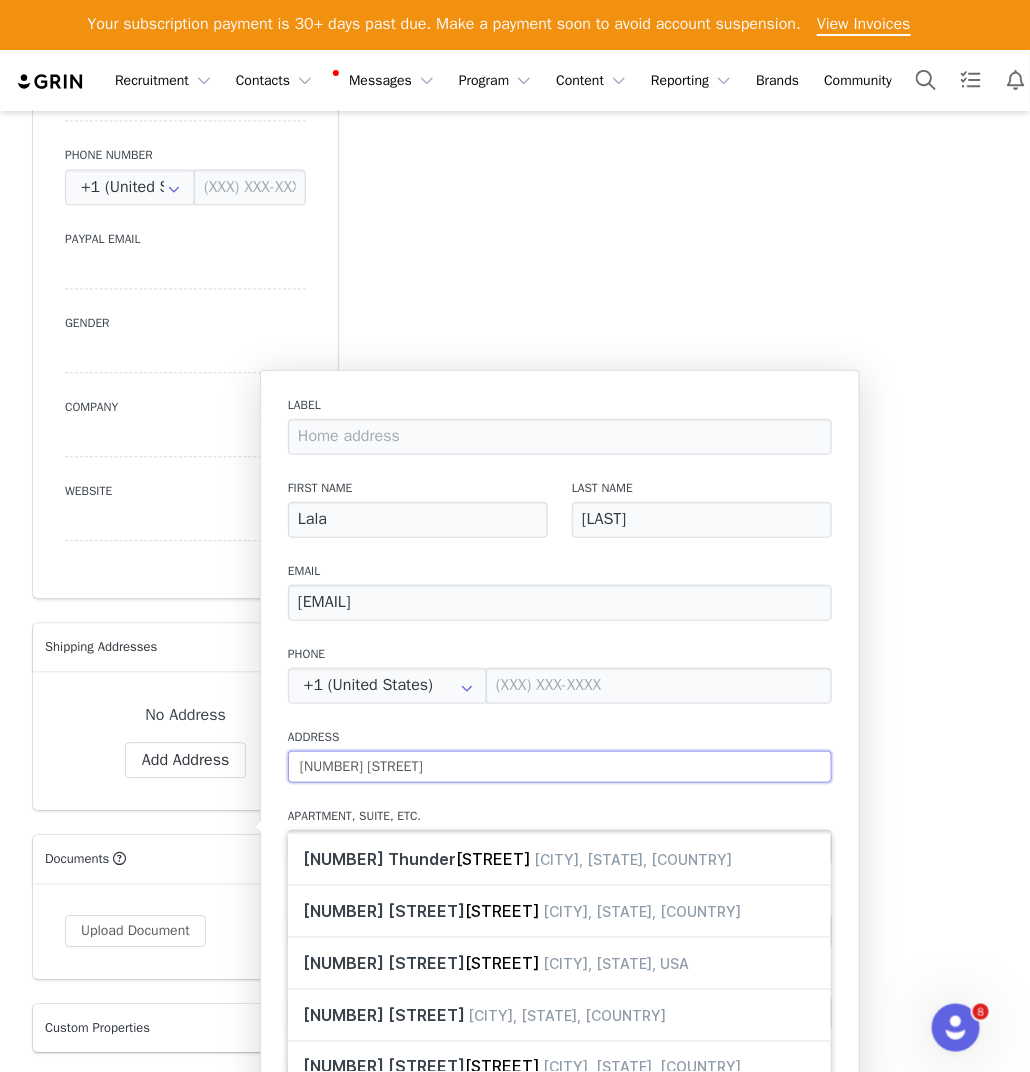 type on "6924 thunderb" 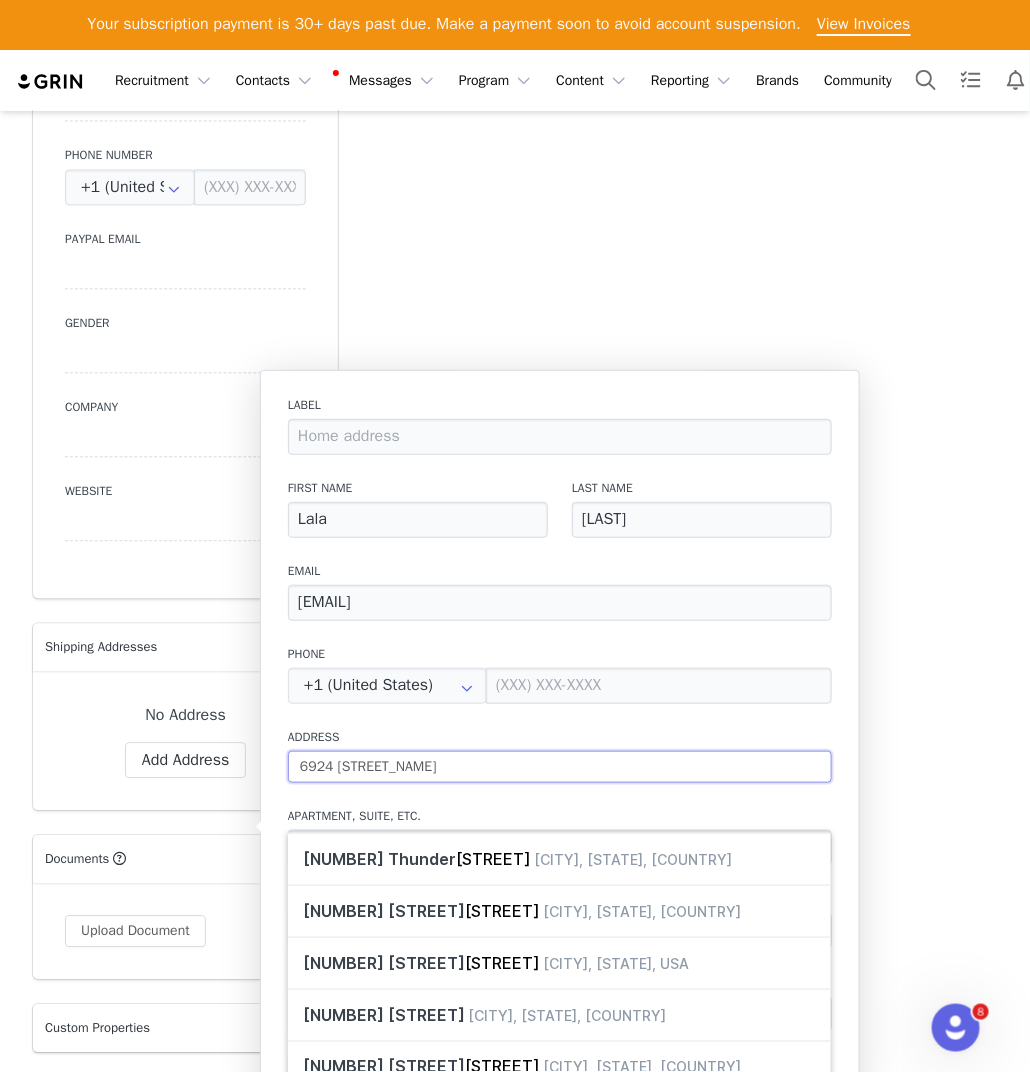 type on "6924 thunderbi" 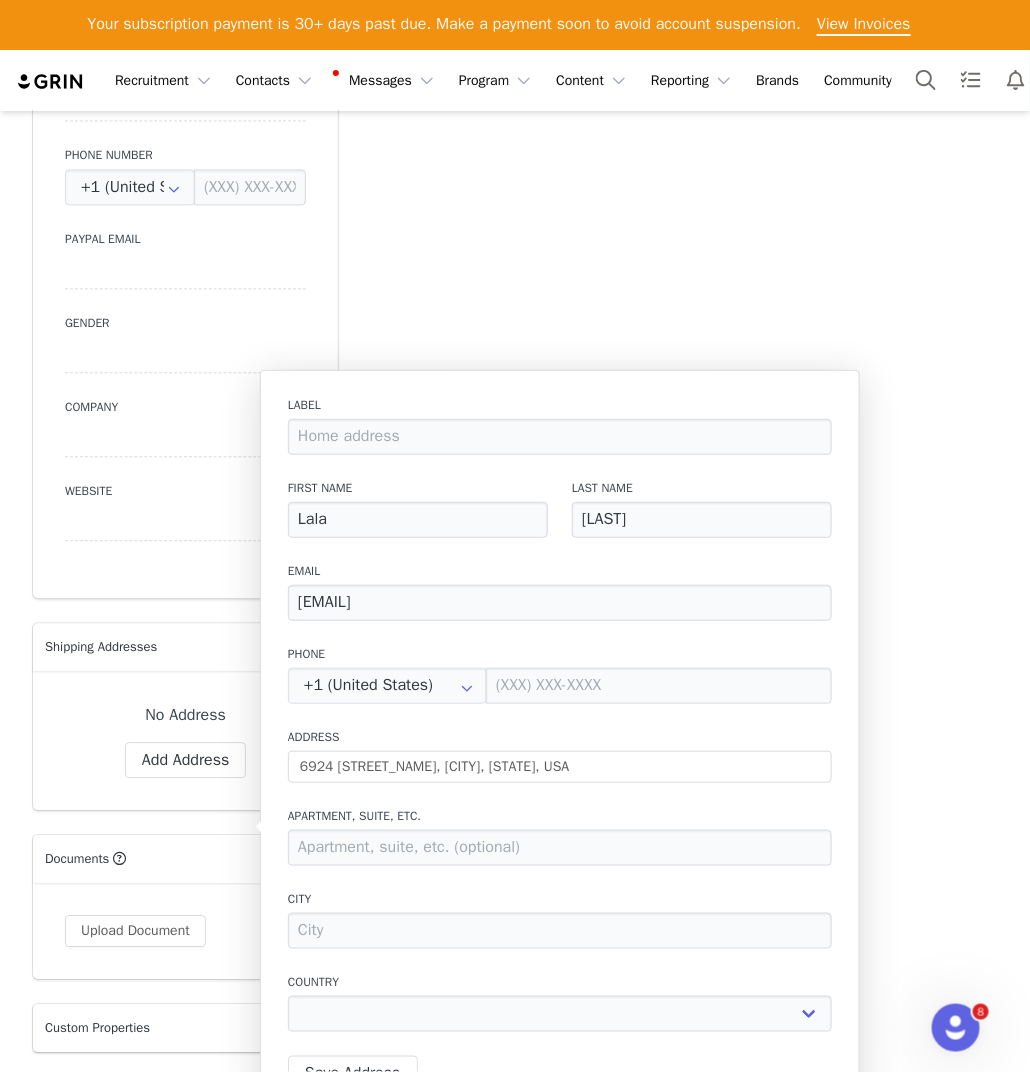 type on "6924 Thunderbird Dr" 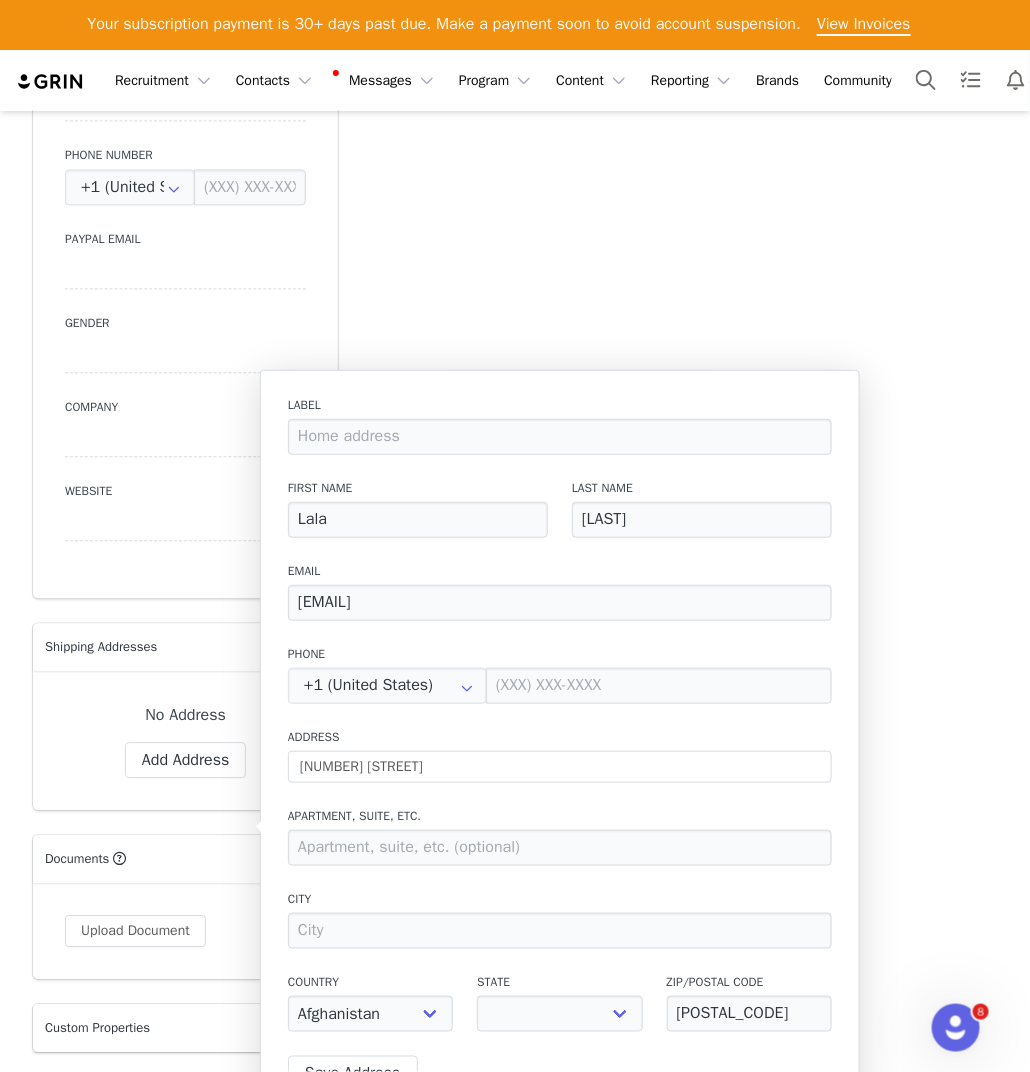 select on "[object Object]" 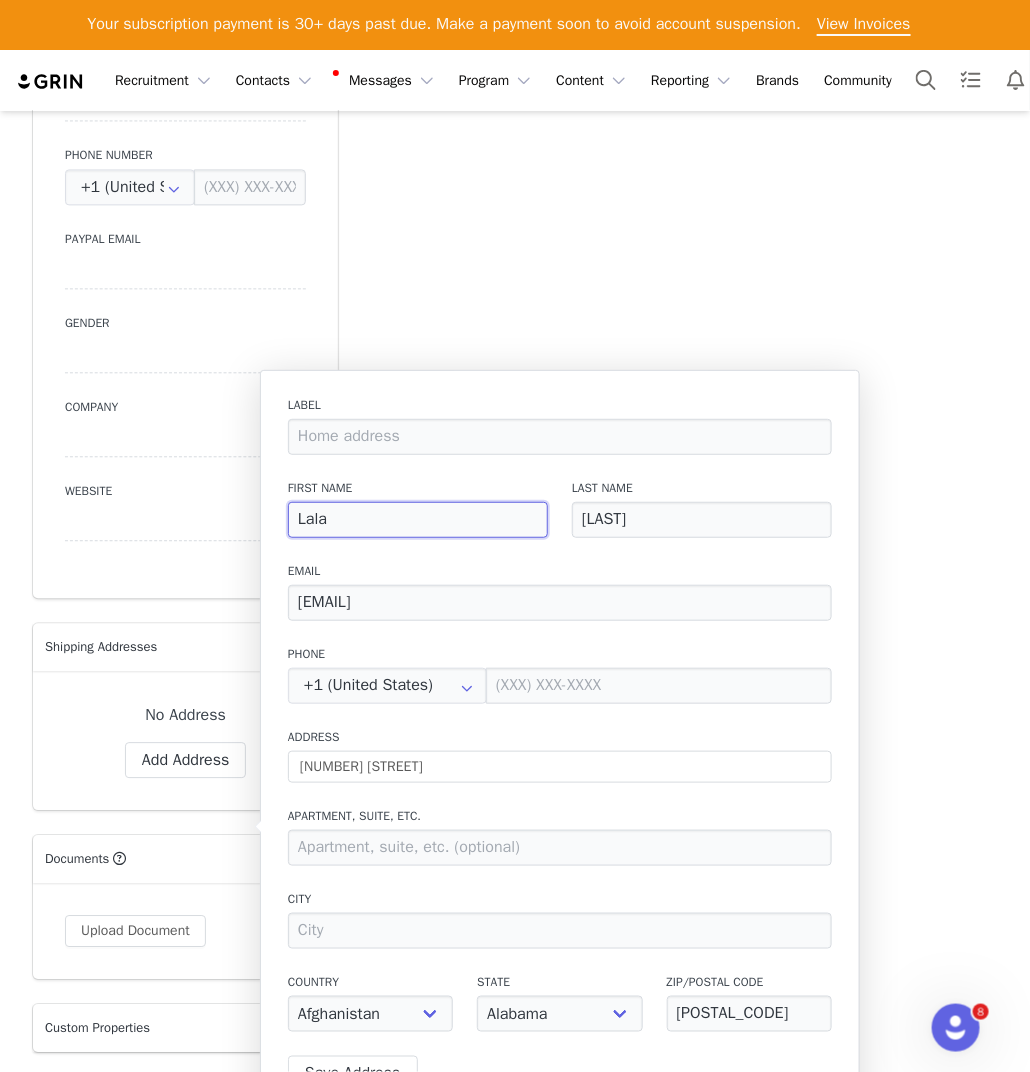 click on "Lala" at bounding box center (418, 520) 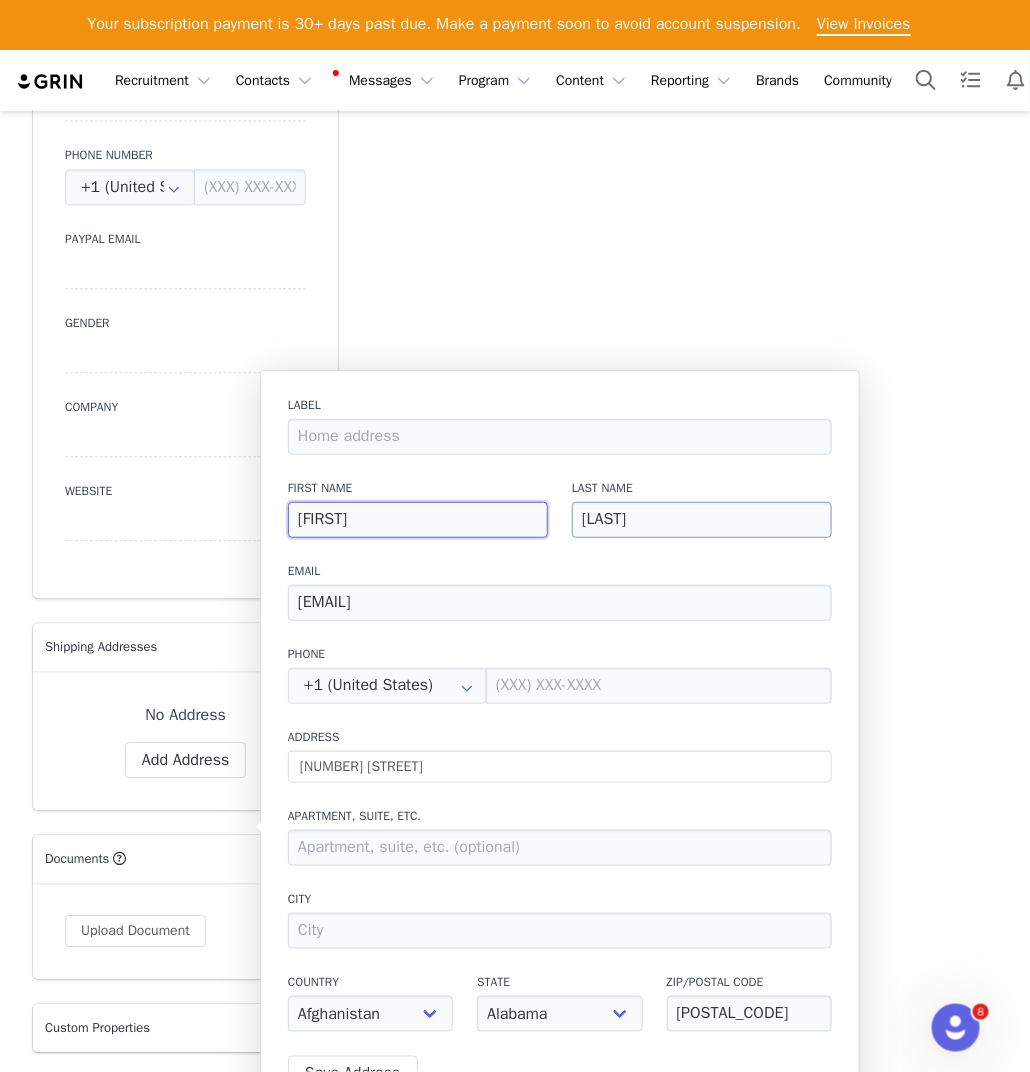 type on "Andrea" 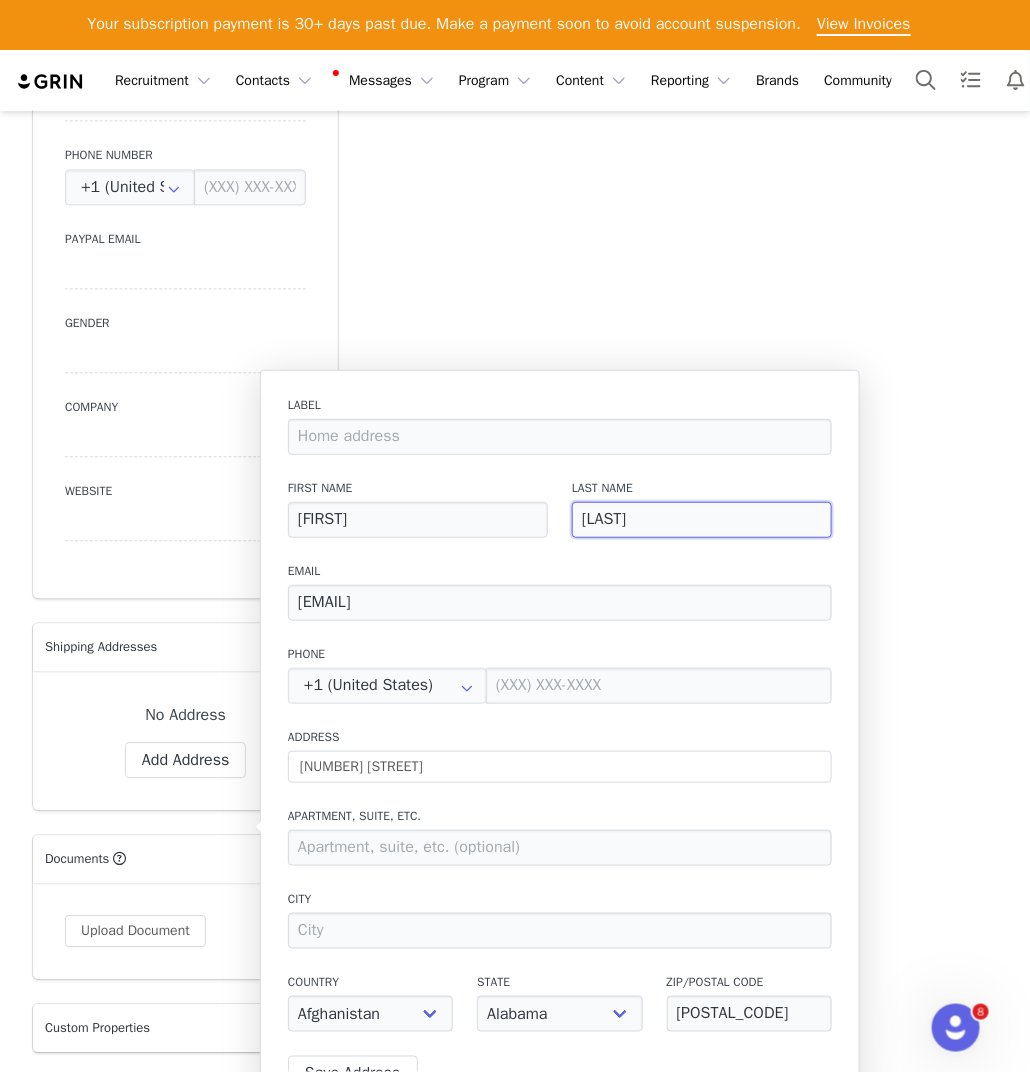 click on "Ronay" at bounding box center (702, 520) 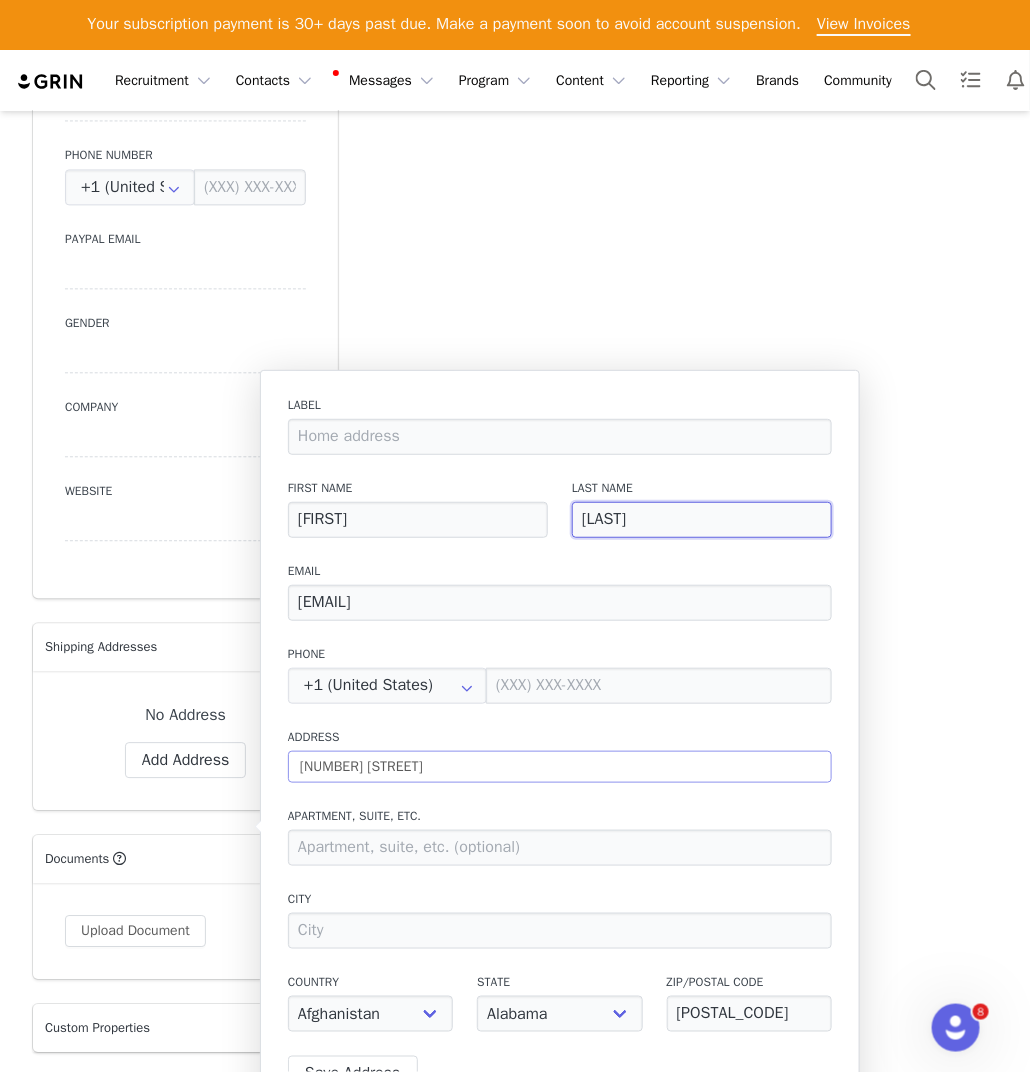 type on "Kirk" 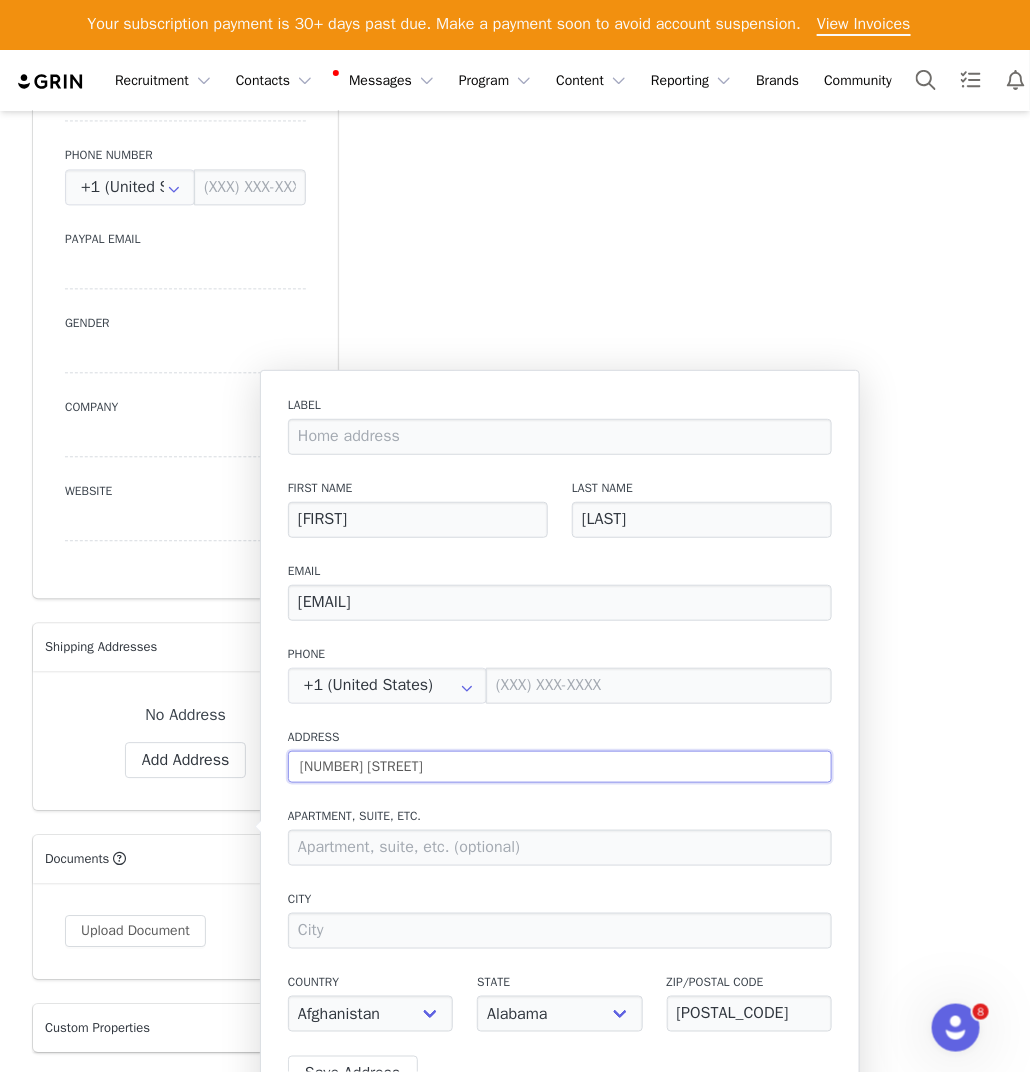 click on "6924 Thunderbird Dr" at bounding box center [560, 767] 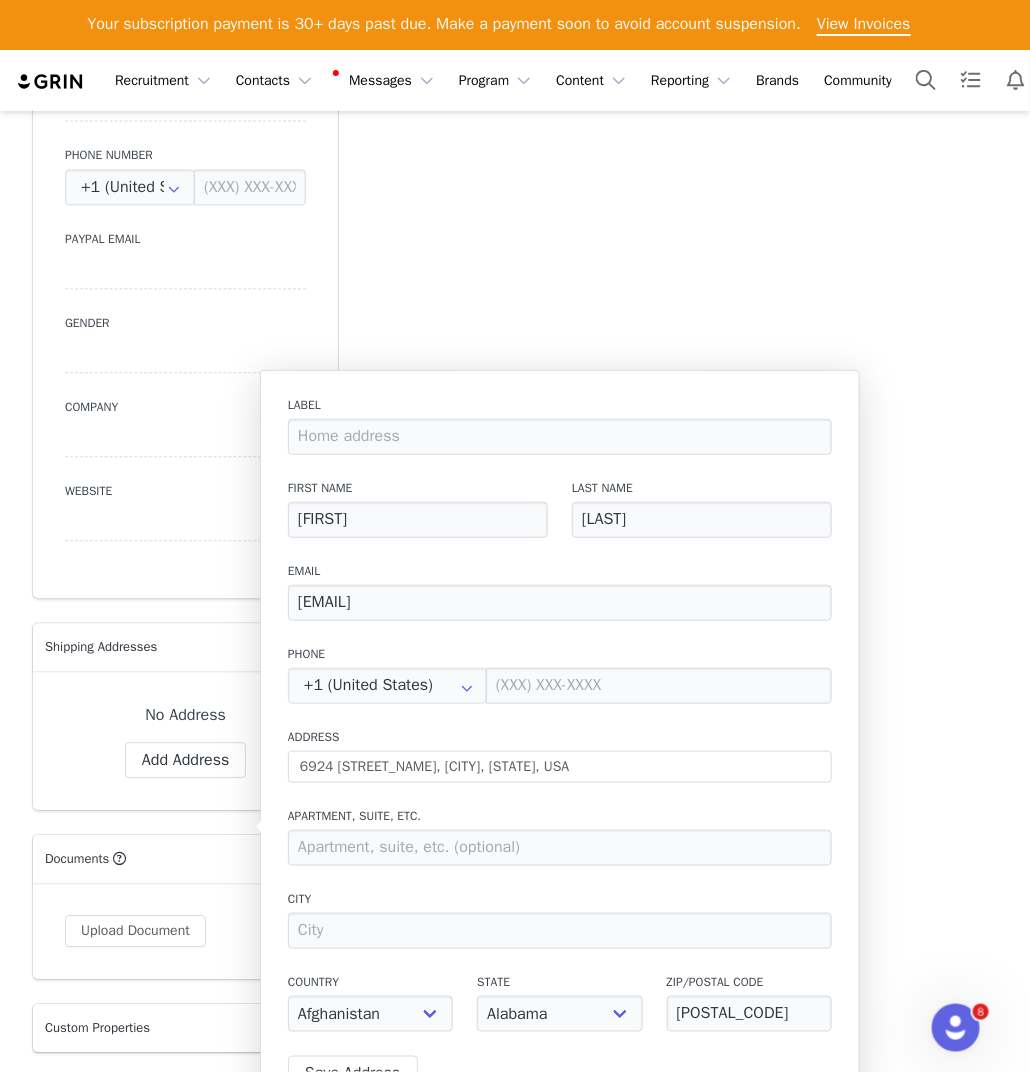type on "6924 Thunderbird Dr" 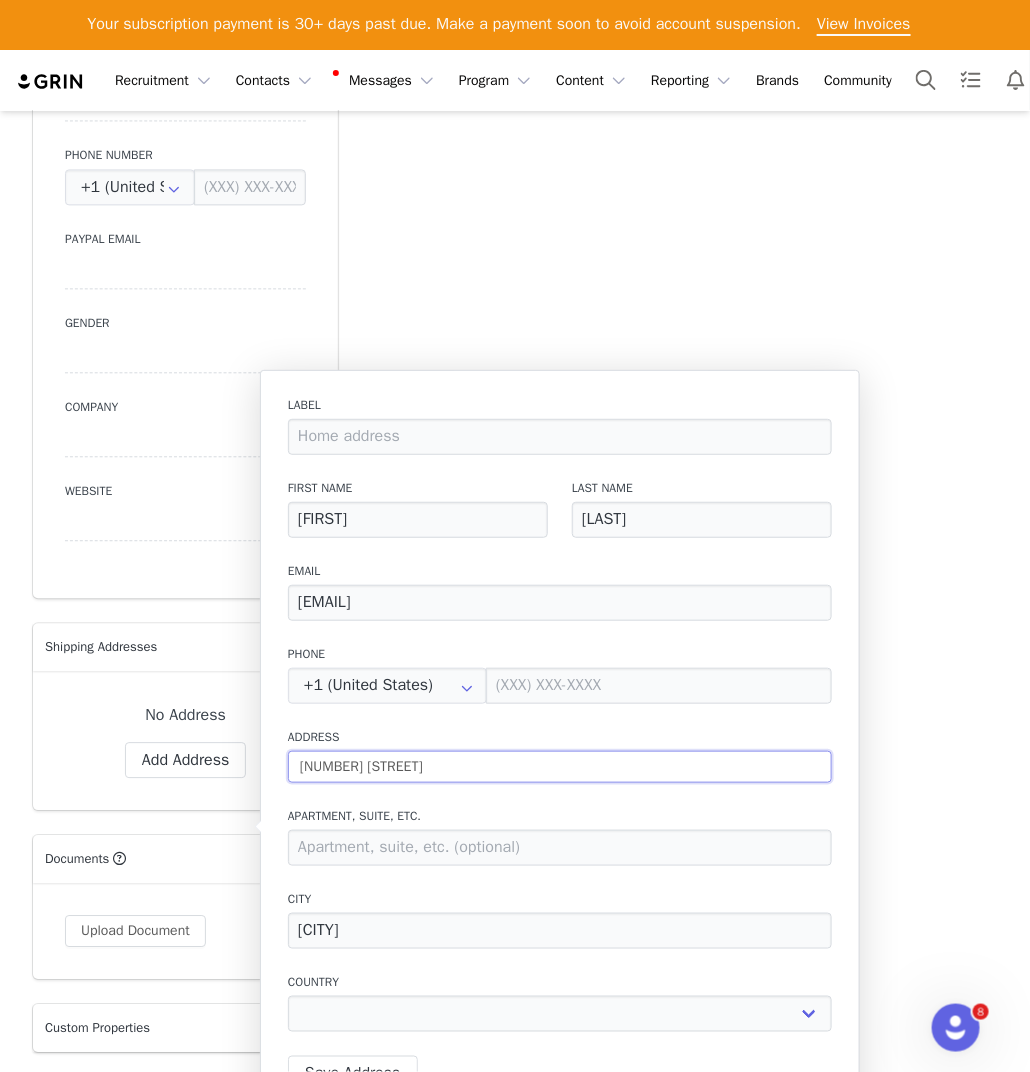 click on "6924 Thunderbird Dr" at bounding box center (560, 767) 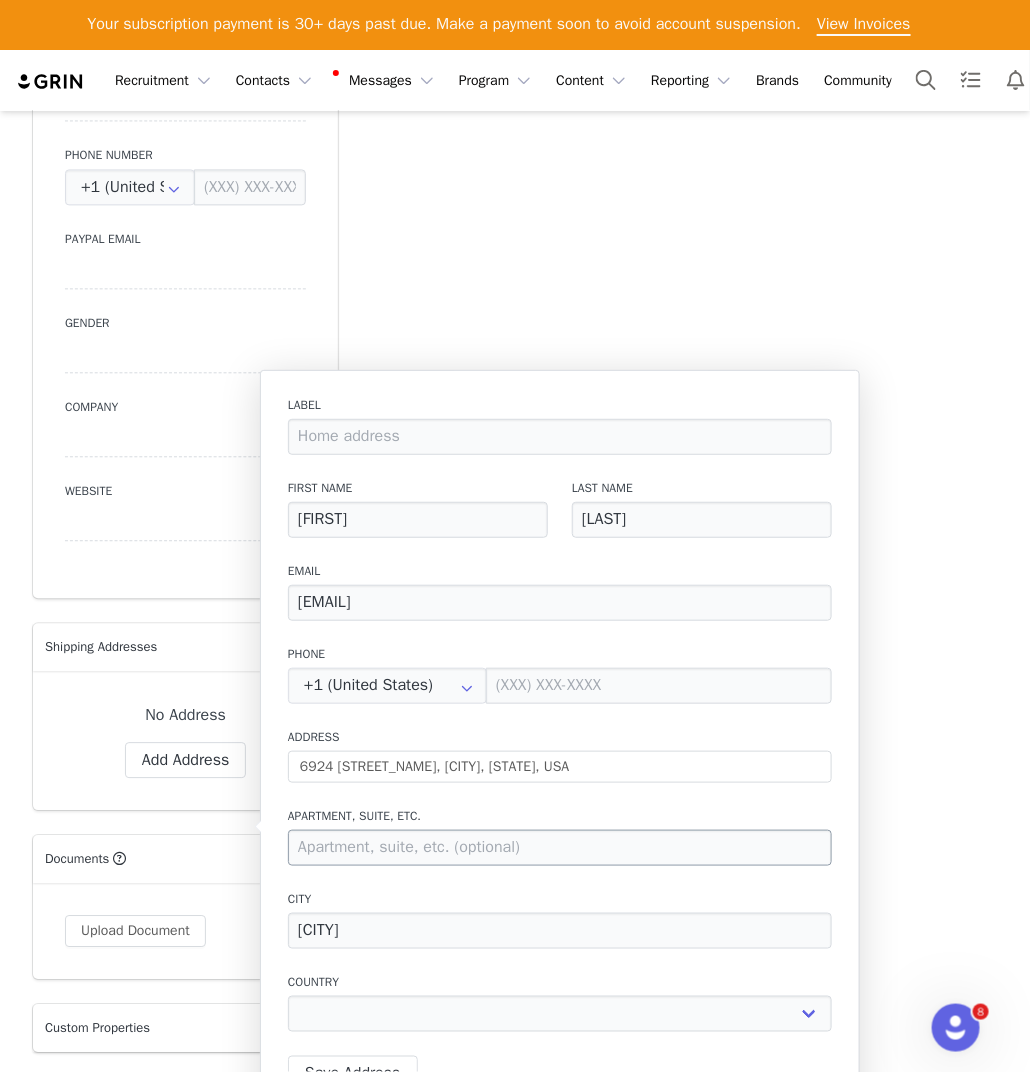 type on "6924 Thunderbird Dr" 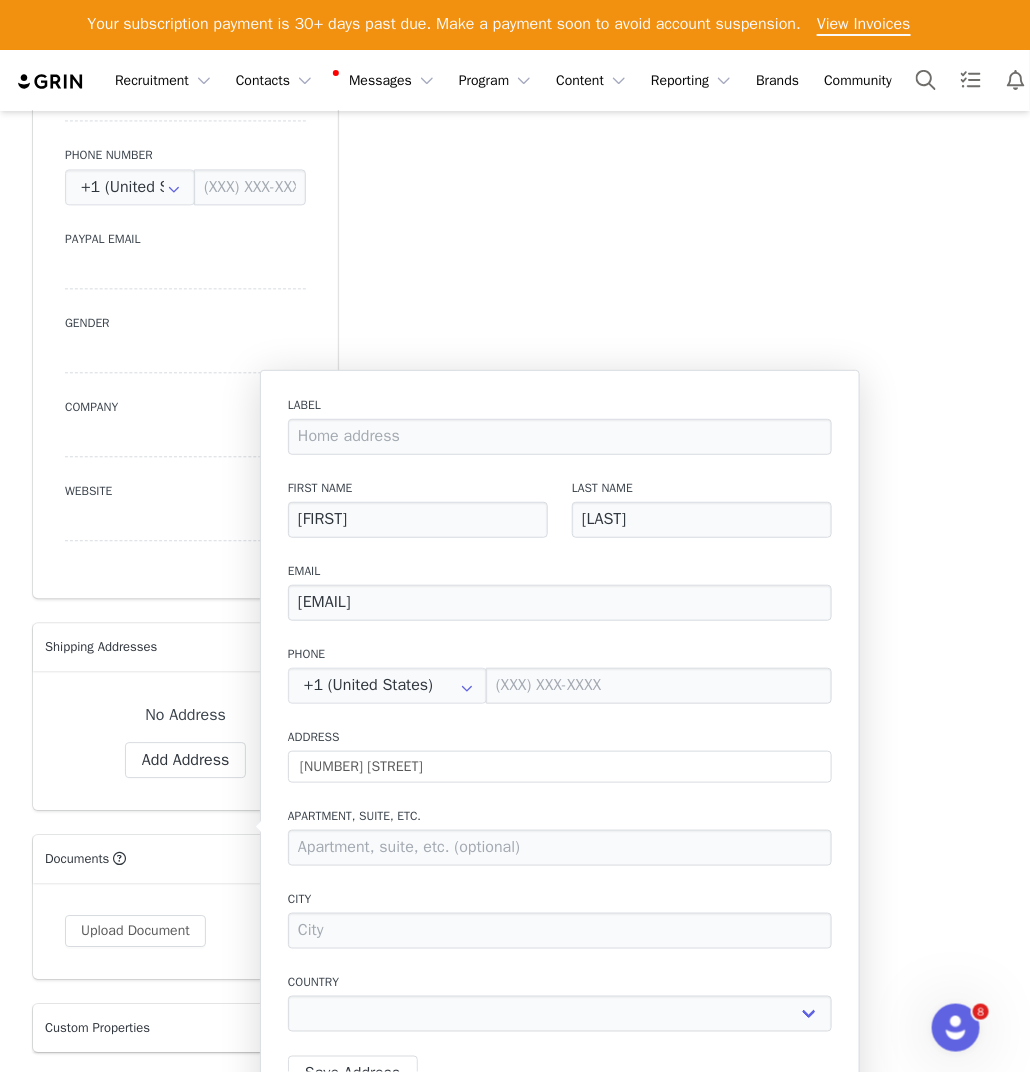 click on "Address  6924 Thunderbird Dr" at bounding box center [560, 755] 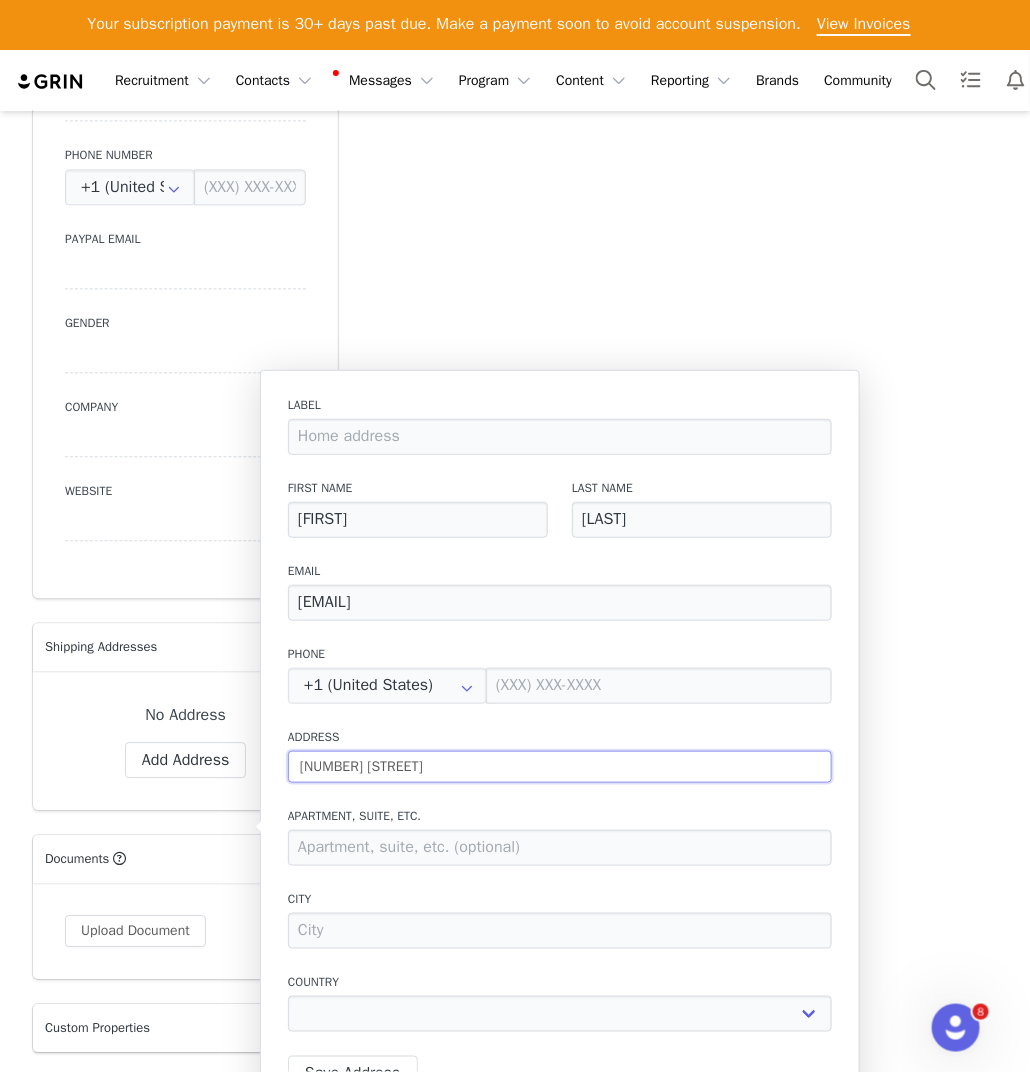 click on "6924 Thunderbird Dr" at bounding box center (560, 767) 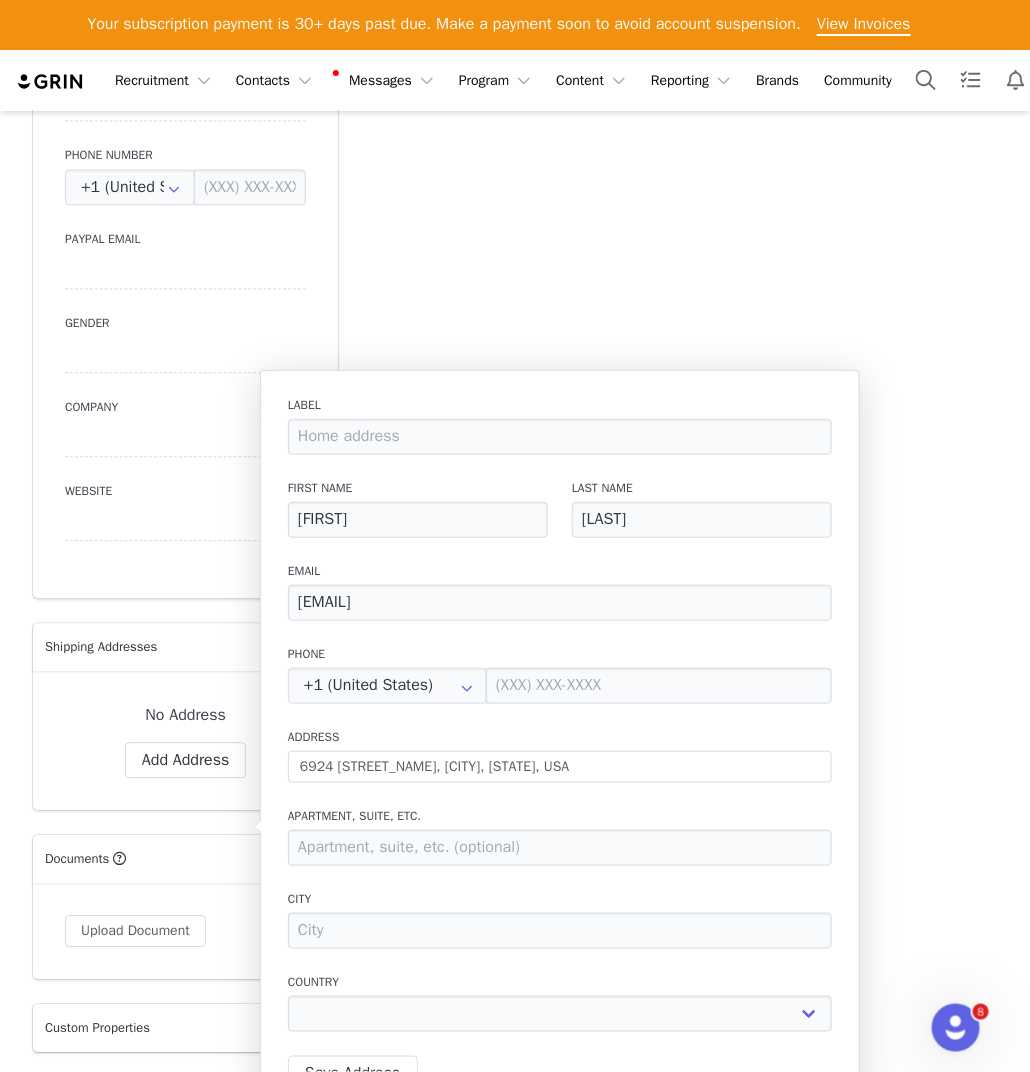 type on "6924 Thunderbird Dr" 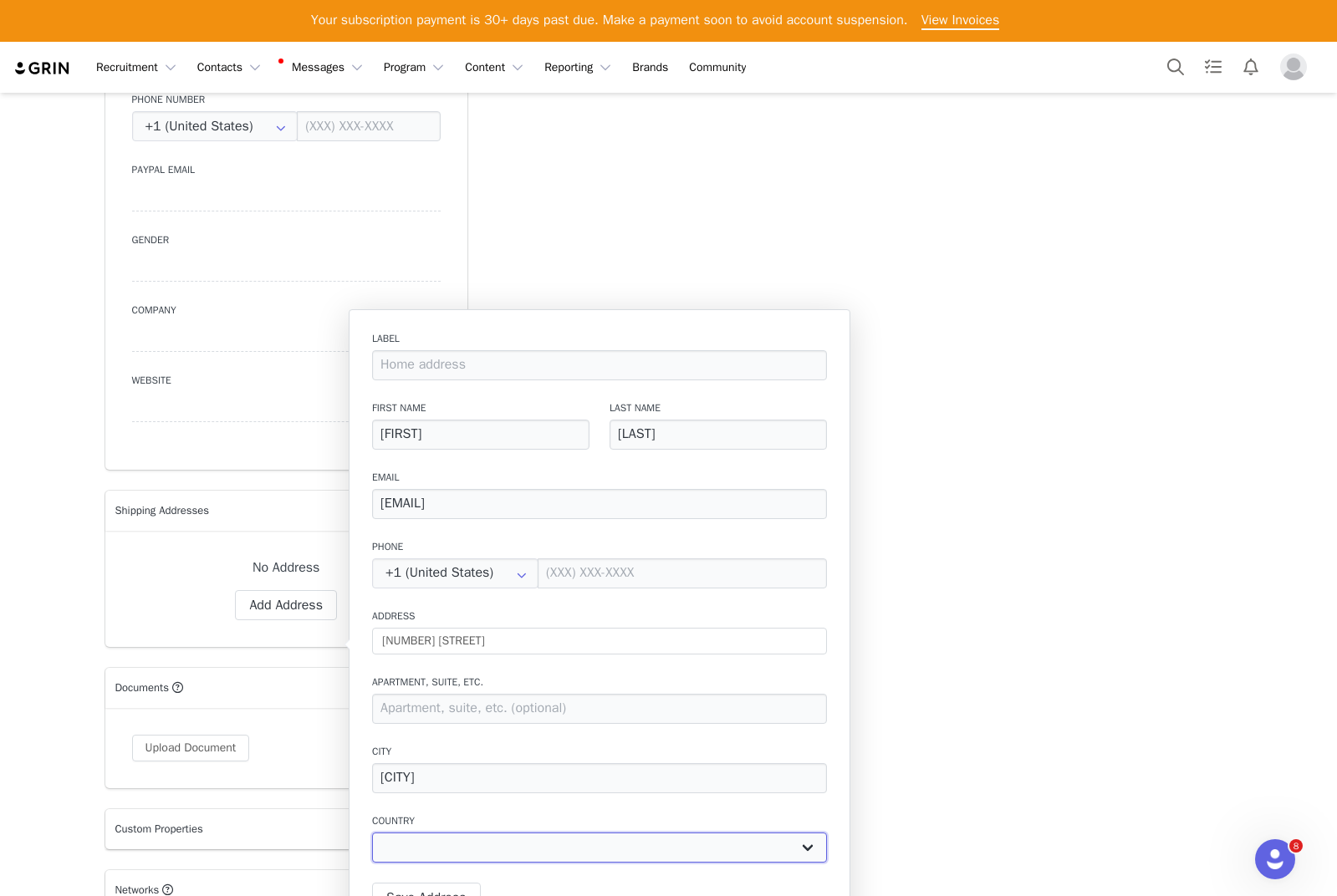 click on "Afghanistan   Aland Islands   Albania   Algeria   Andorra   Angola   Anguilla   Antigua And Barbuda   Argentina   Armenia   Aruba   Australia   Austria   Azerbaijan   Bahamas   Bahrain   Bangladesh   Barbados   Belarus   Belgium   Belize   Benin   Bermuda   Bhutan   Bolivia   Bonaire, Sint Eustatius and Saba   Bosnia And Herzegovina   Botswana   Bouvet Island   Brazil   Brunei   Bulgaria   Burkina Faso   Burundi   Cambodia   Canada   Cape Verde   Cayman Islands   Central African Republic   Chad   Chile   China   Christmas Island   Cocos (Keeling) Islands   Colombia   Comoros   Congo   Congo, The Democratic Republic Of The   Cook Islands   Costa Rica   Côte d'Ivoire   Croatia   Cuba   Curaçao   Cyprus   Czech Republic   Denmark   Djibouti   Dominica   Dominican Republic   Ecuador   Egypt   El Salvador   Eritrea   Estonia   Ethiopia   Falkland Islands (Malvinas)   Faroe Islands   Fiji   Finland   France   French Guiana   French Polynesia   French Southern Territories   Gabon   Gambia   Georgia   Germany" at bounding box center (600, 848) 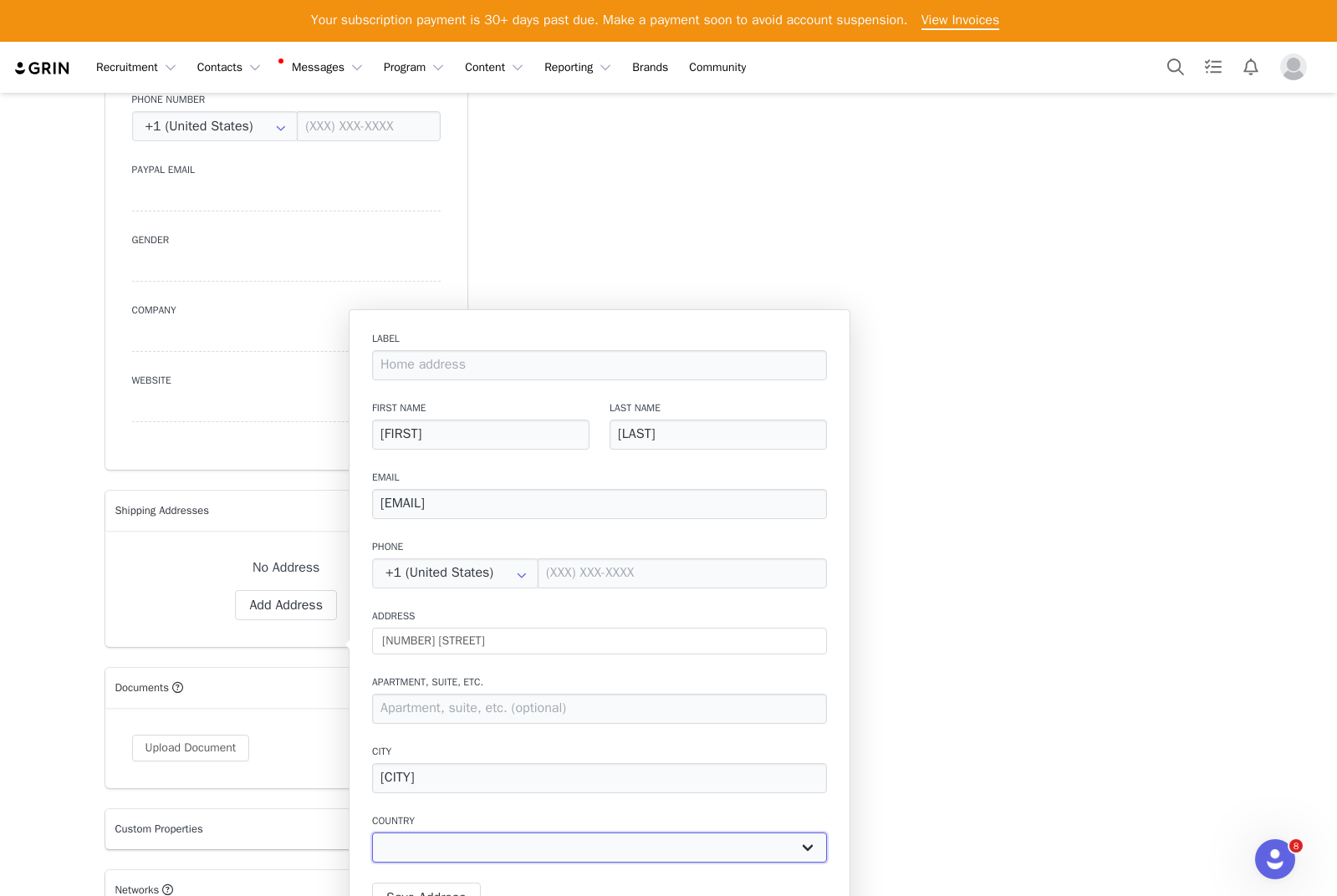 select on "[object Object]" 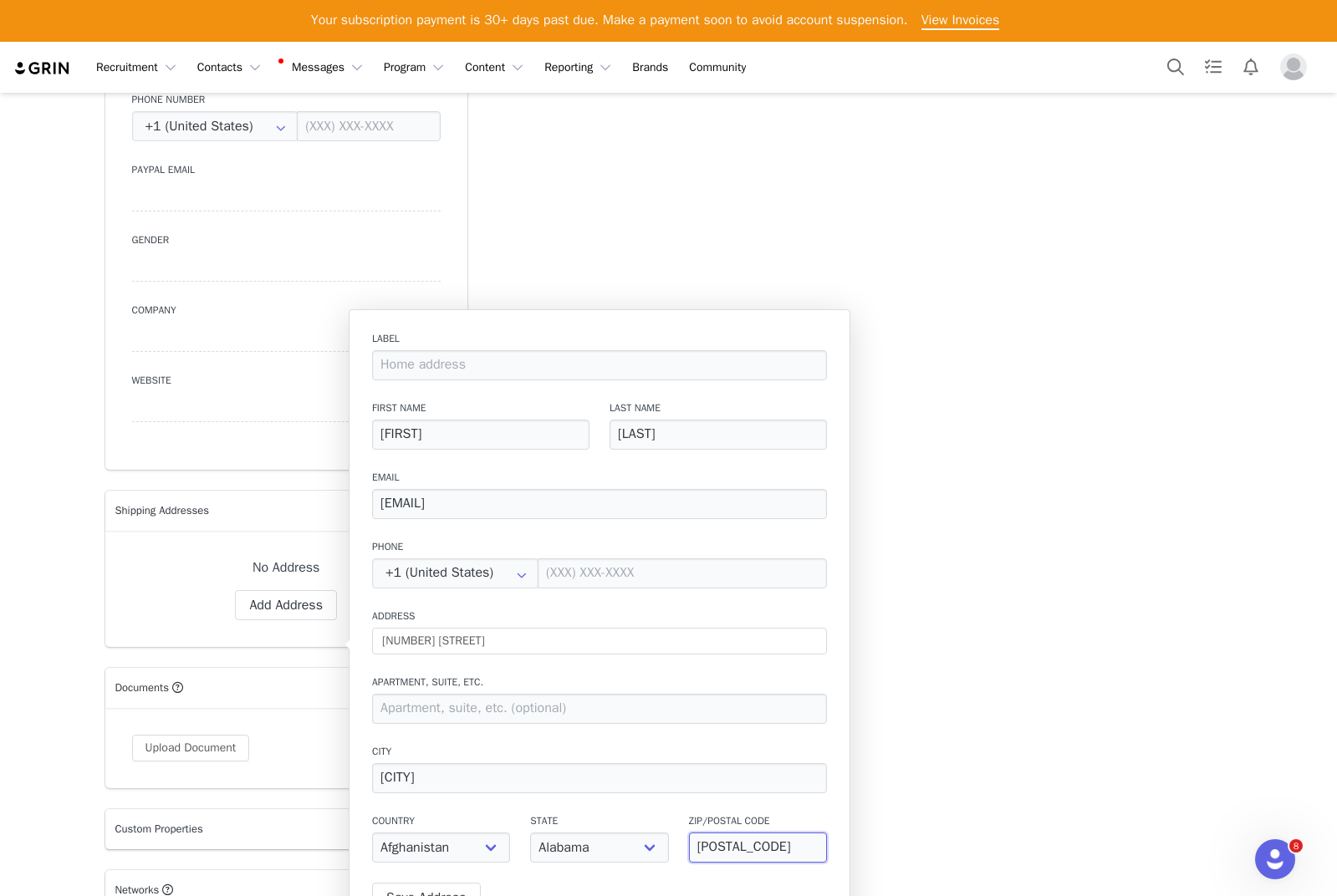 drag, startPoint x: 733, startPoint y: 853, endPoint x: 783, endPoint y: 852, distance: 50.01 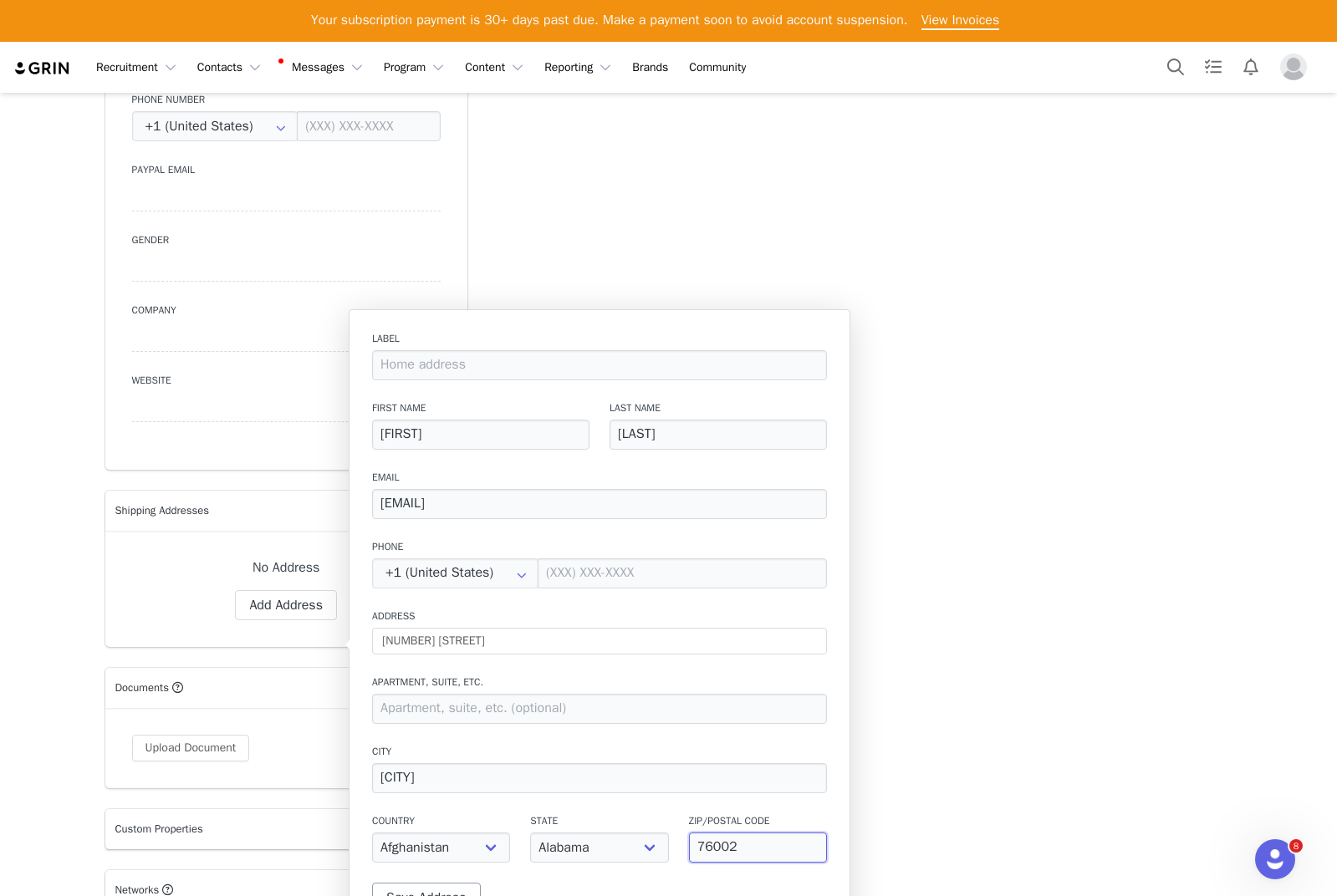 type on "76002" 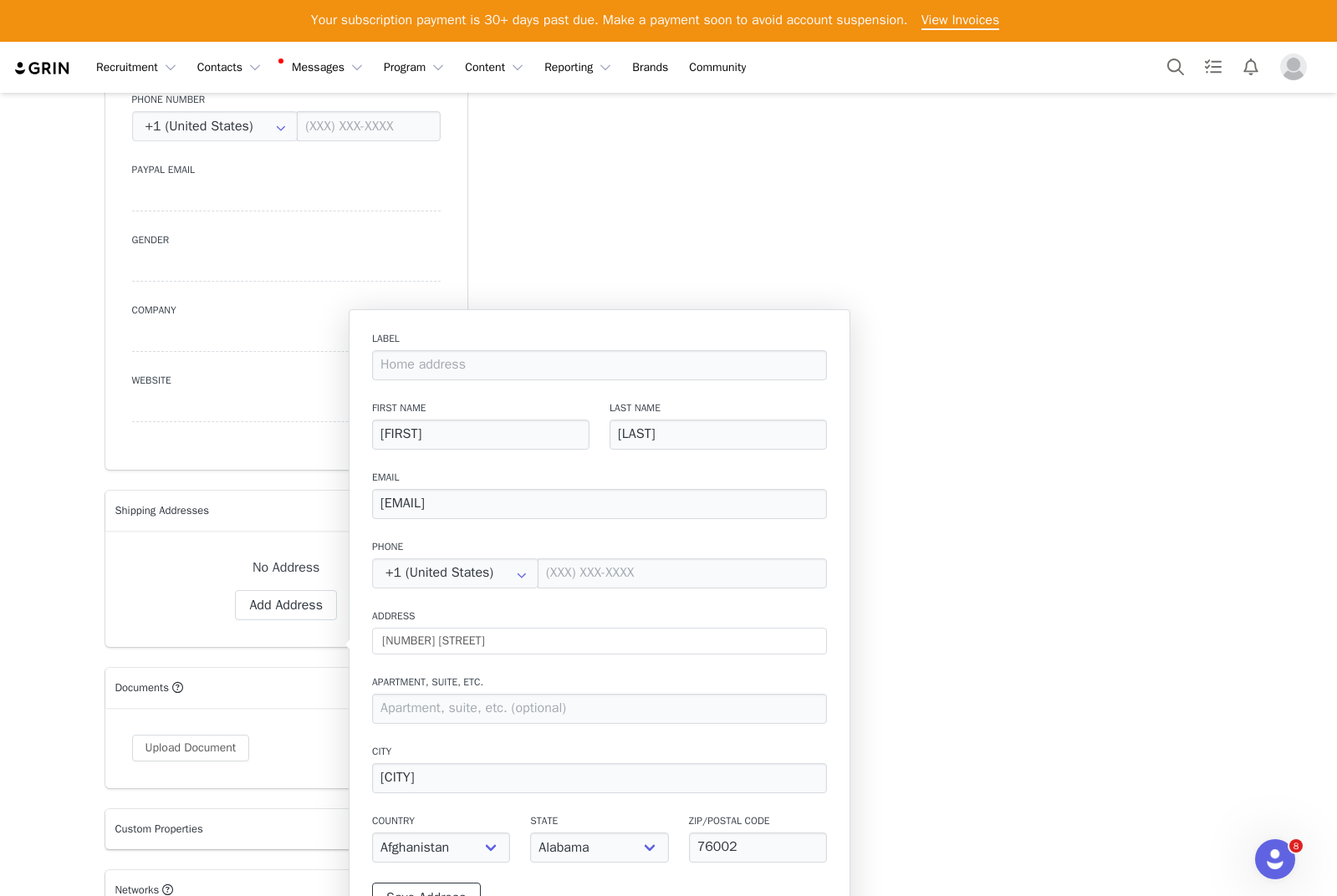 click on "Save Address" at bounding box center [426, 898] 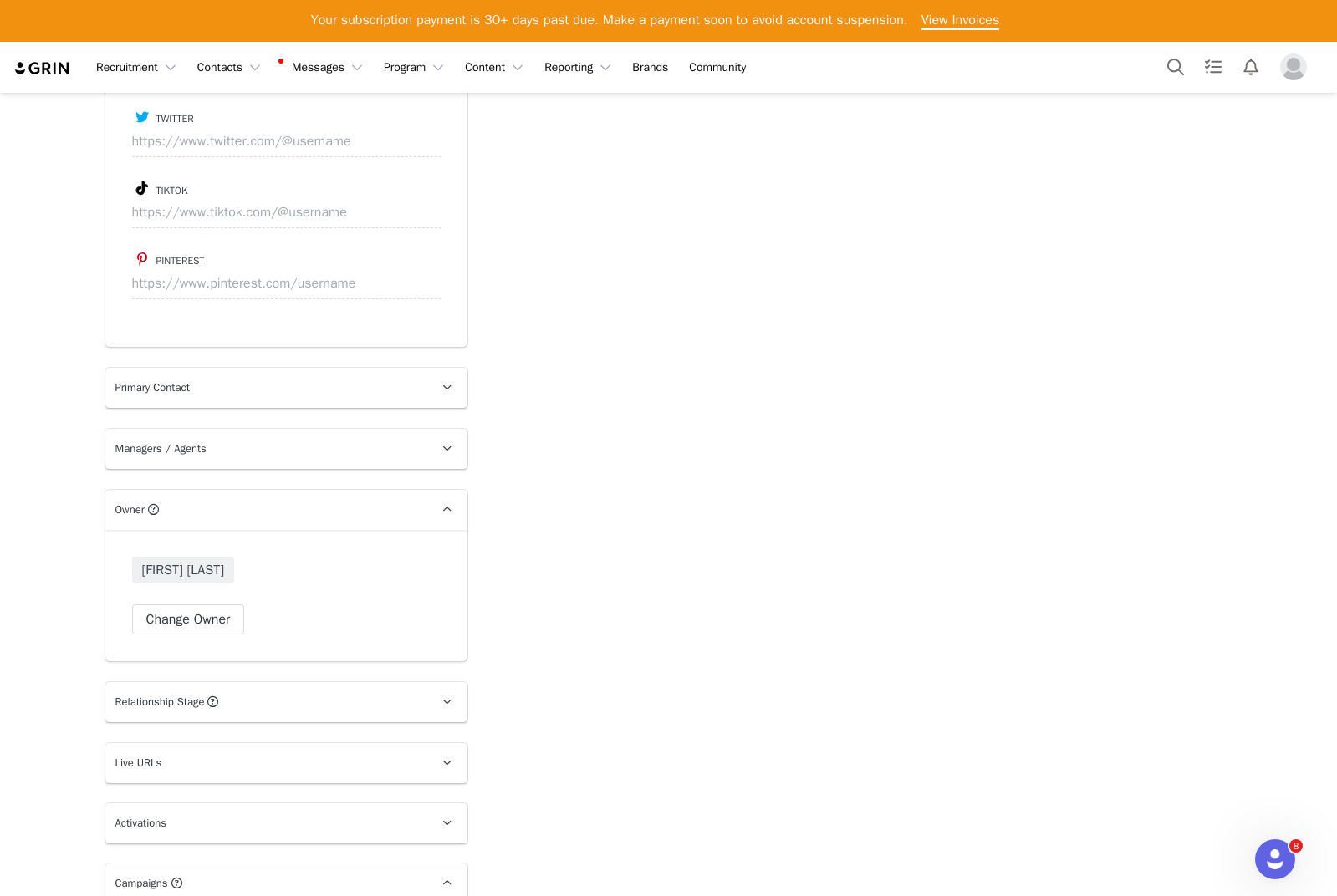 scroll, scrollTop: 2678, scrollLeft: 0, axis: vertical 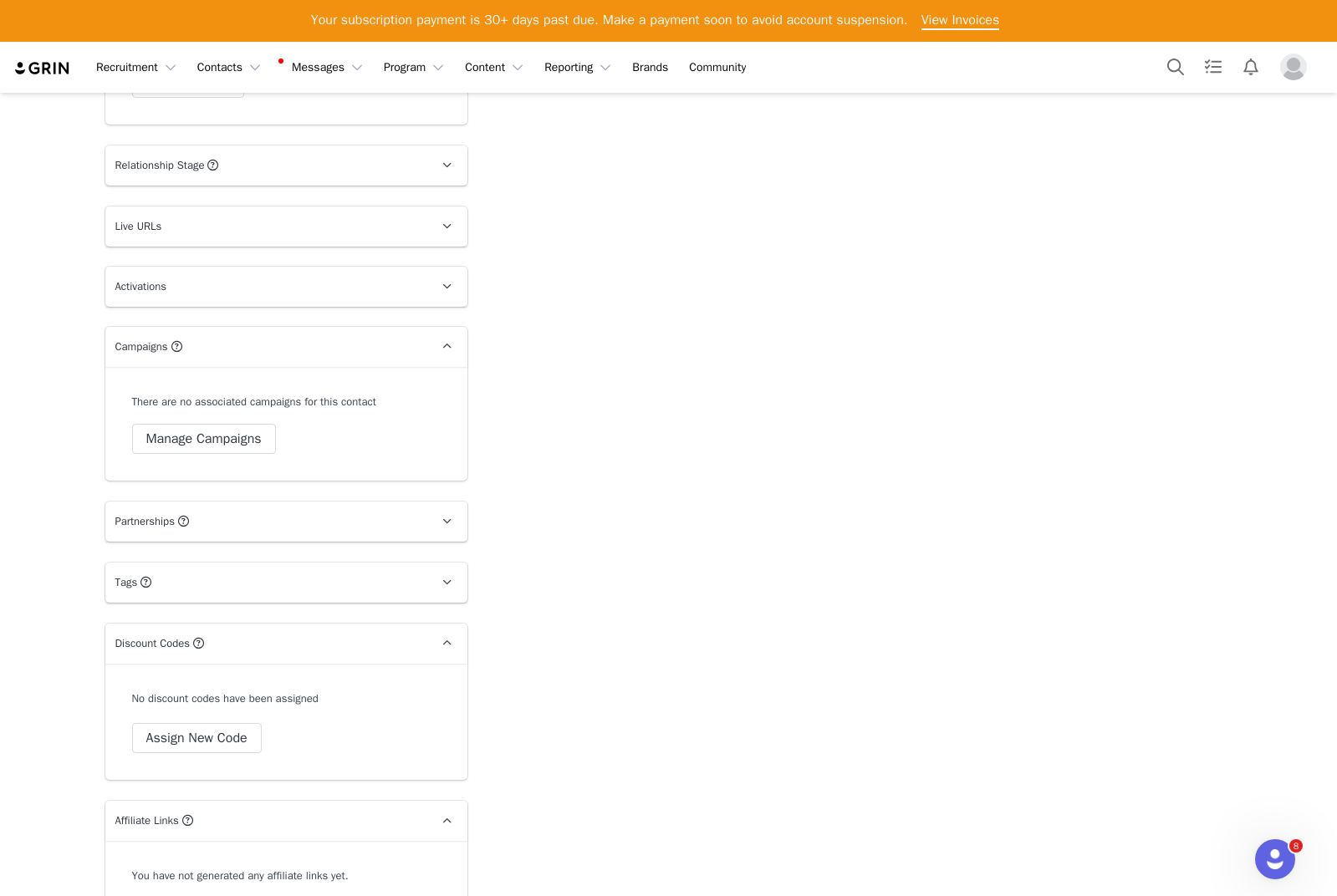 click on "There are no associated campaigns for this contact Manage Campaigns" at bounding box center [286, 424] 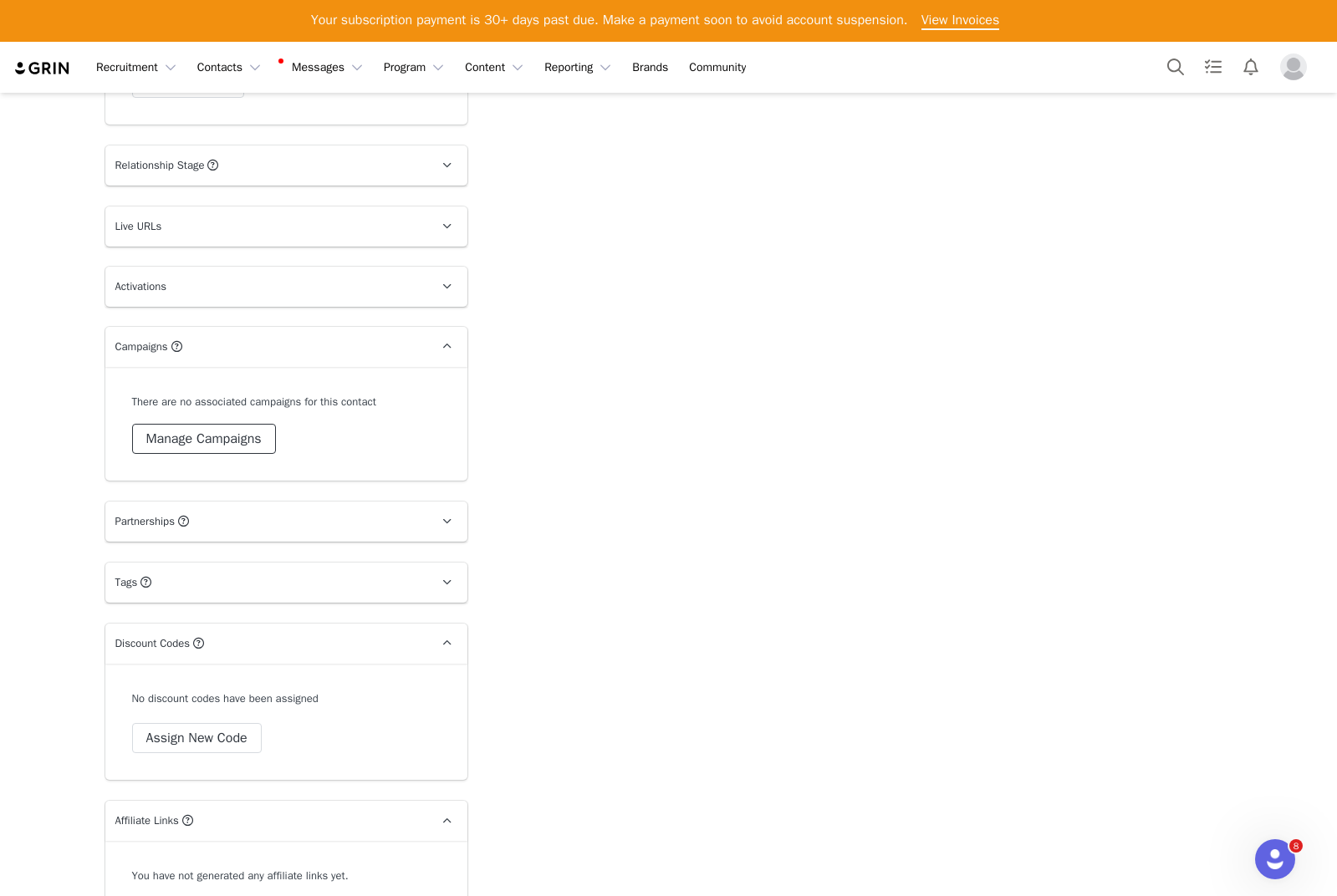 click on "Manage Campaigns" at bounding box center (204, 439) 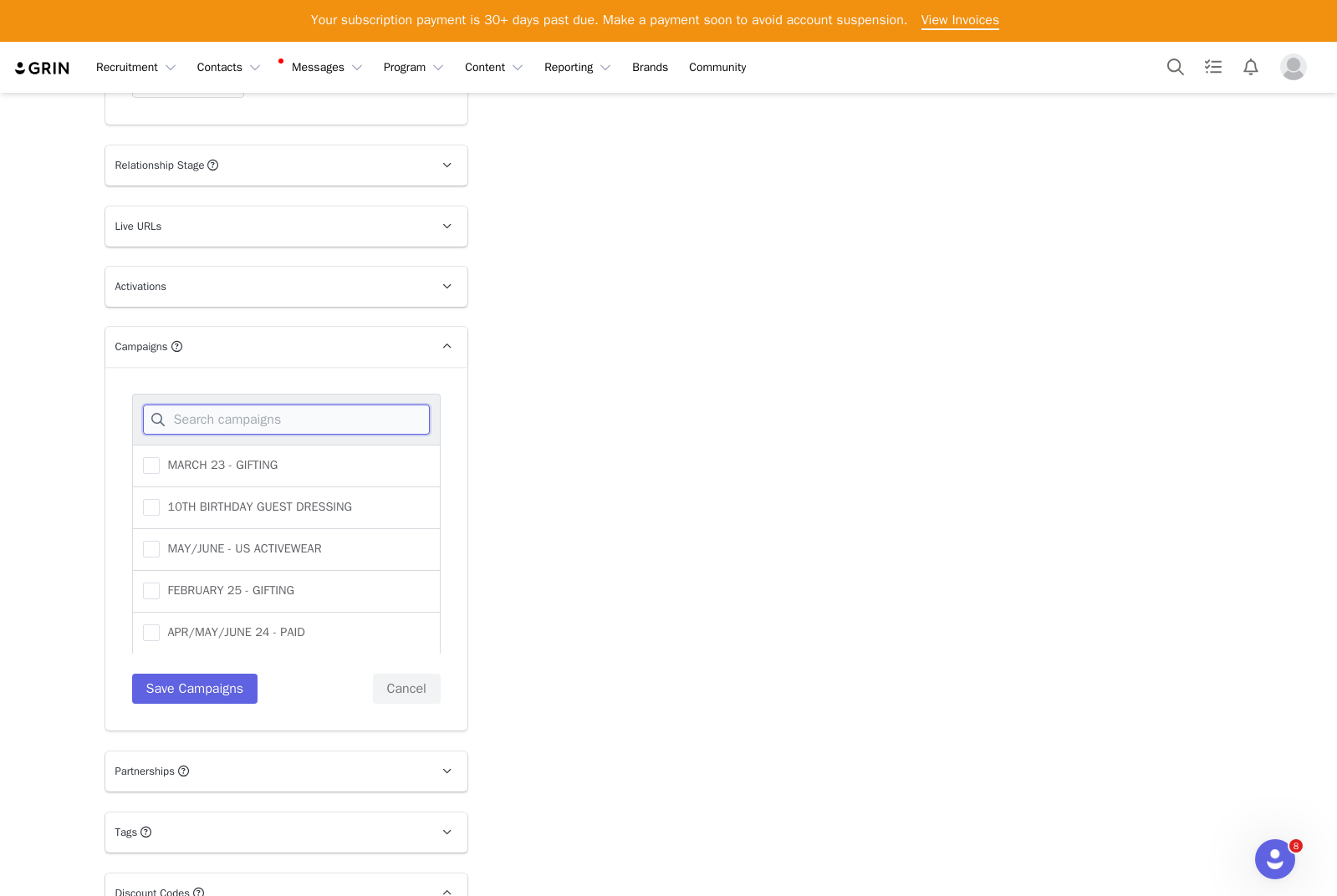 click at bounding box center [286, 420] 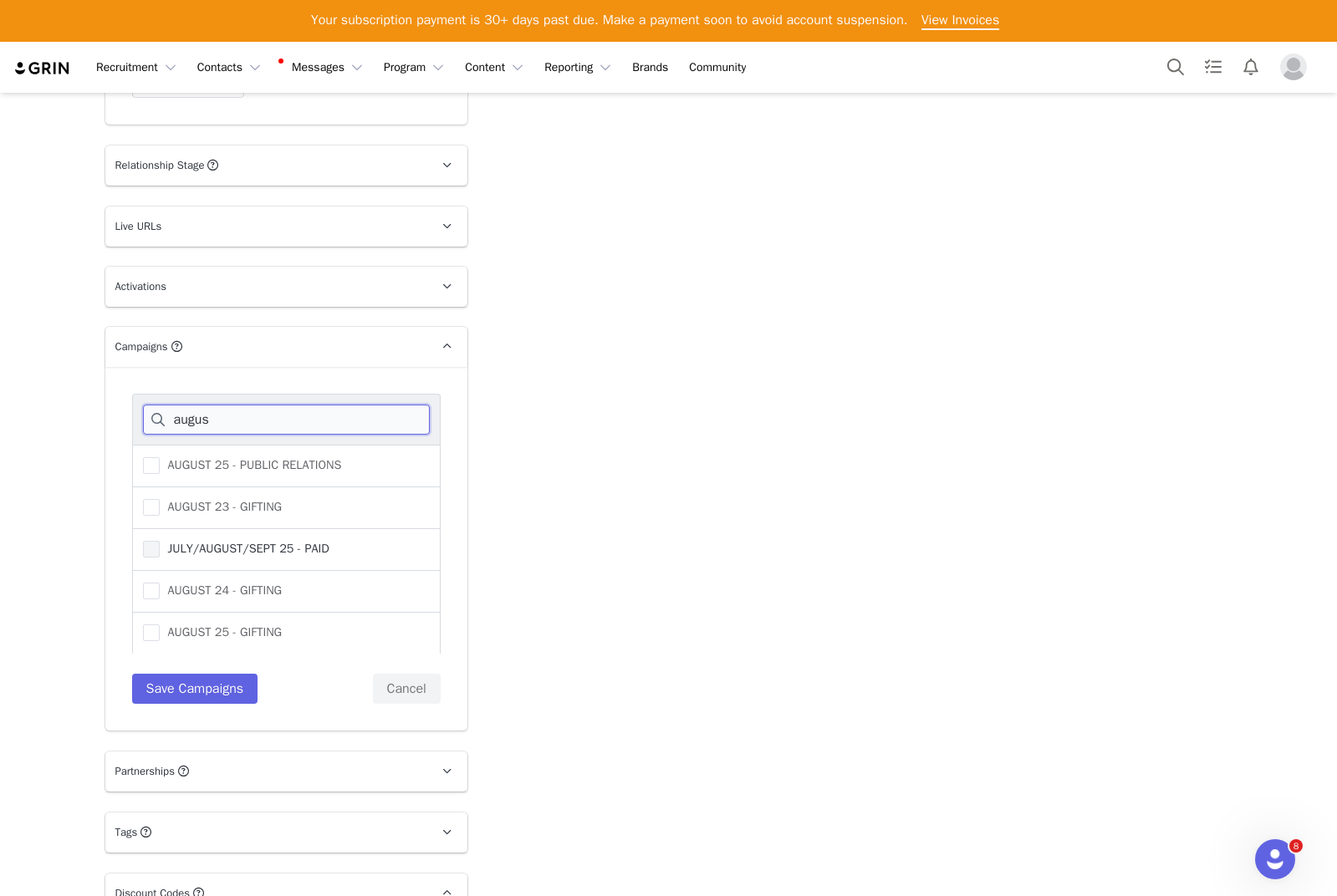 scroll, scrollTop: 118, scrollLeft: 0, axis: vertical 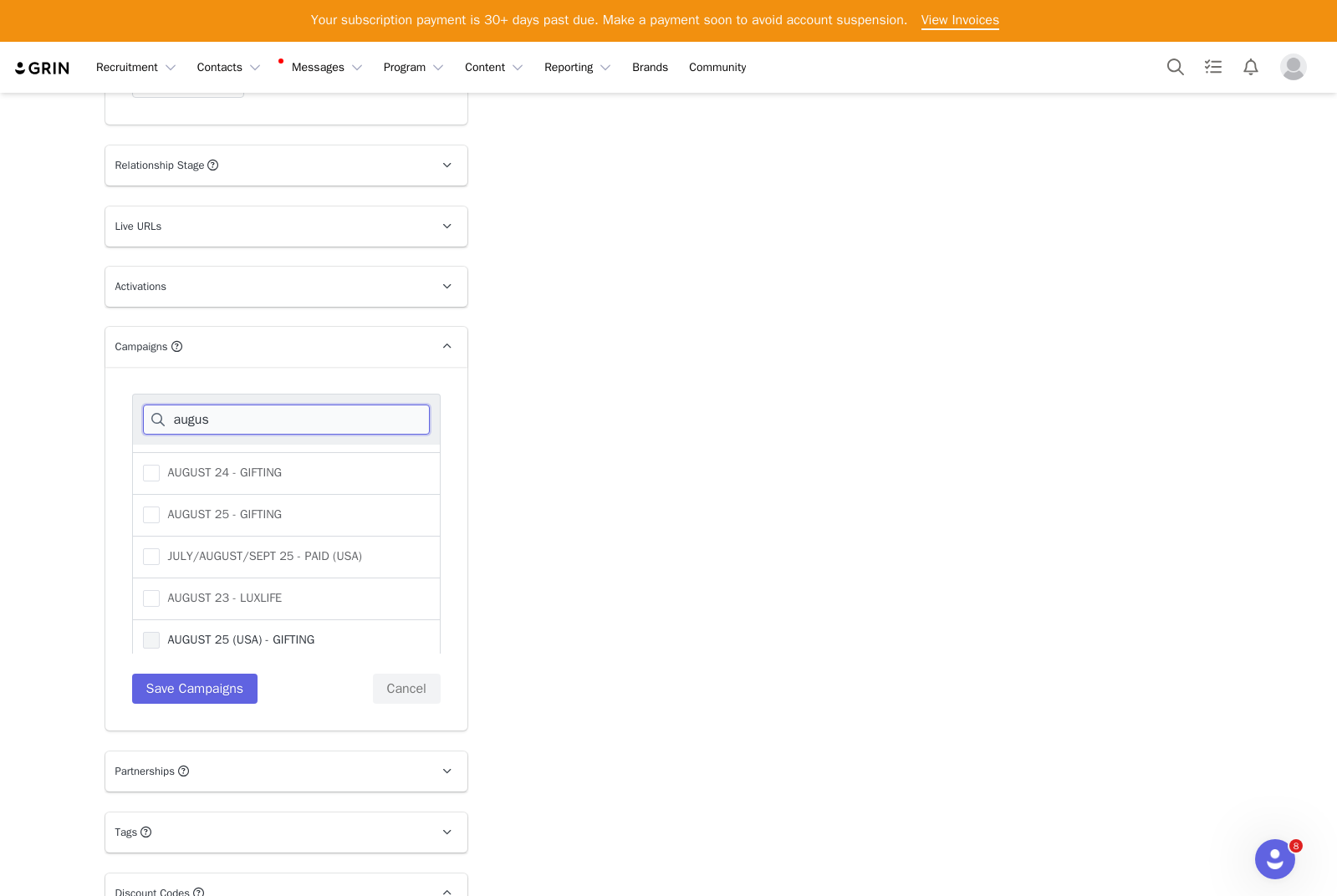 type on "augus" 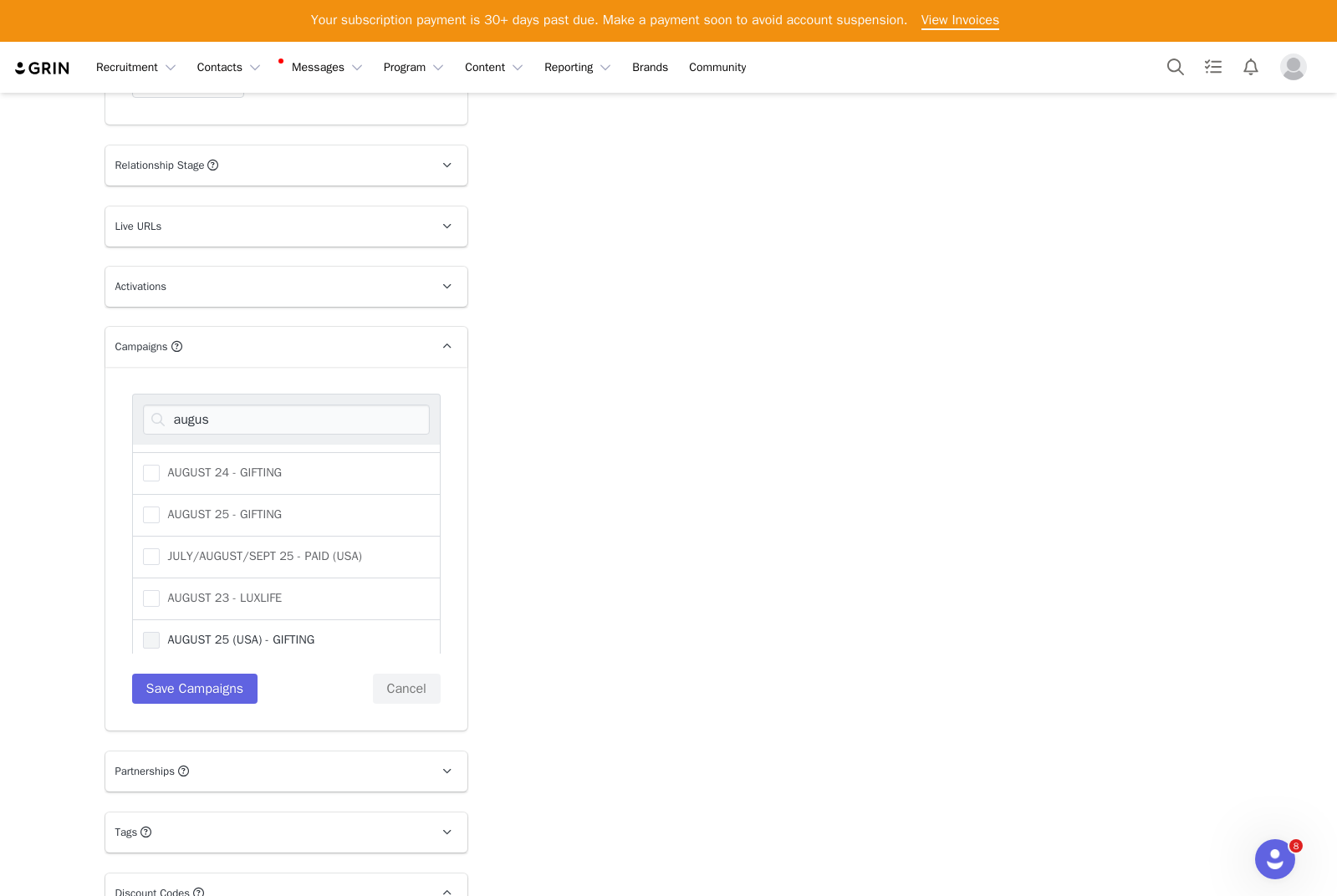 click on "AUGUST 25 (USA) - GIFTING" at bounding box center (229, 640) 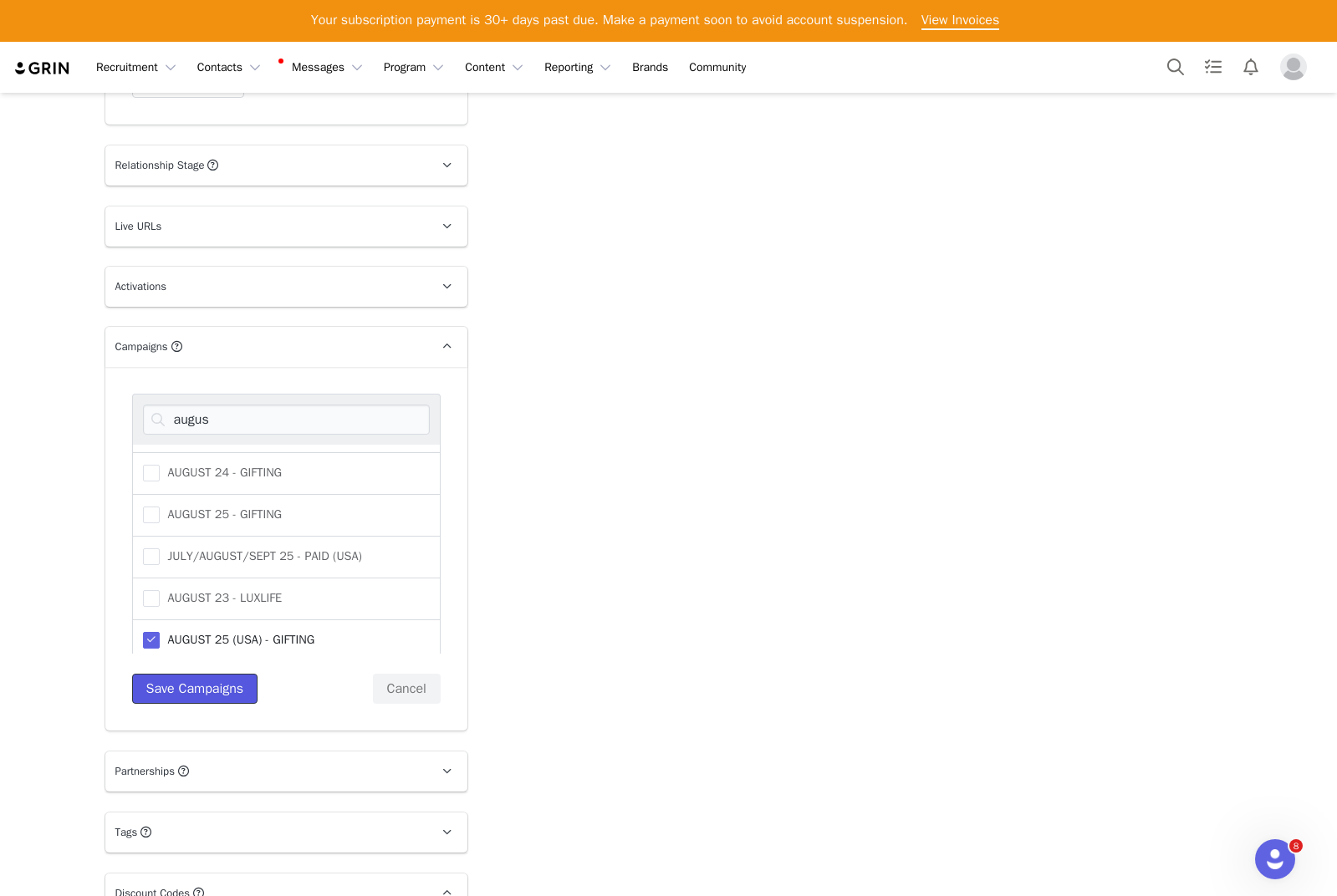 click on "Save Campaigns" at bounding box center [195, 689] 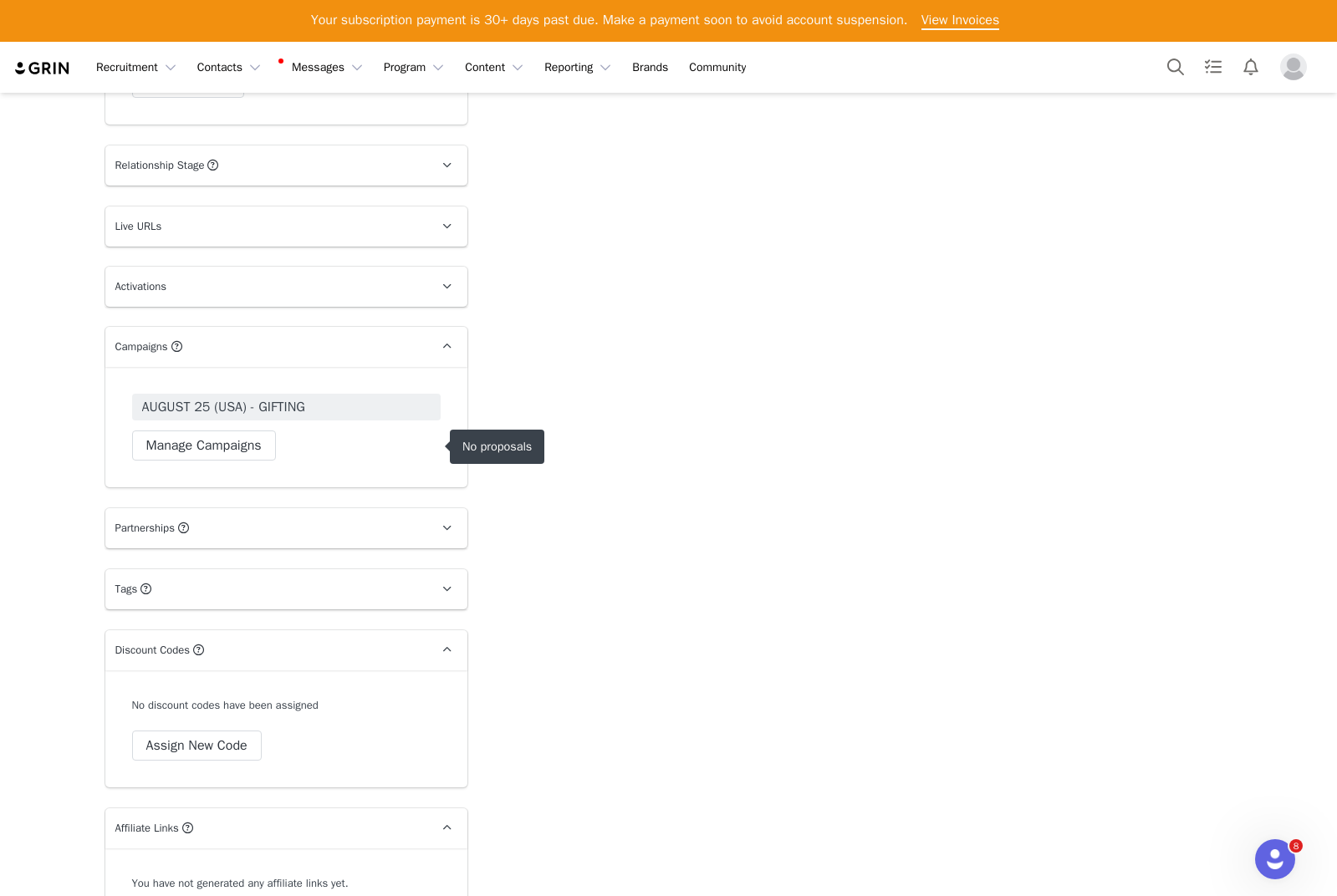 click on "AUGUST 25 (USA) - GIFTING" at bounding box center [223, 407] 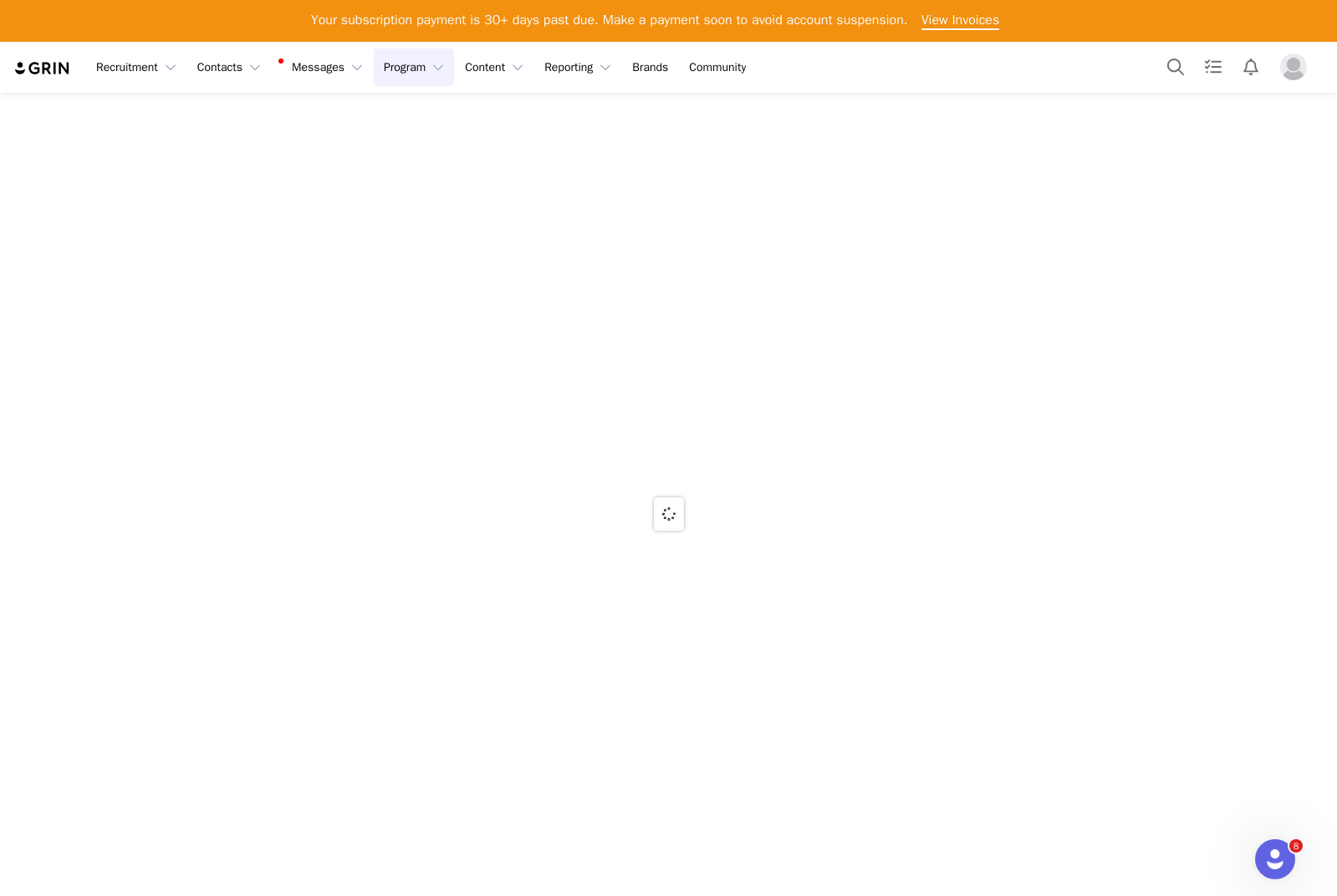 scroll, scrollTop: 0, scrollLeft: 0, axis: both 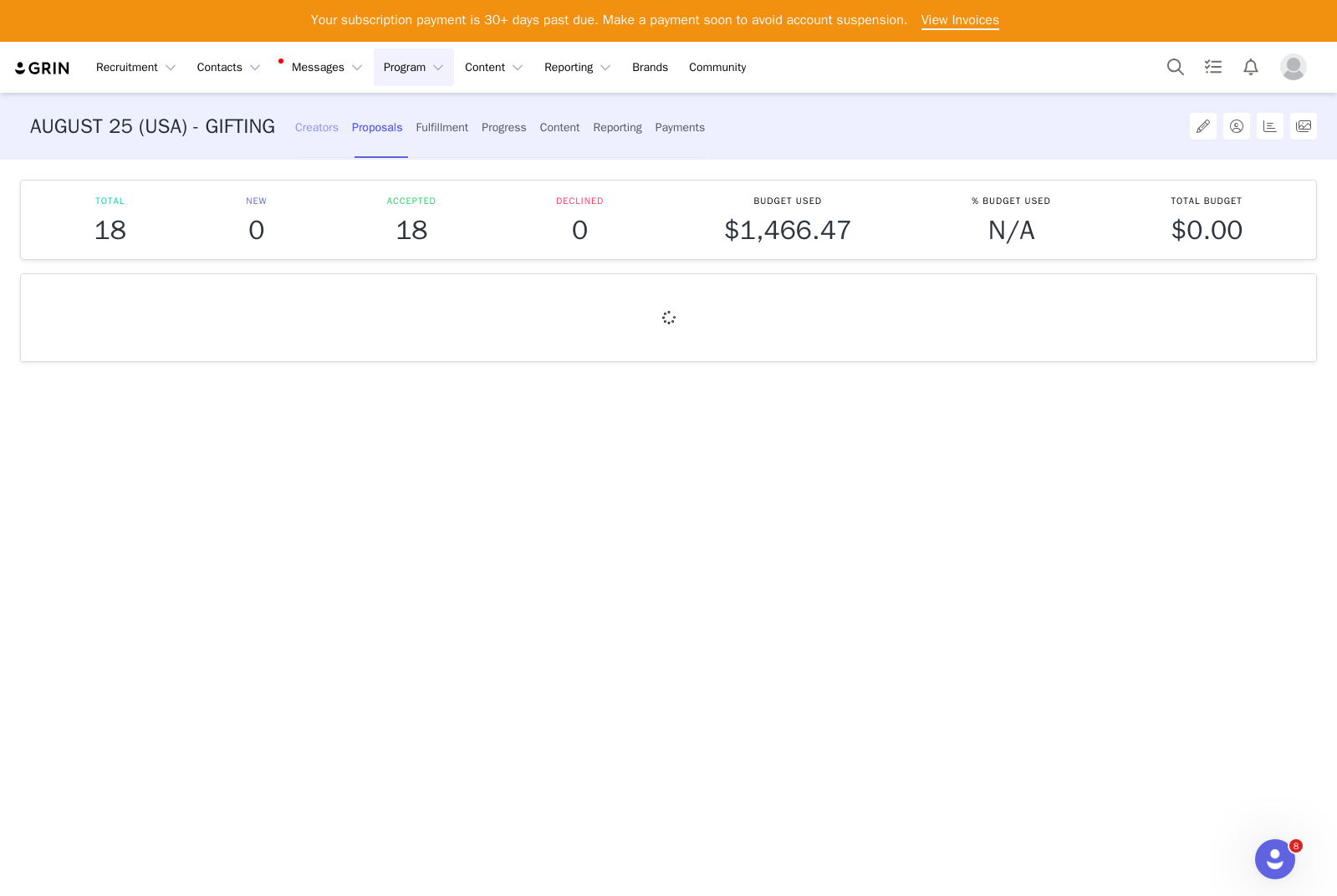 click on "Creators" at bounding box center (317, 127) 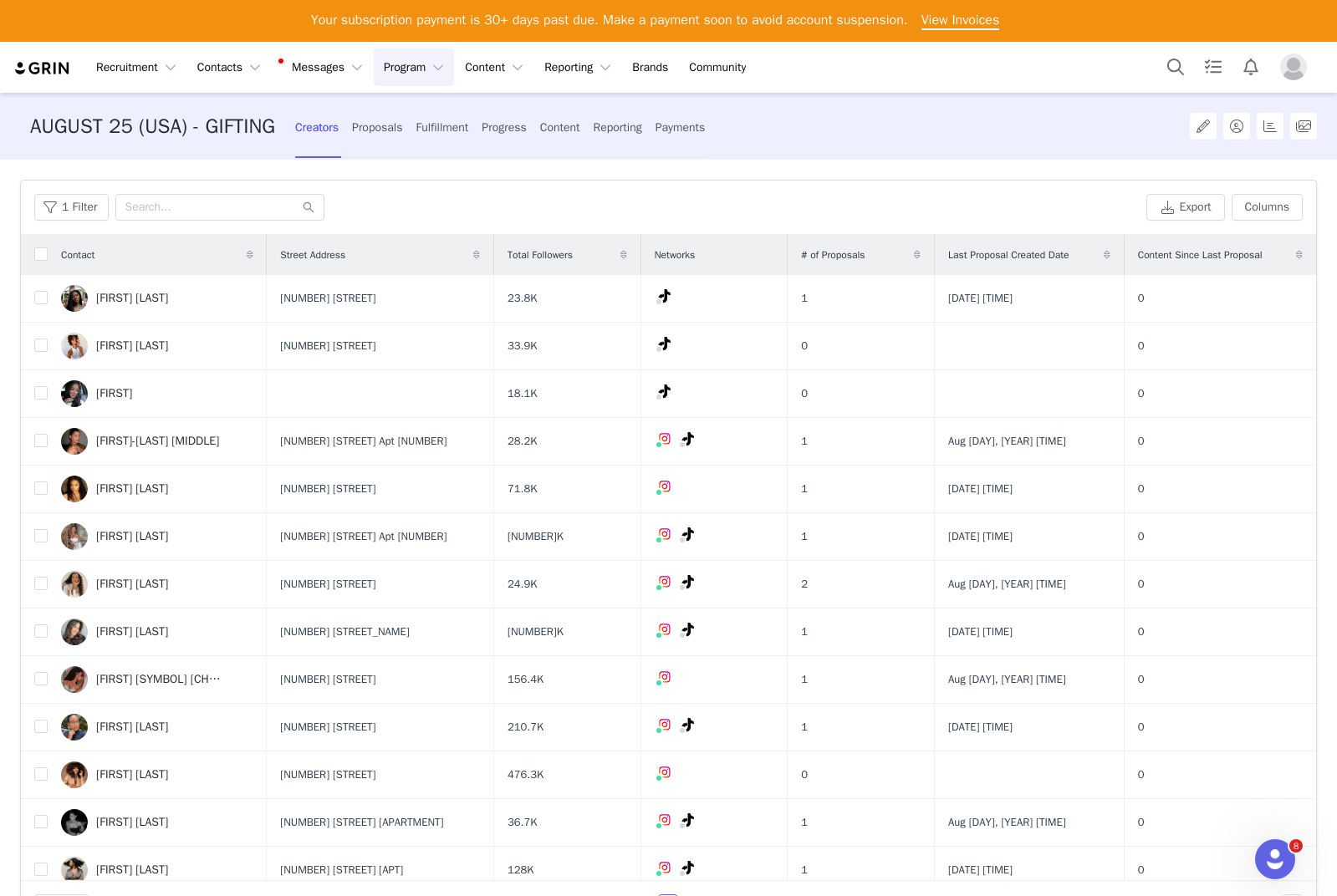 click on "1 Filter     Export     Columns" at bounding box center (668, 207) 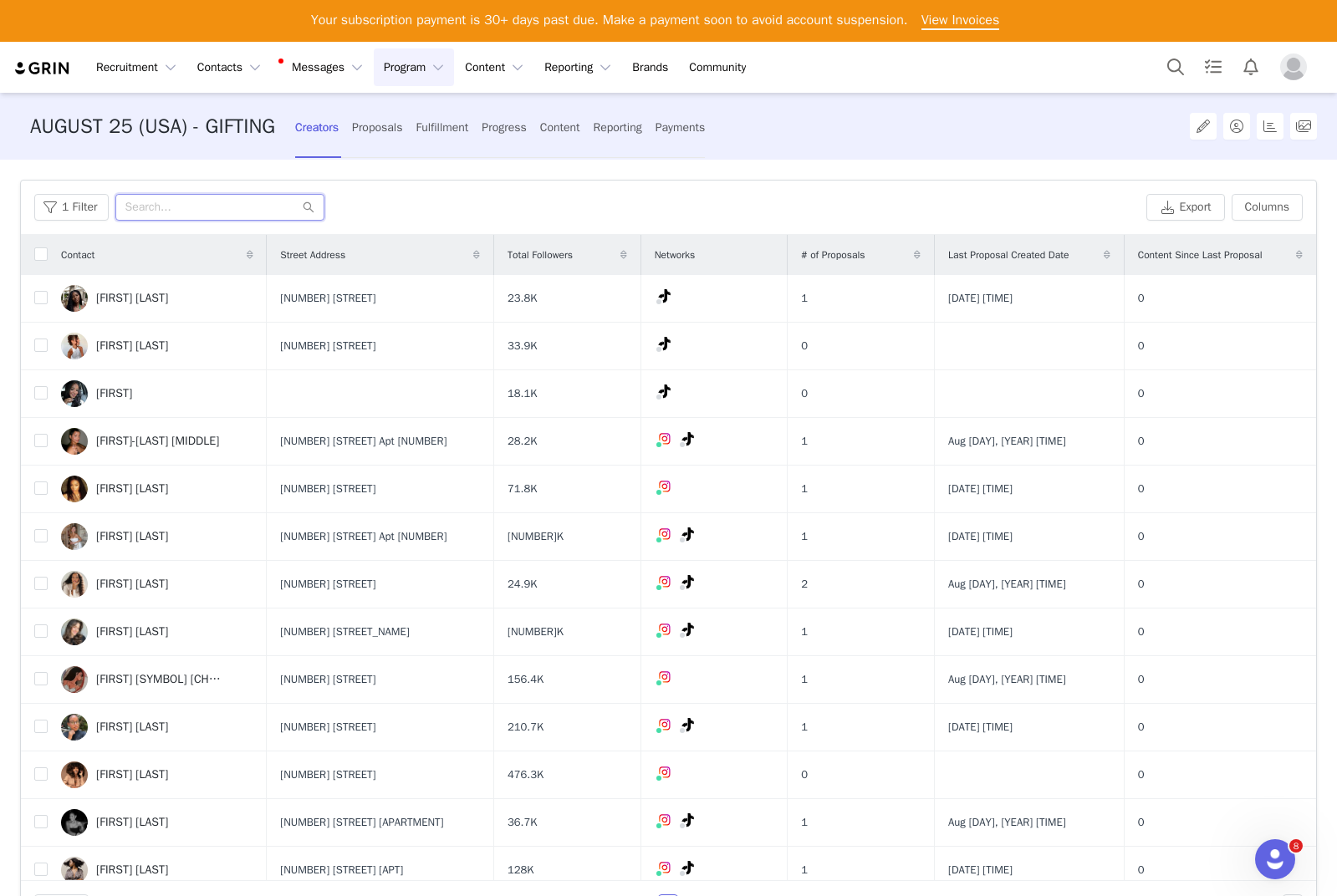 click at bounding box center [220, 207] 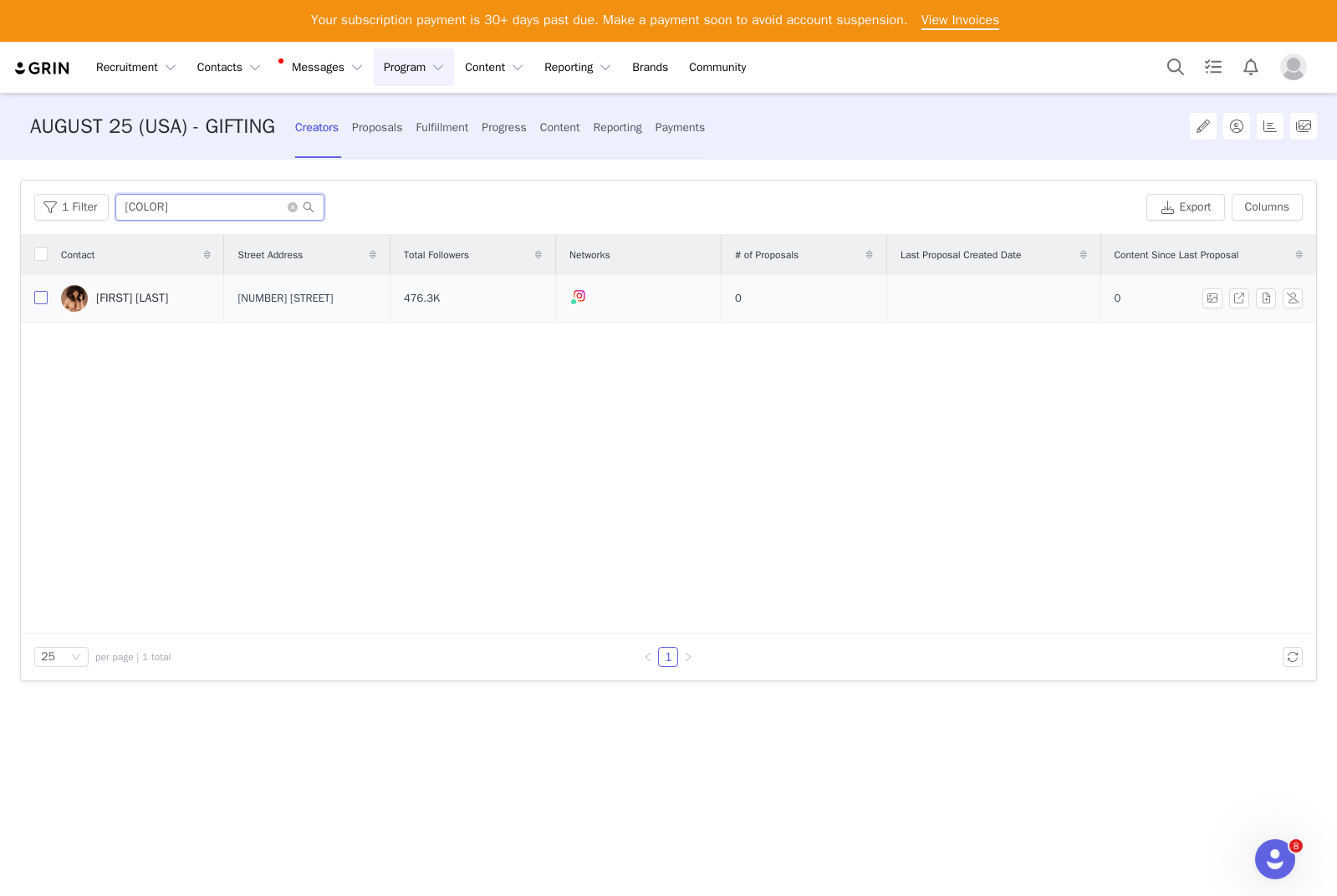 type on "lal" 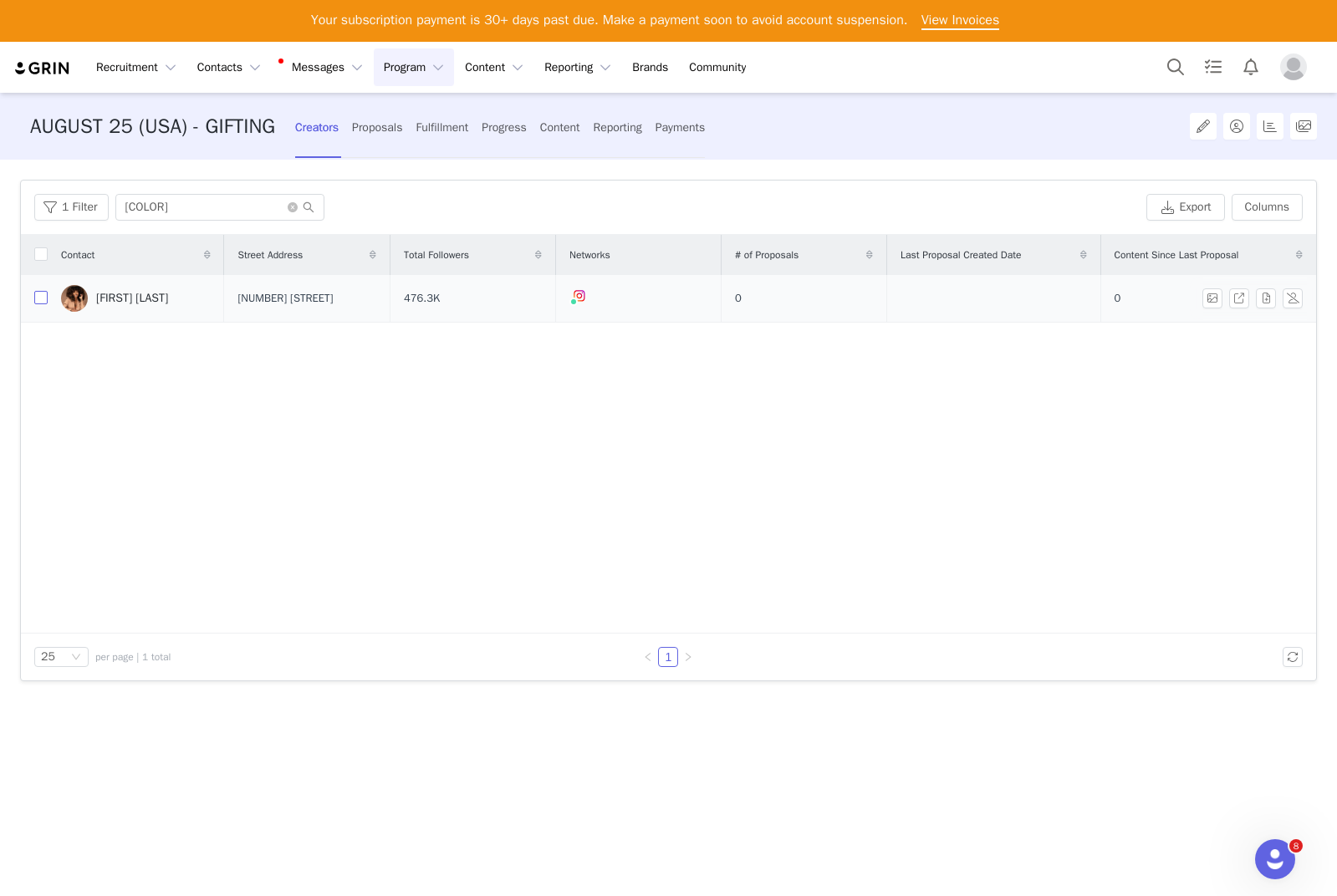 click at bounding box center (41, 298) 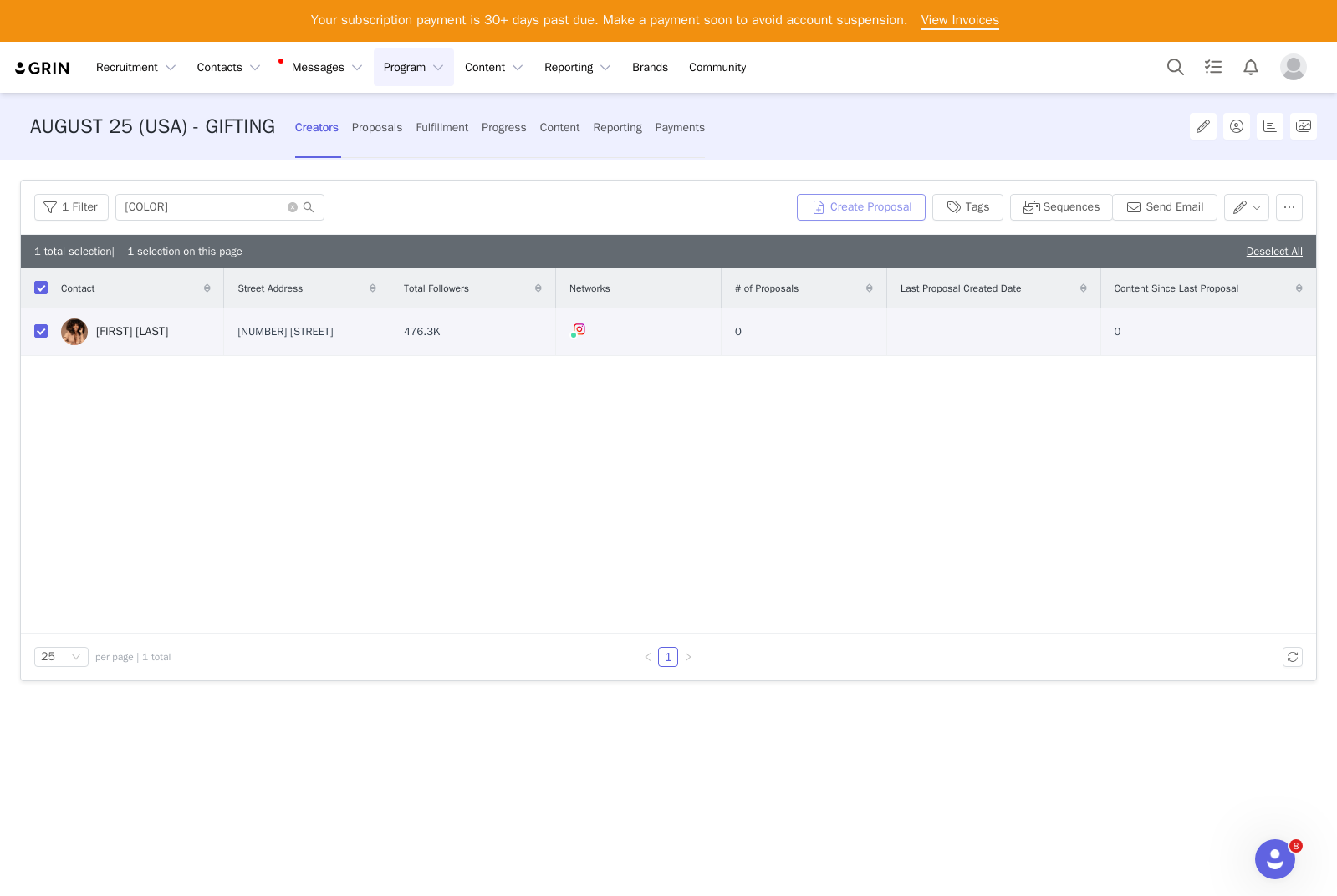 click on "Create Proposal" at bounding box center [861, 207] 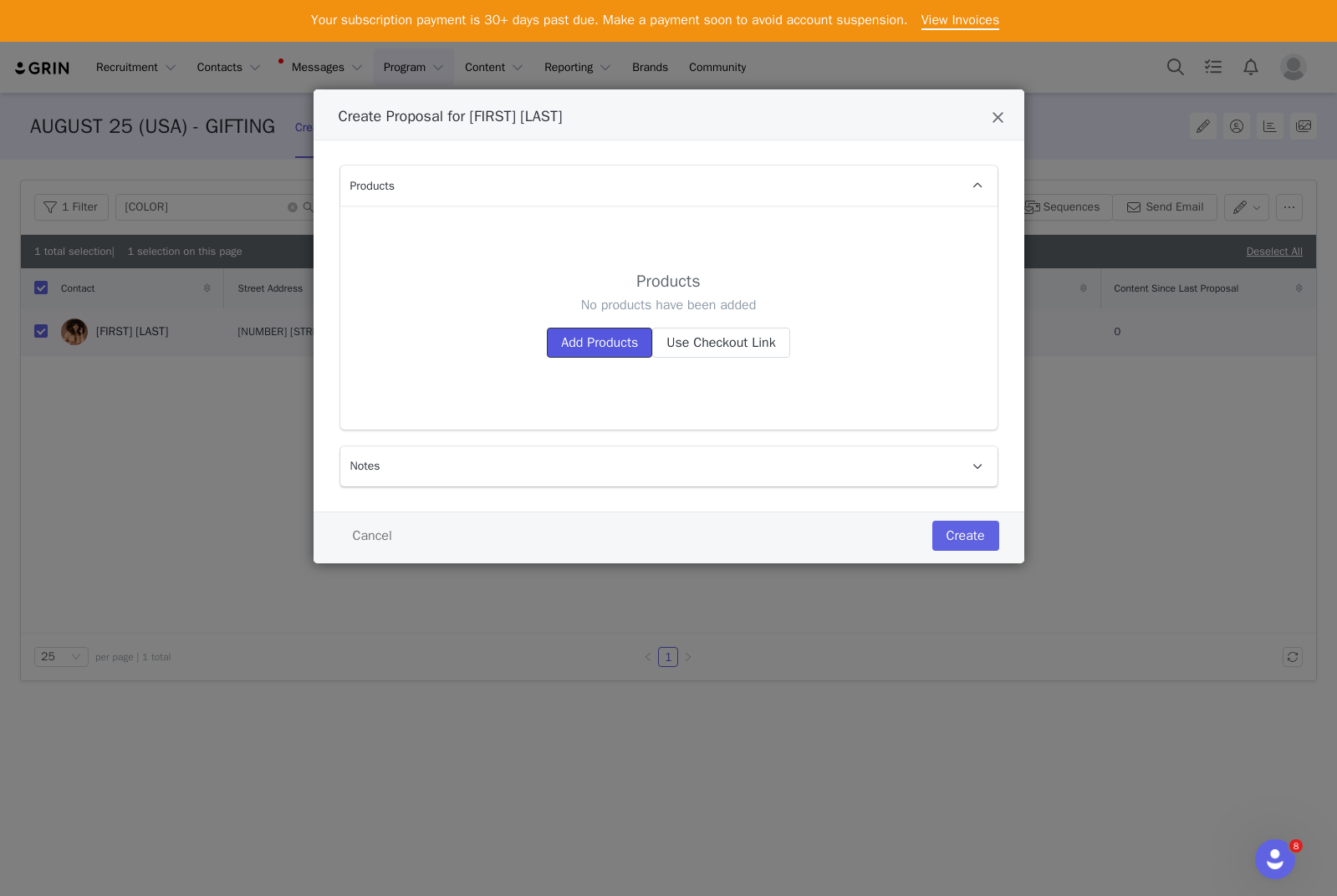 click on "Add Products" at bounding box center (600, 343) 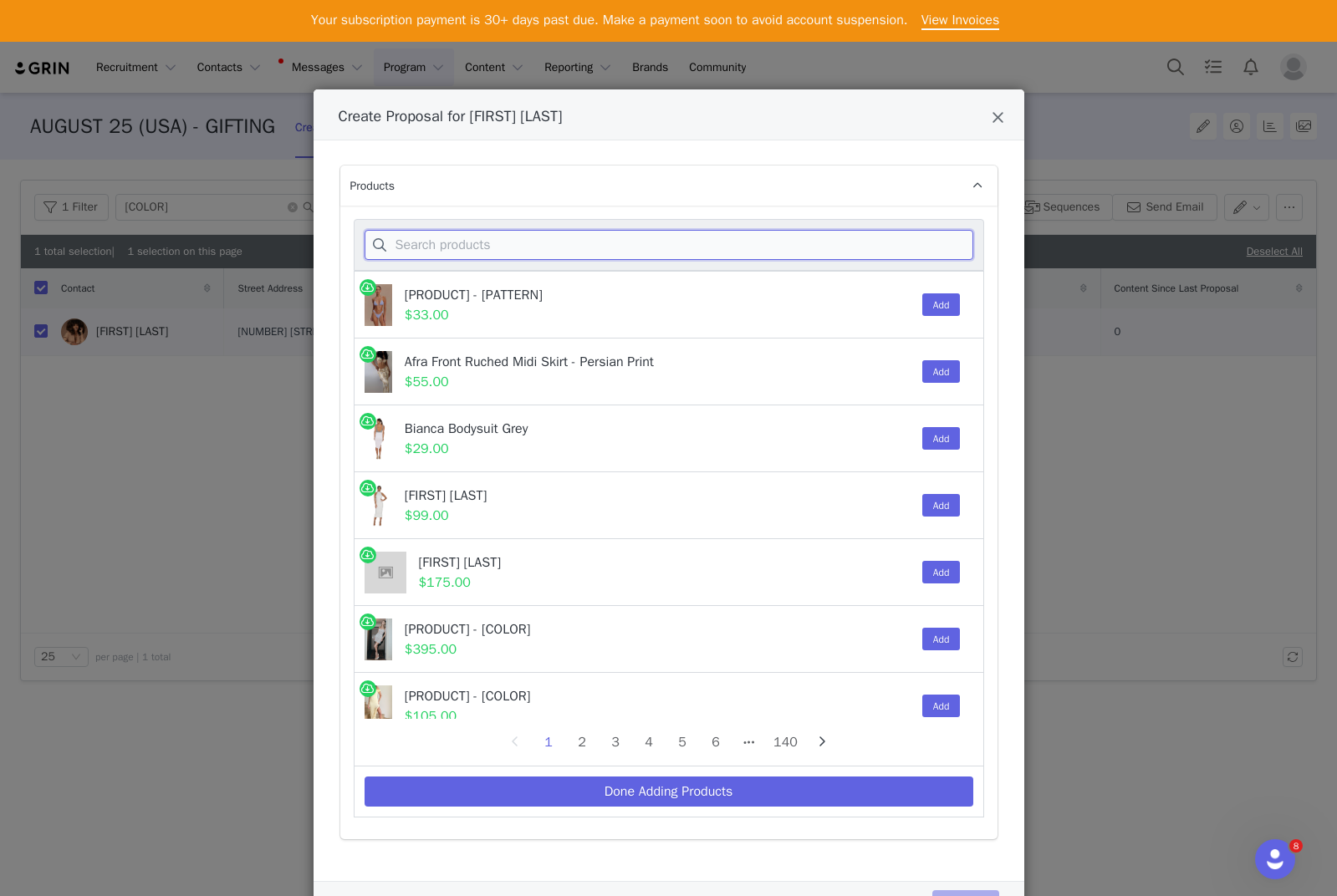 click at bounding box center [669, 245] 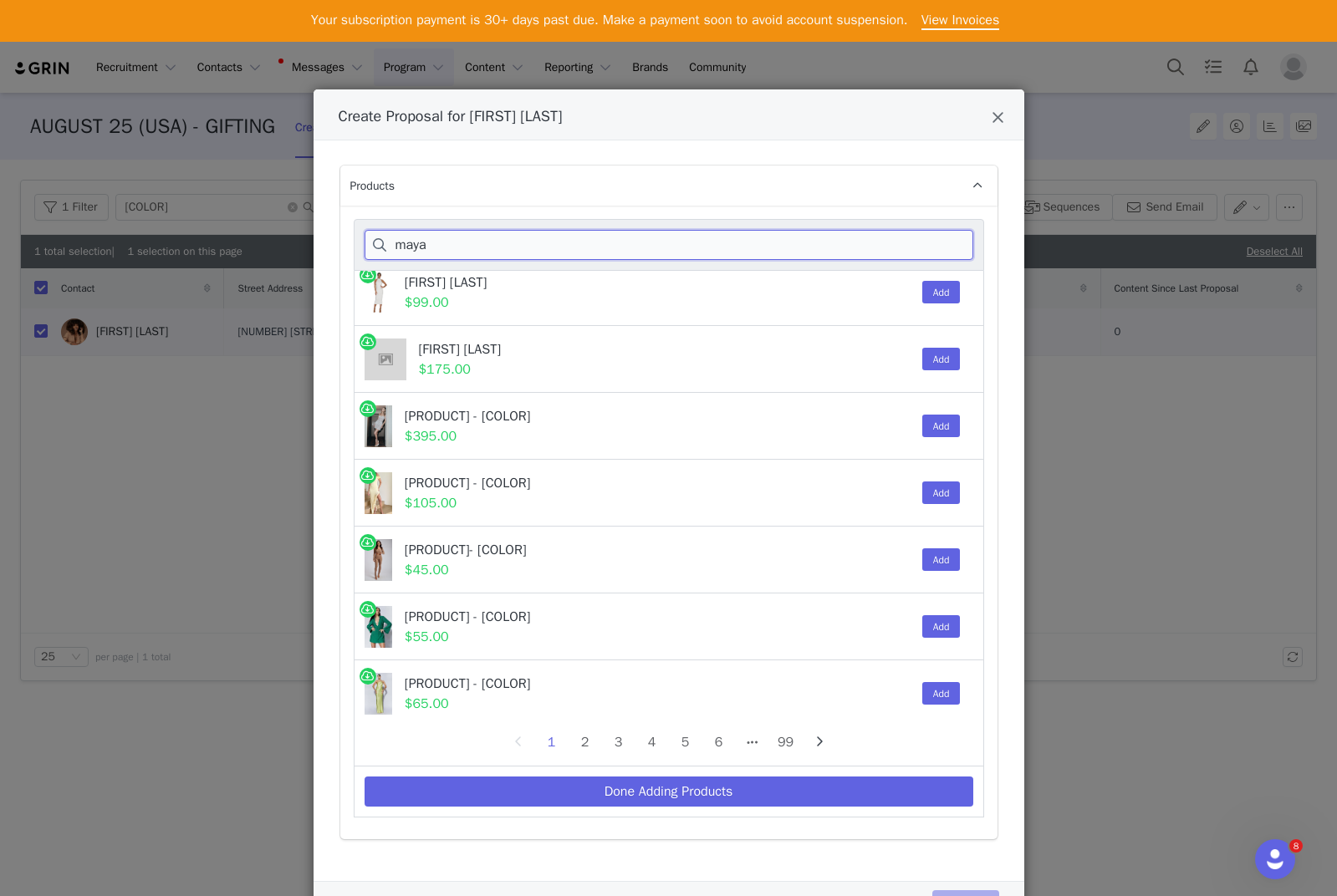 scroll, scrollTop: 678, scrollLeft: 0, axis: vertical 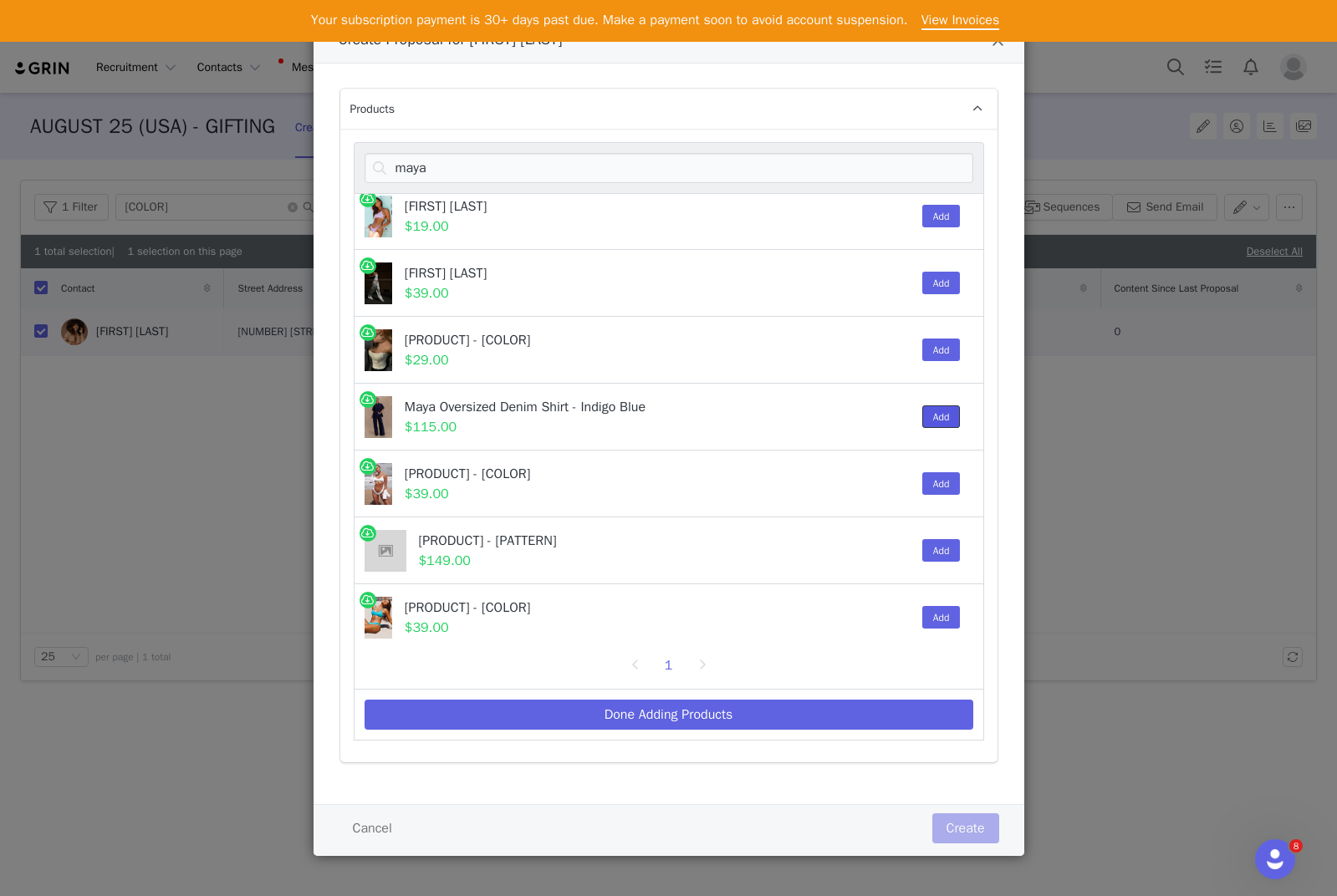 click on "Add" at bounding box center (942, 416) 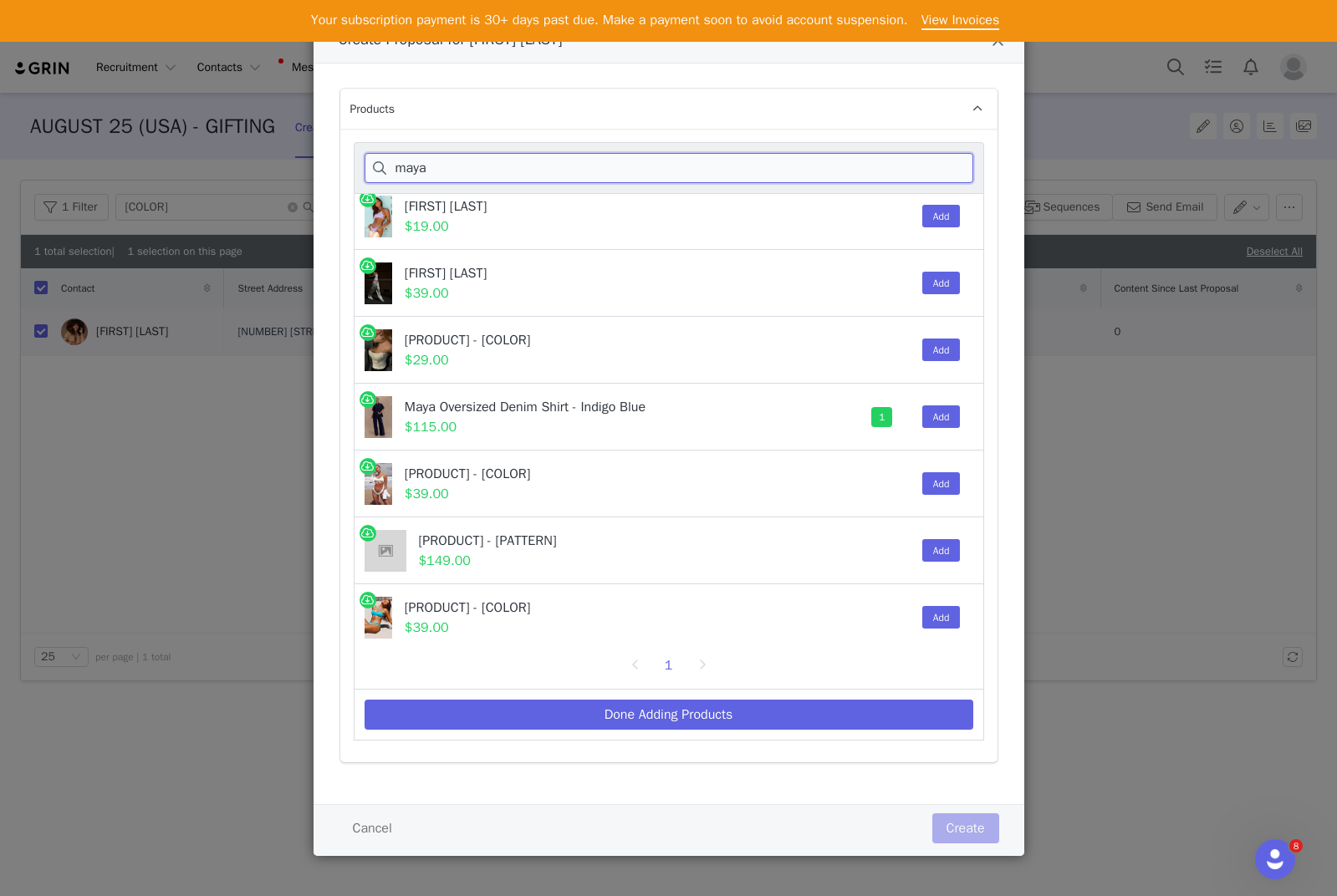 click on "maya" at bounding box center (669, 168) 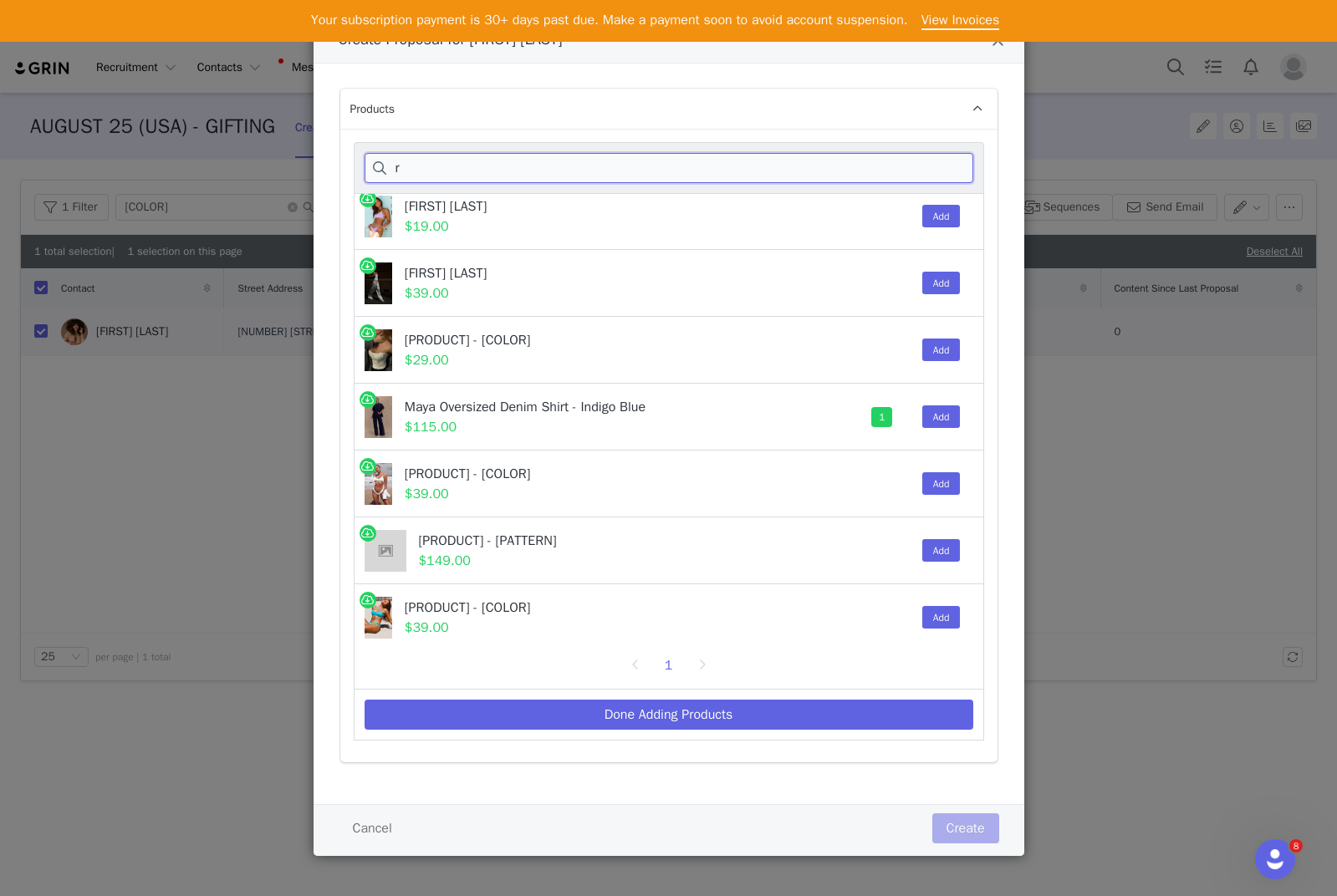 scroll, scrollTop: 0, scrollLeft: 0, axis: both 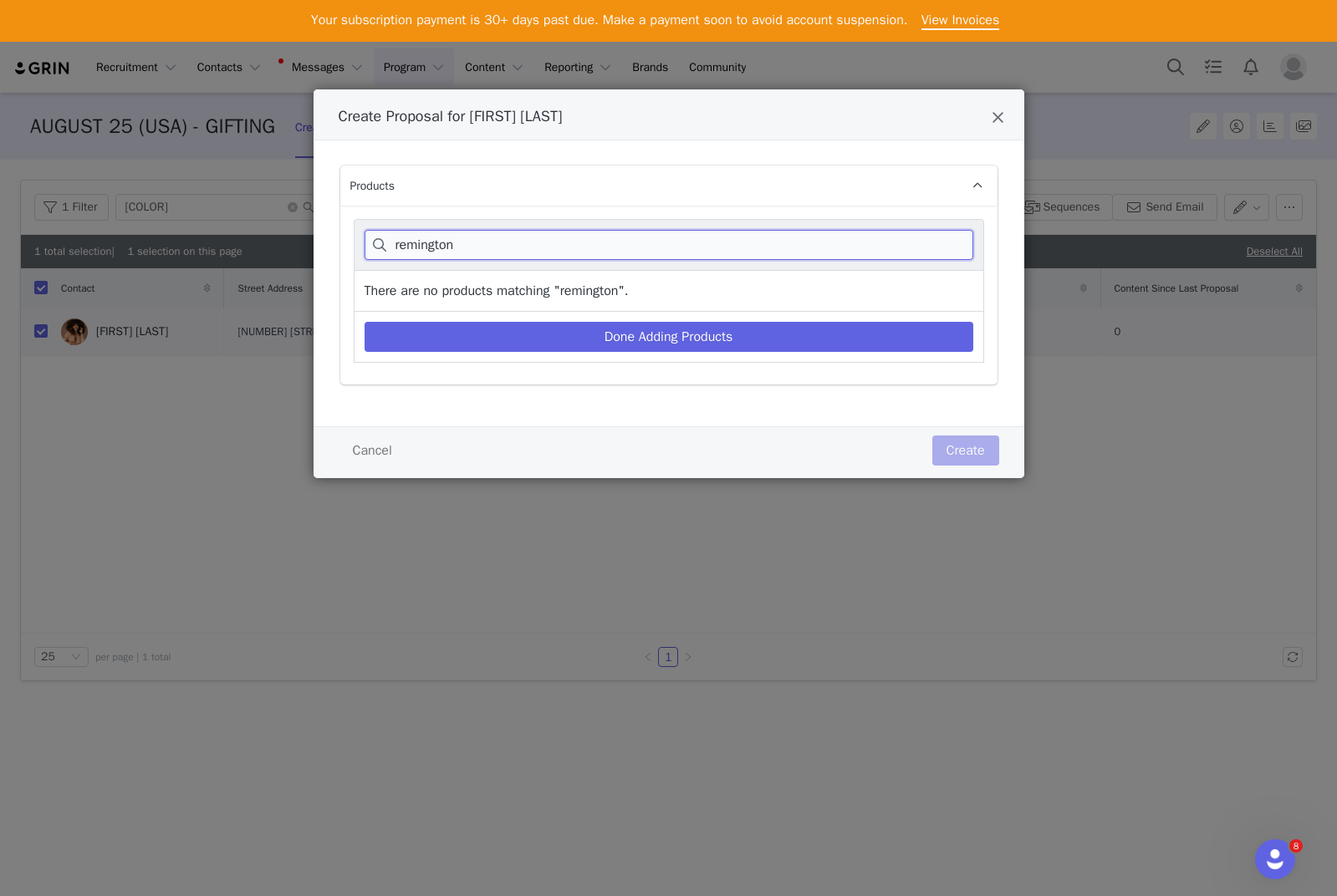 click on "remington" at bounding box center [669, 245] 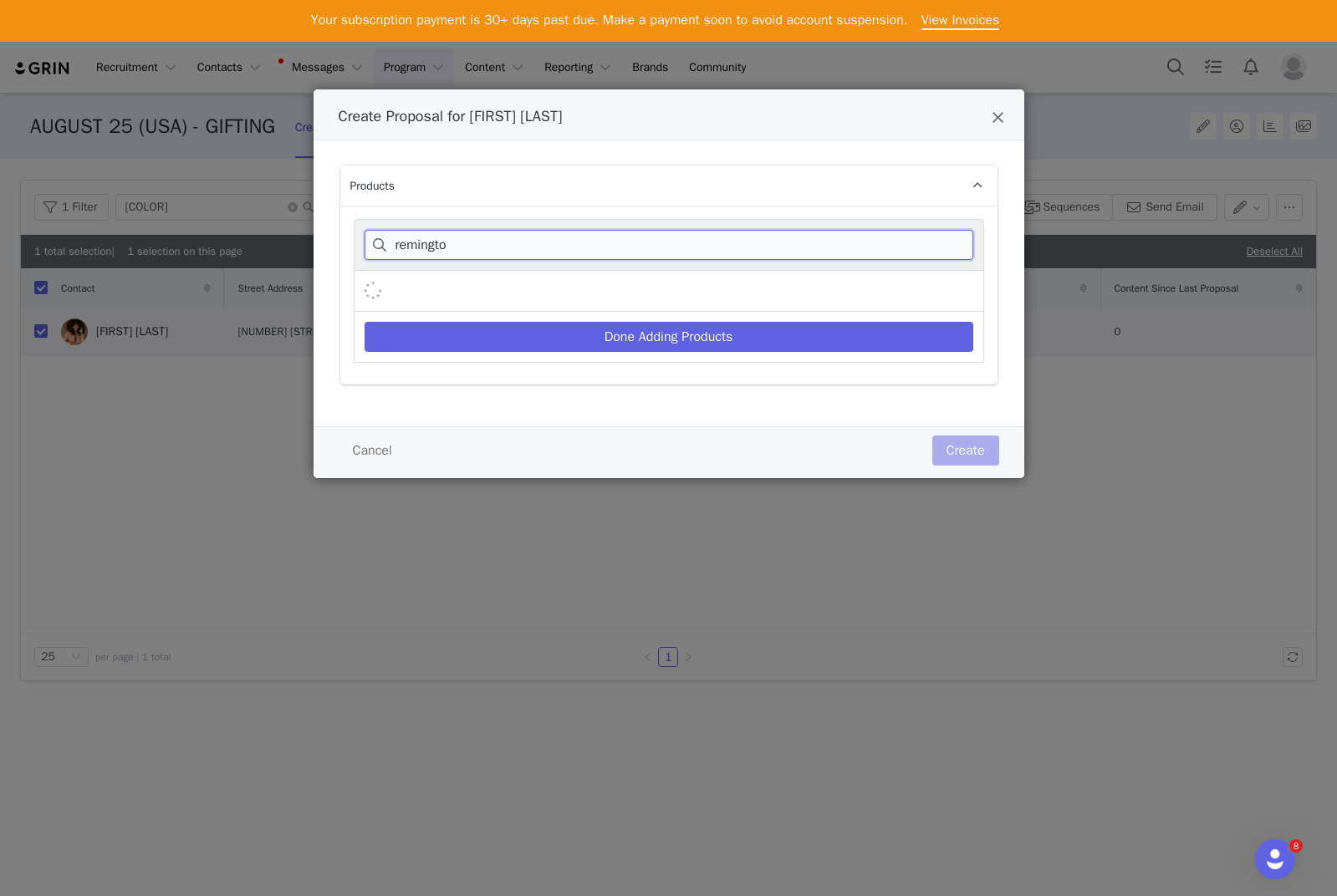 scroll, scrollTop: 0, scrollLeft: 0, axis: both 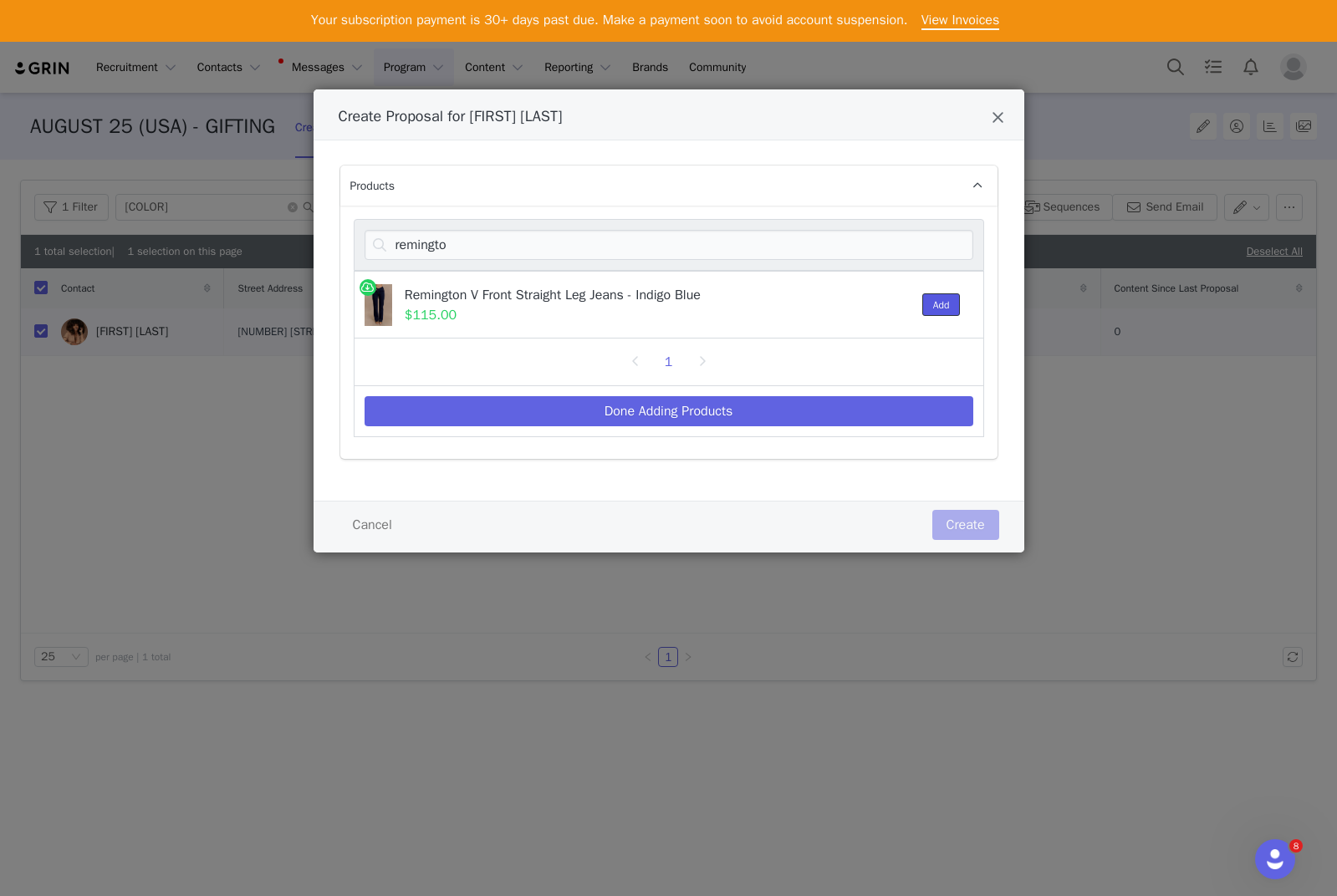 click on "Add" at bounding box center (942, 304) 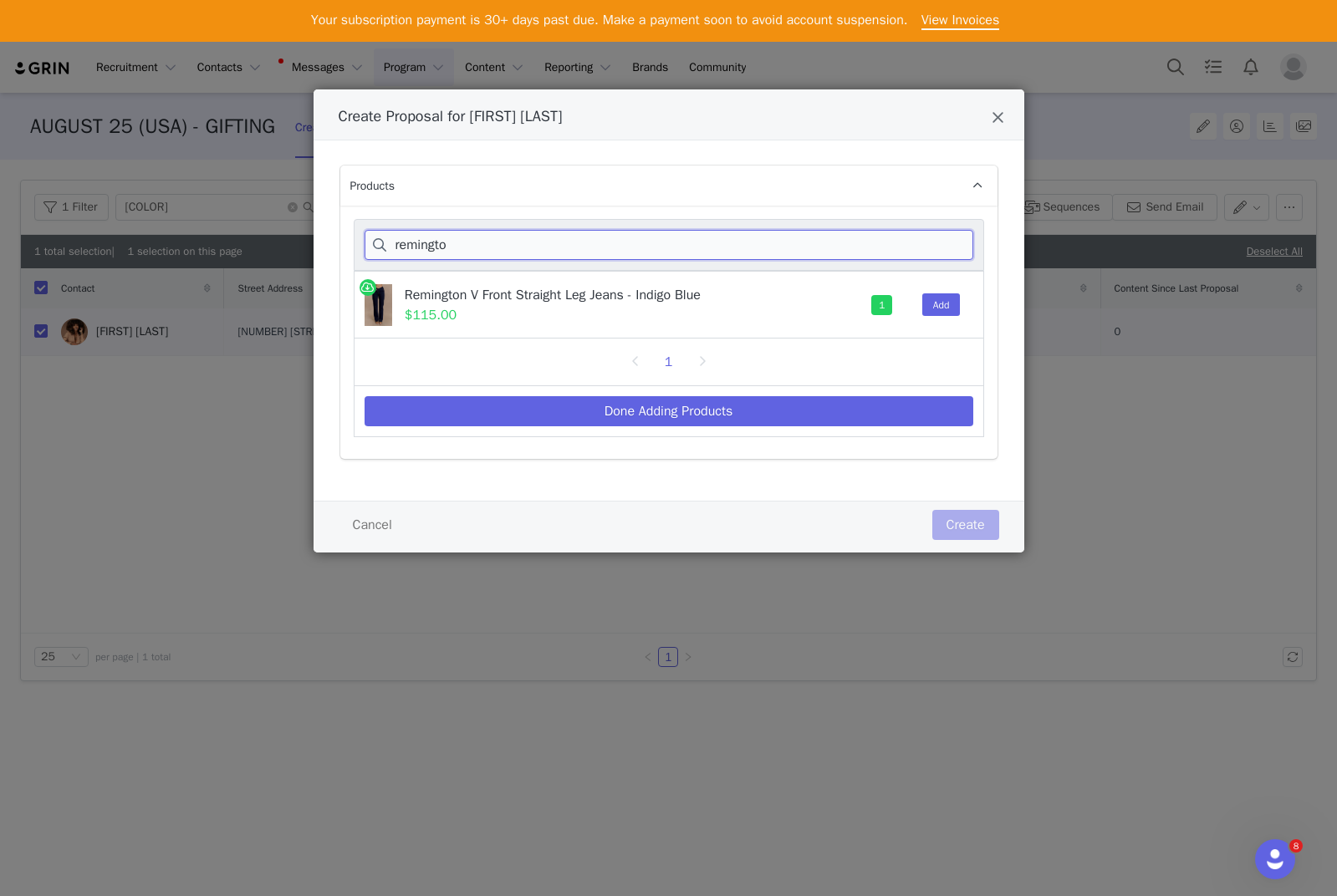 click on "remingto" at bounding box center [669, 245] 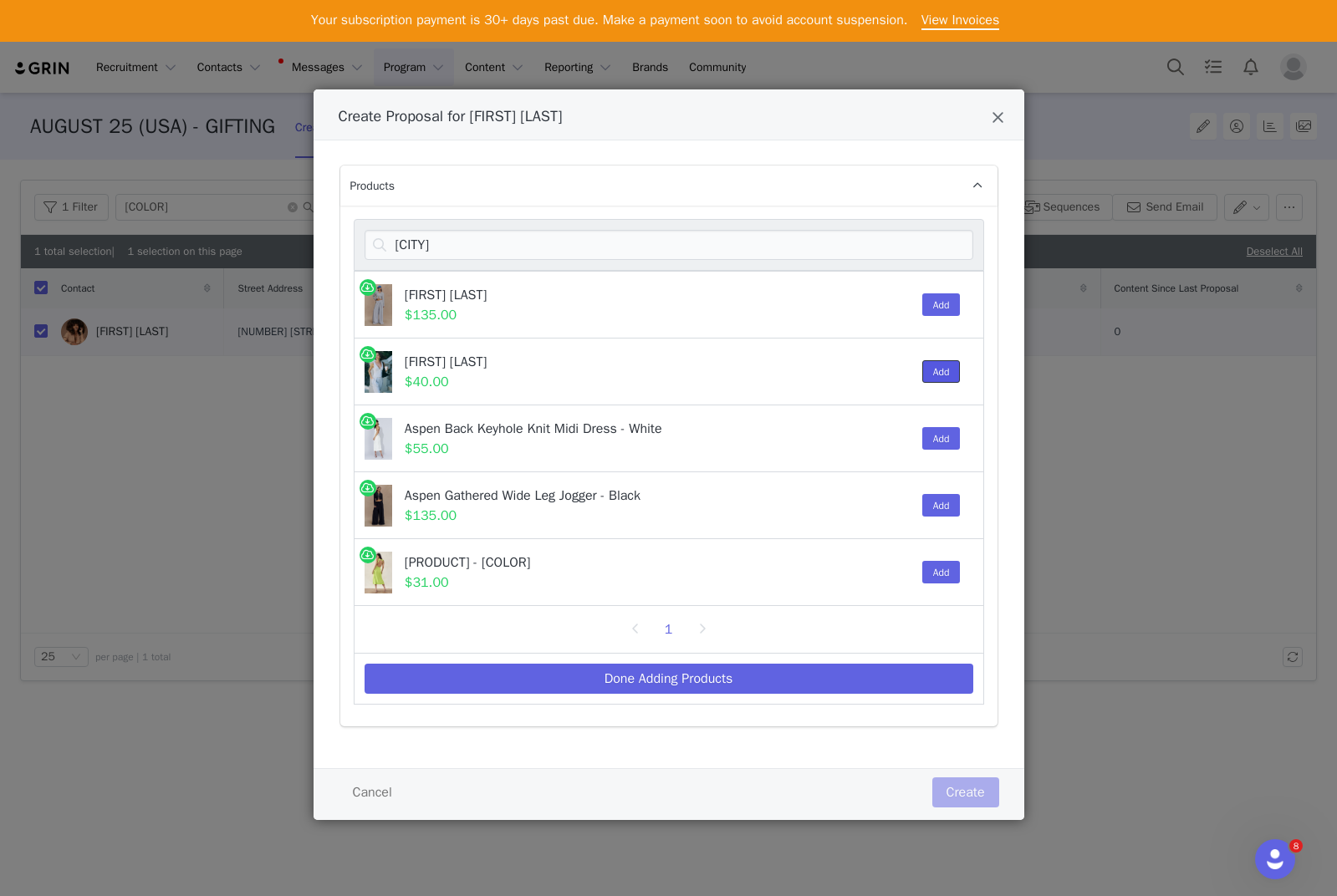 click on "Add" at bounding box center (942, 371) 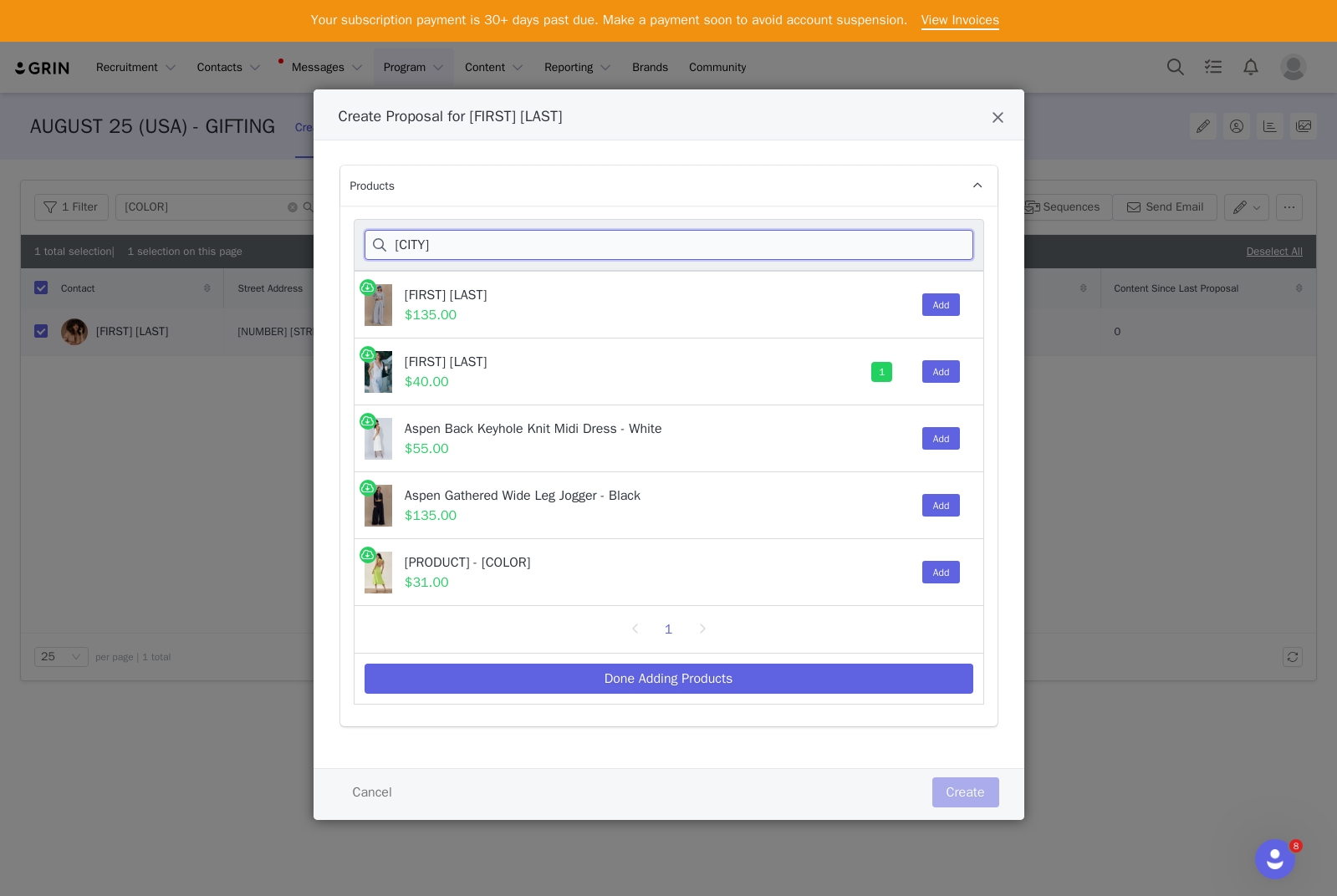 click on "aspen" at bounding box center (669, 245) 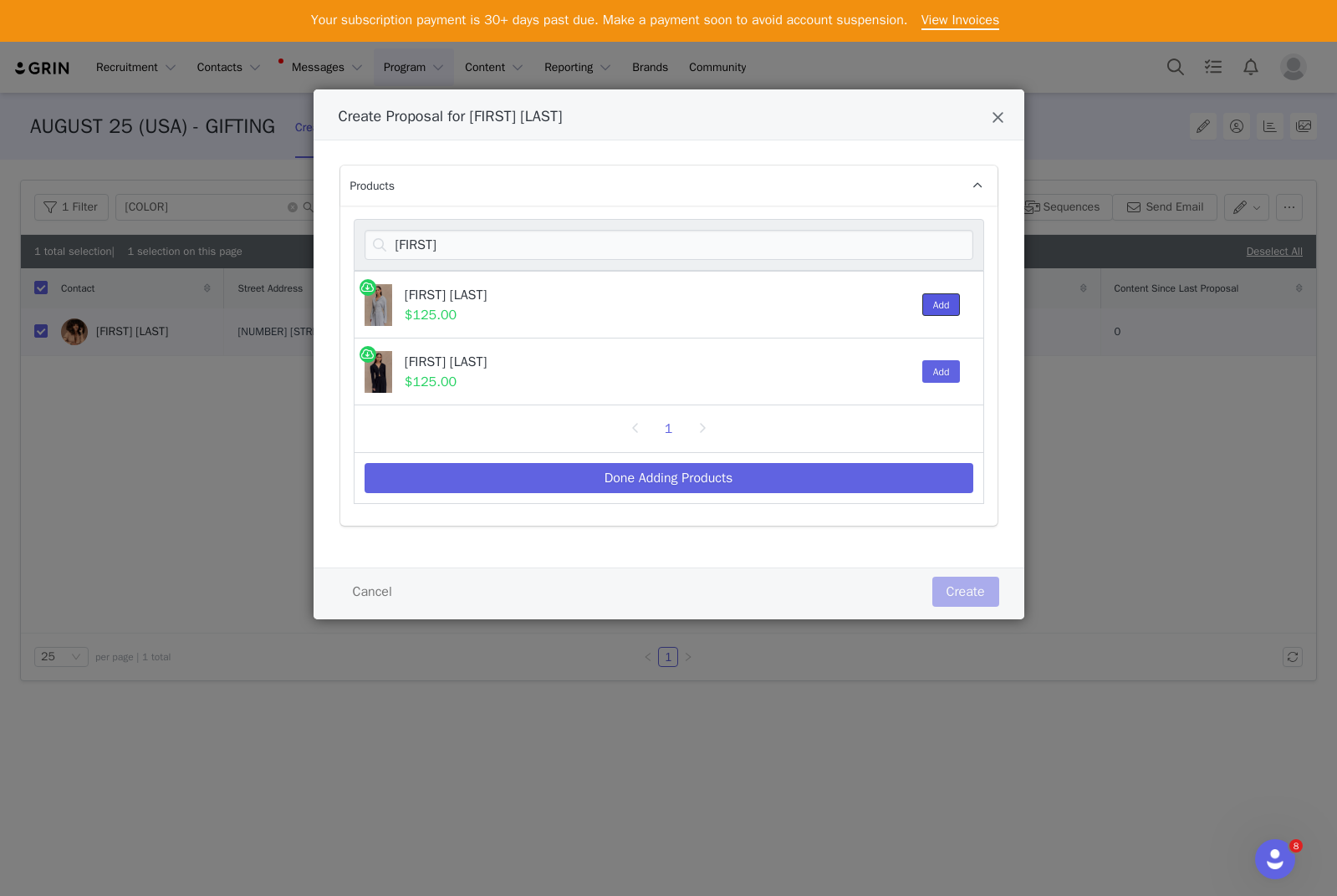 click on "Add" at bounding box center (942, 304) 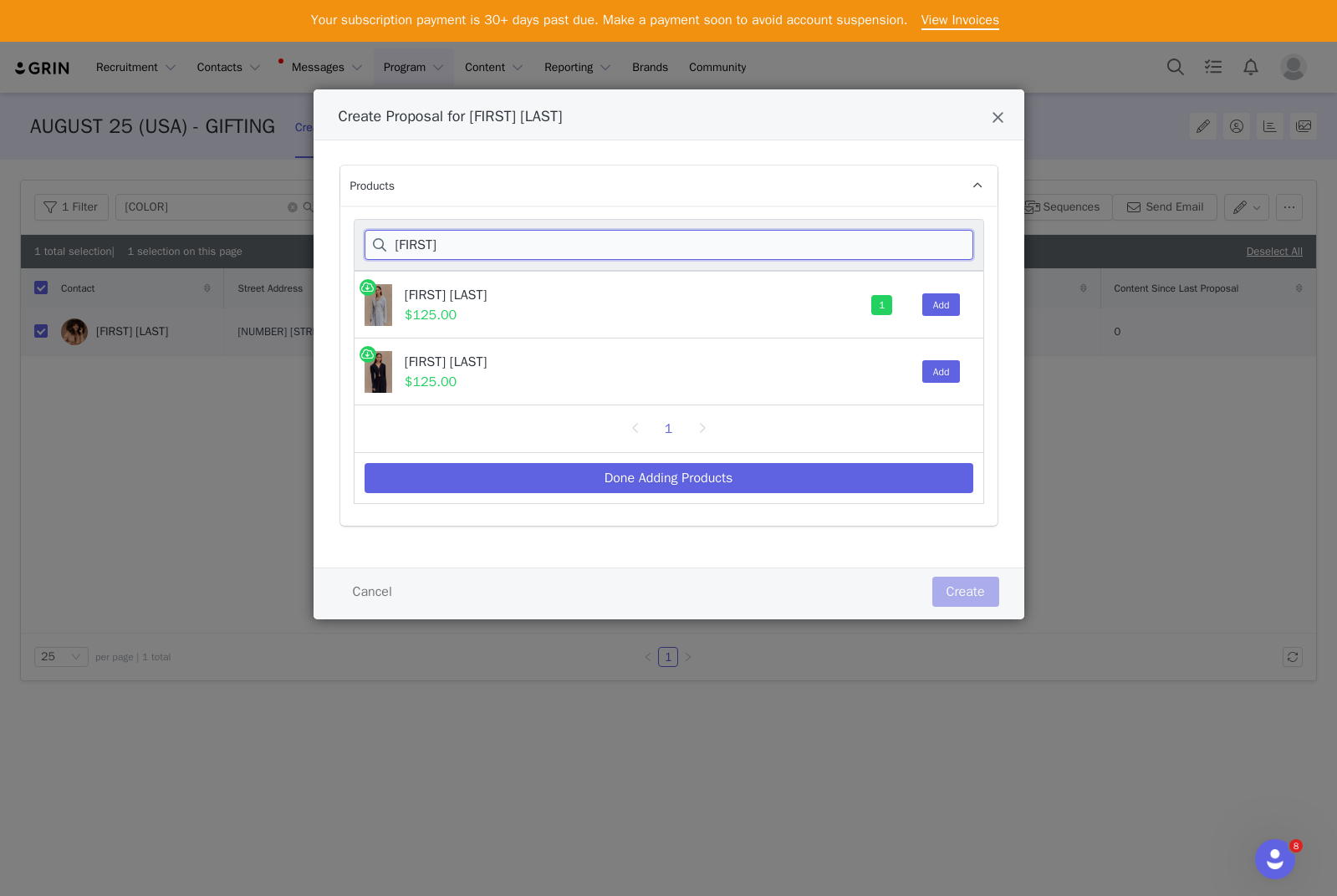 click on "quinn" at bounding box center (669, 245) 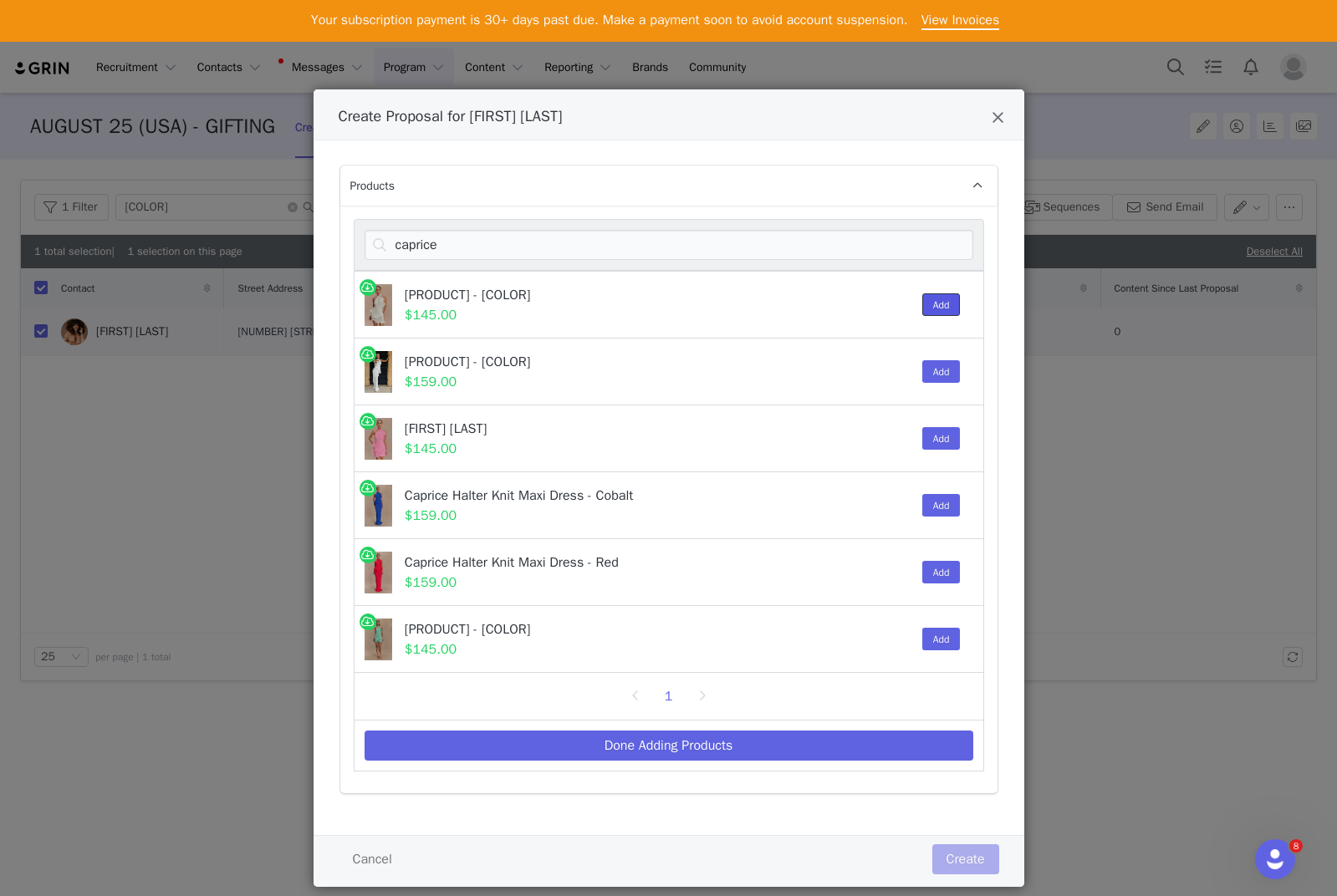 click on "Add" at bounding box center (942, 304) 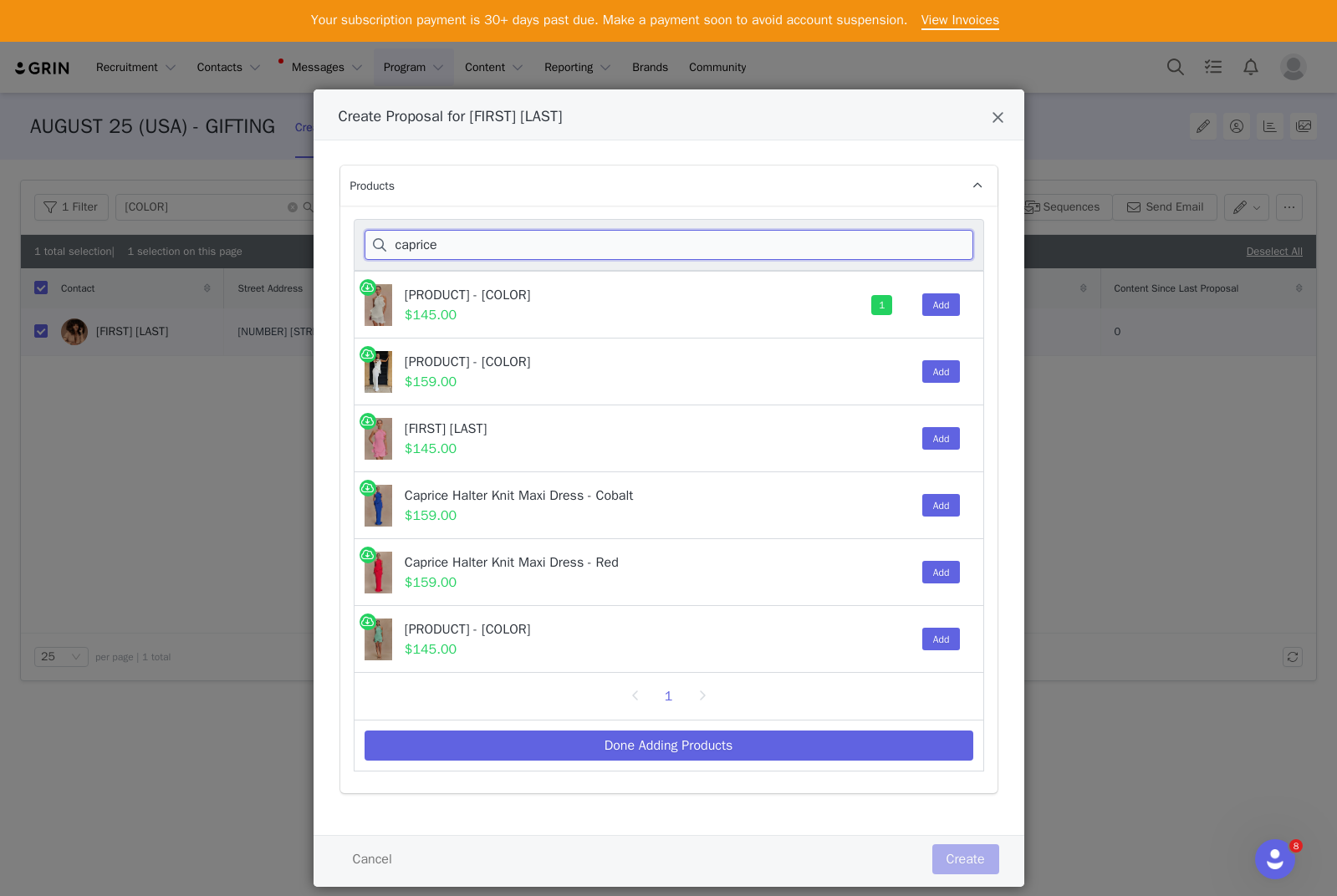 click on "caprice" at bounding box center (669, 245) 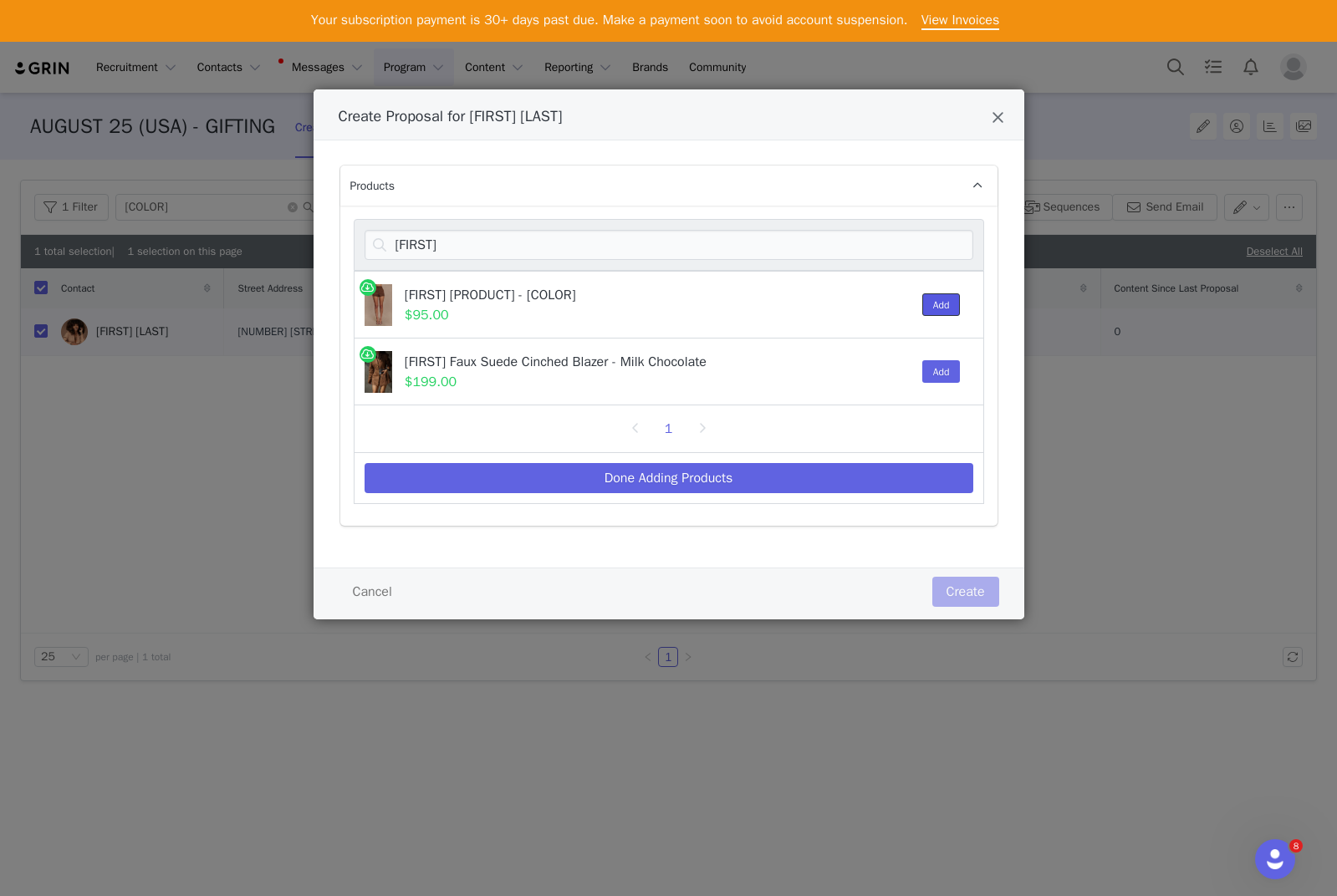 click on "Add" at bounding box center [942, 304] 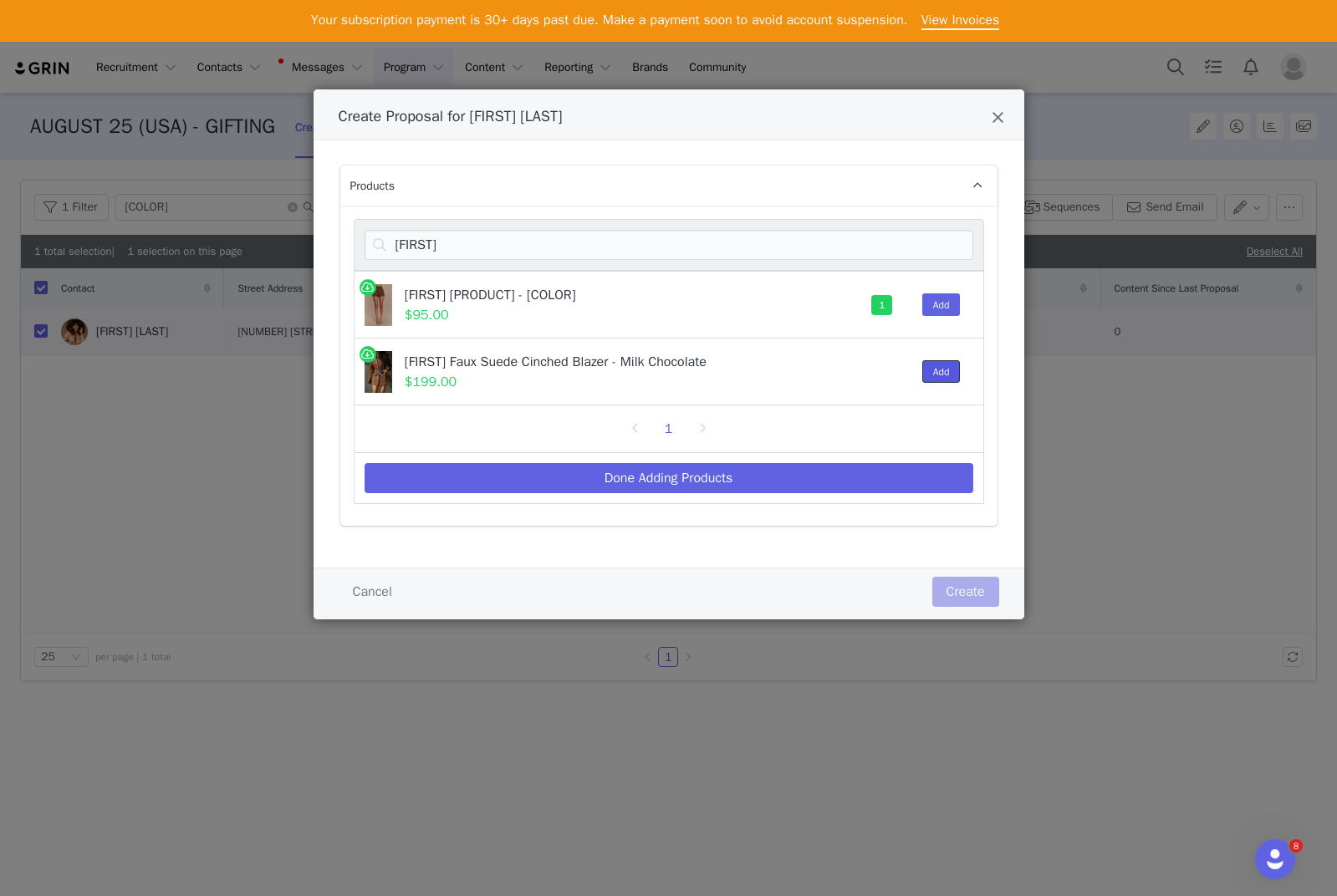 click on "Add" at bounding box center [942, 371] 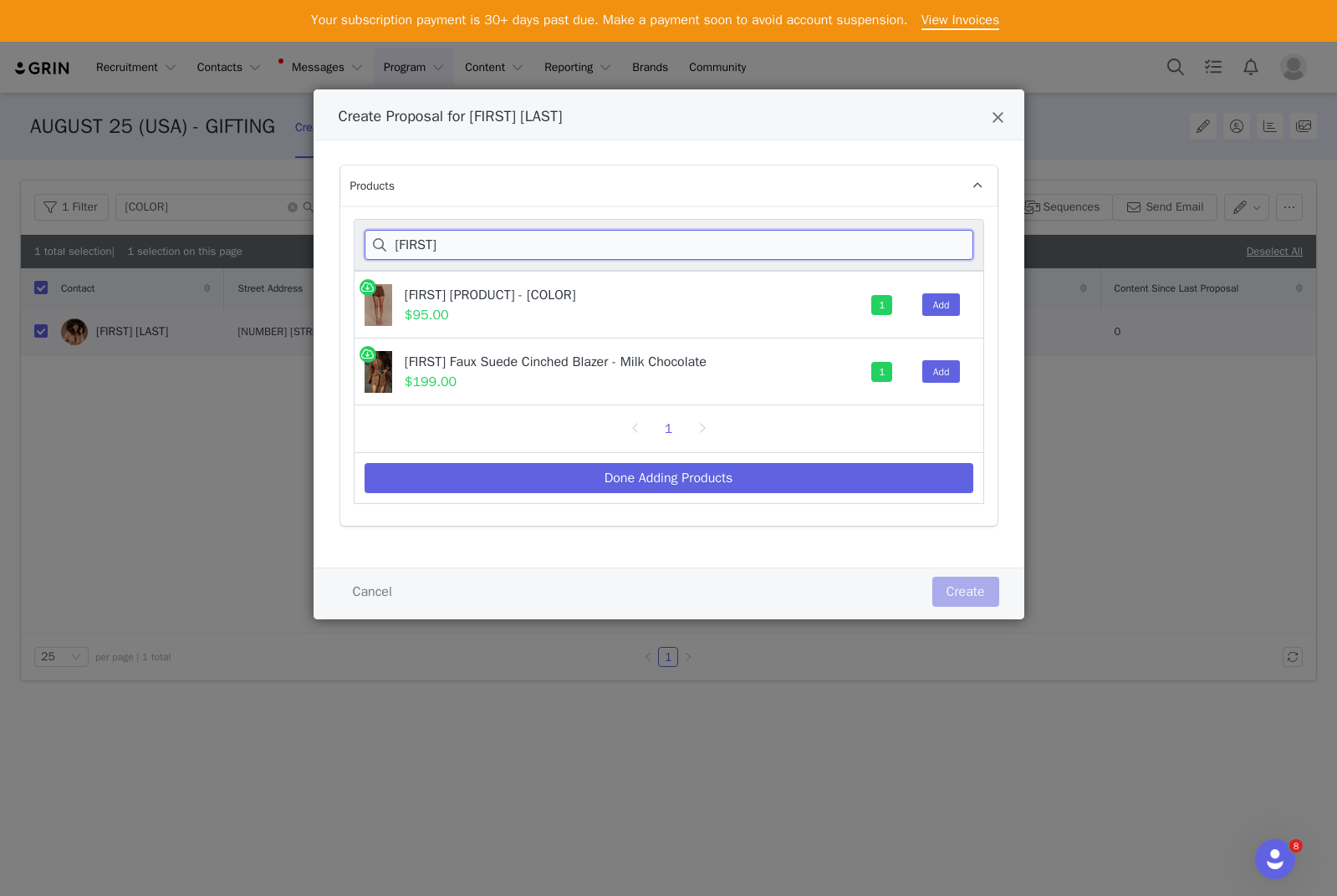 click on "sally" at bounding box center [669, 245] 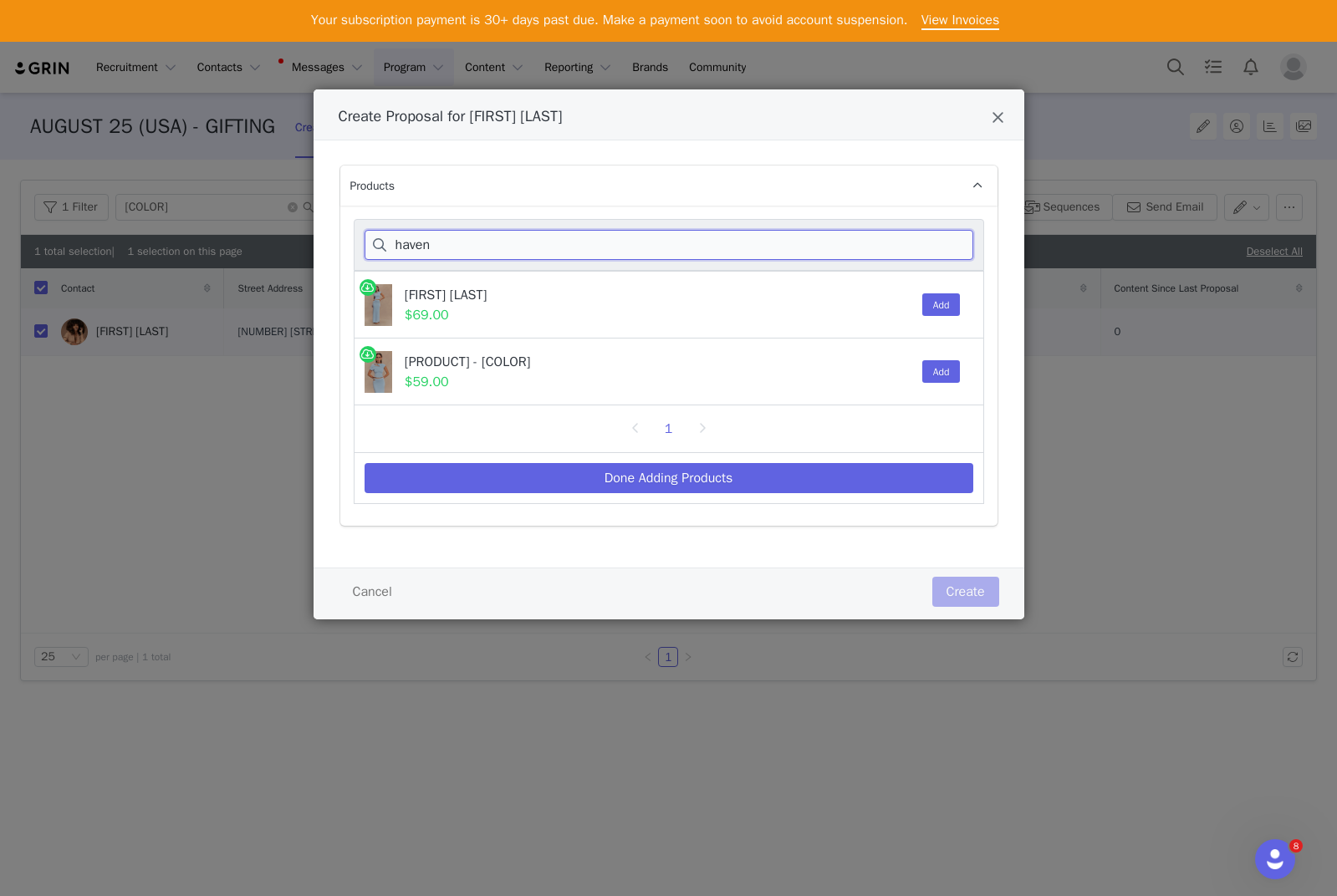 click on "haven" at bounding box center [669, 245] 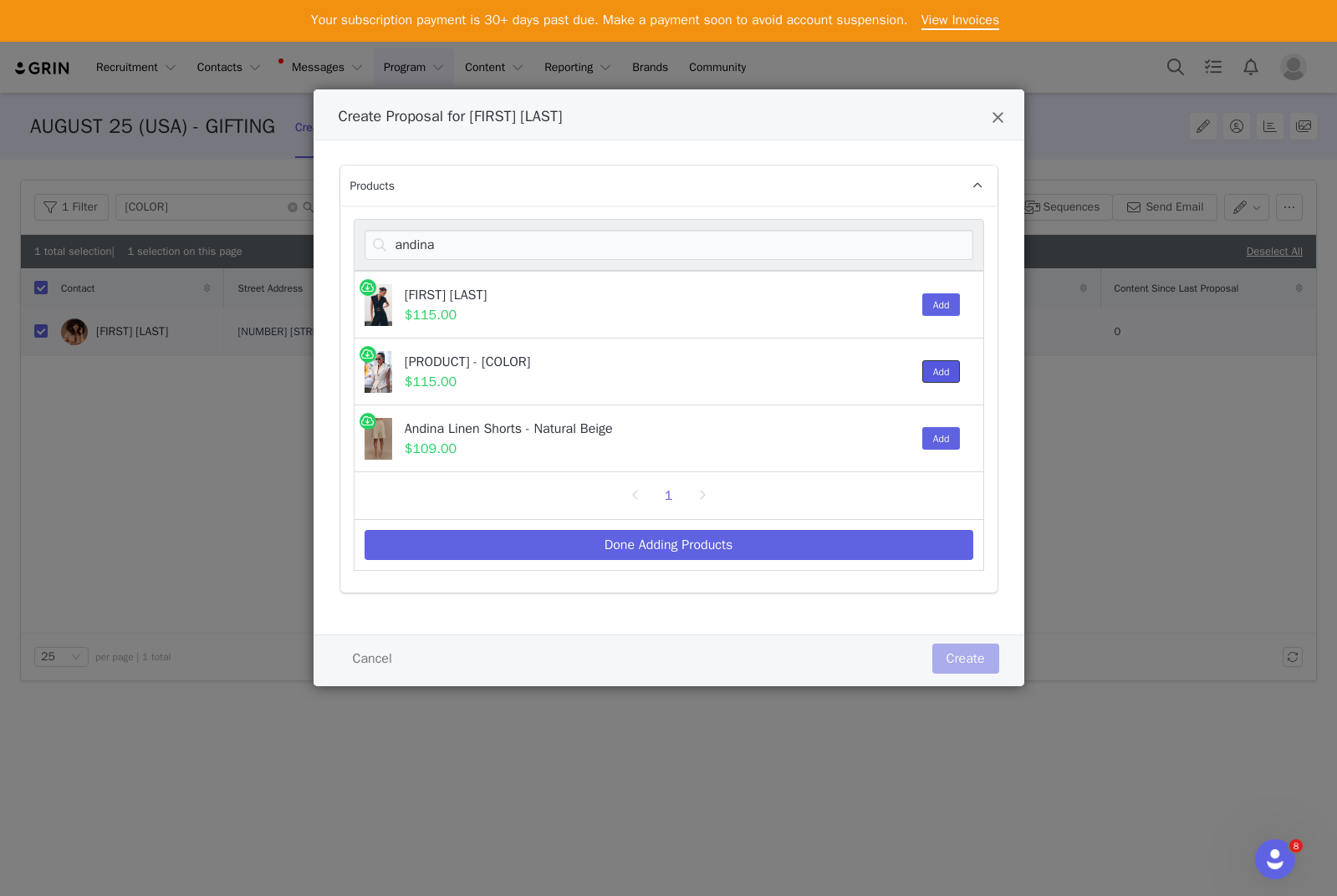 click on "Add" at bounding box center (942, 371) 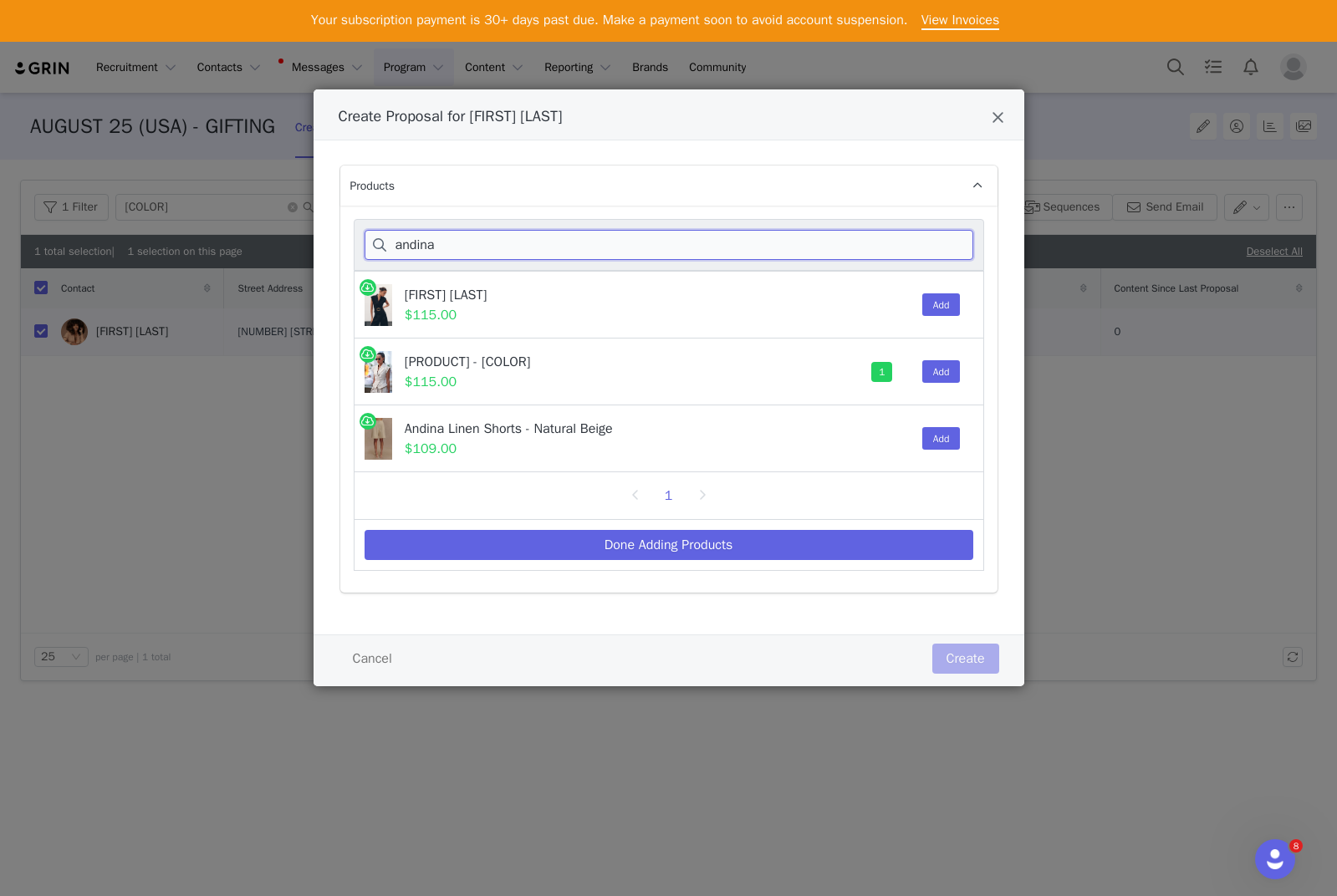 click on "andina" at bounding box center (669, 245) 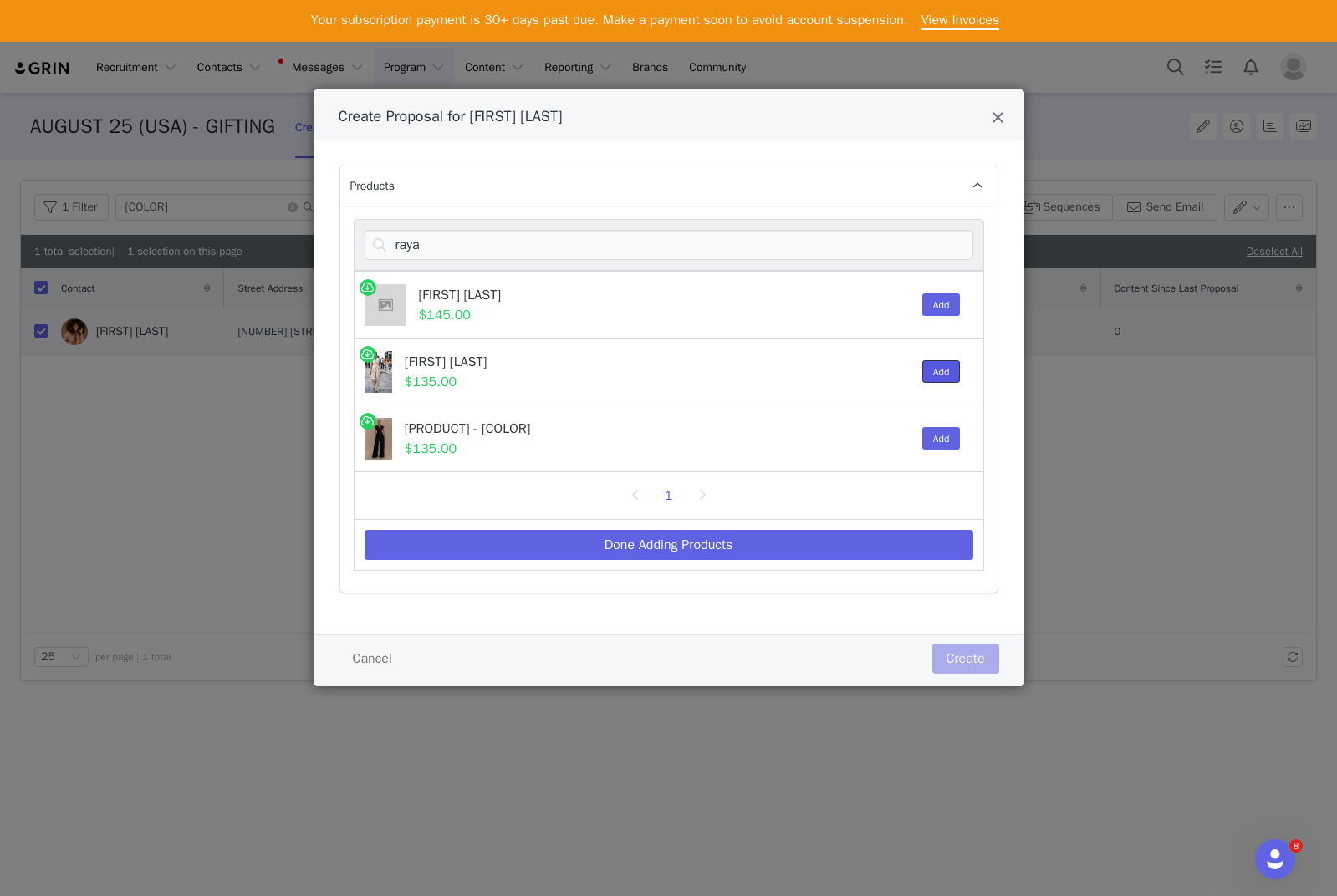 click on "Add" at bounding box center (942, 371) 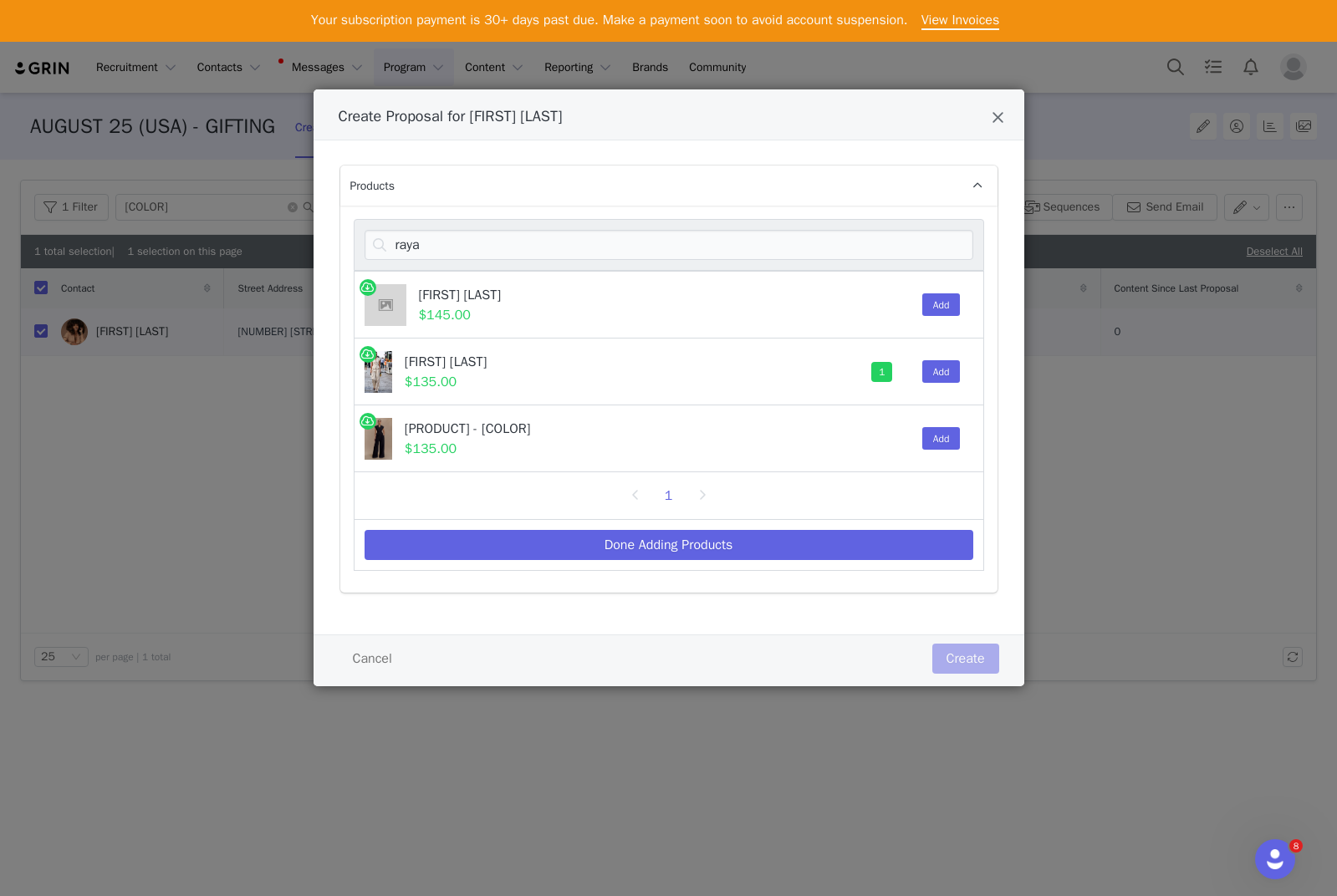 click on "raya" at bounding box center [669, 245] 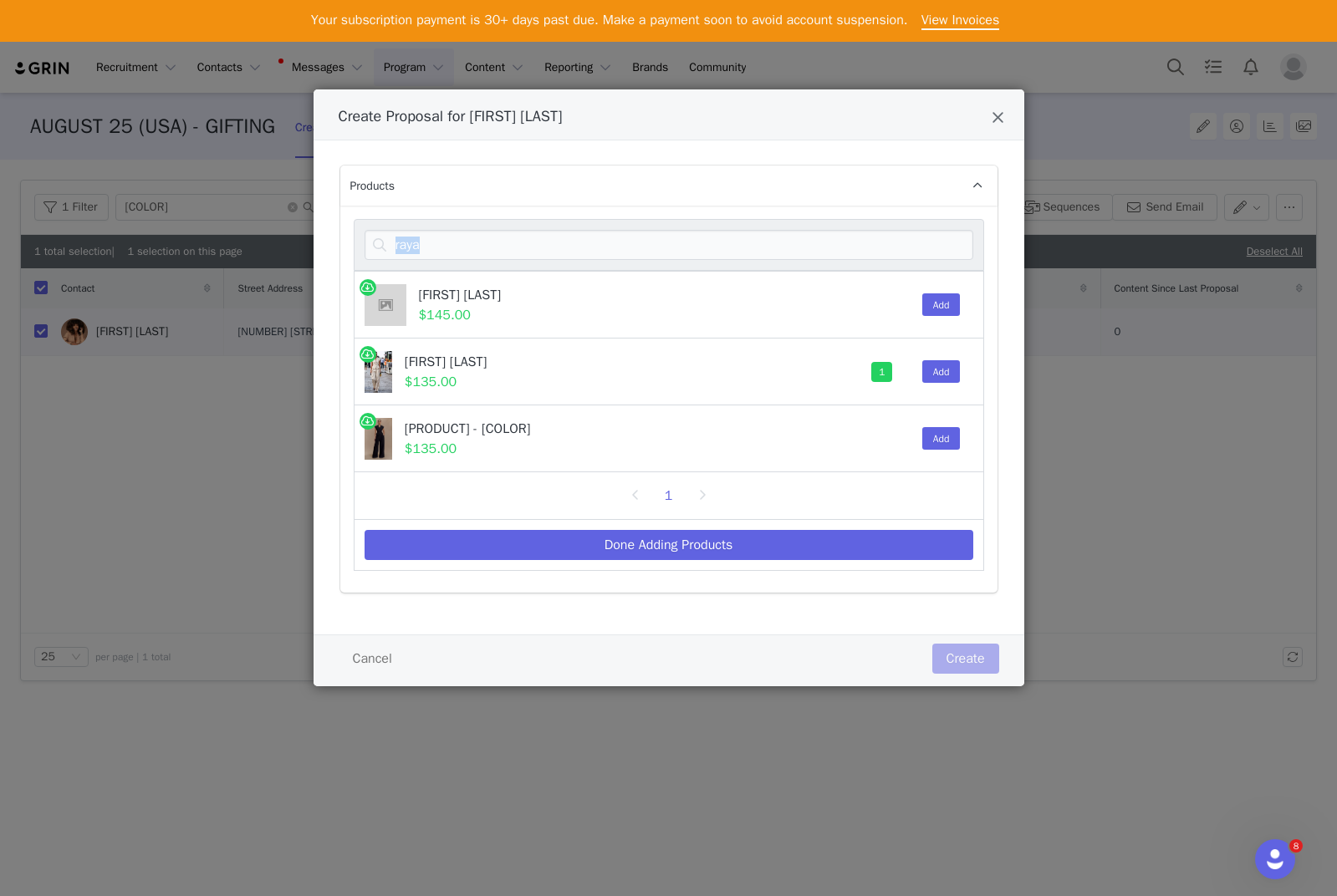 click on "raya" at bounding box center (669, 245) 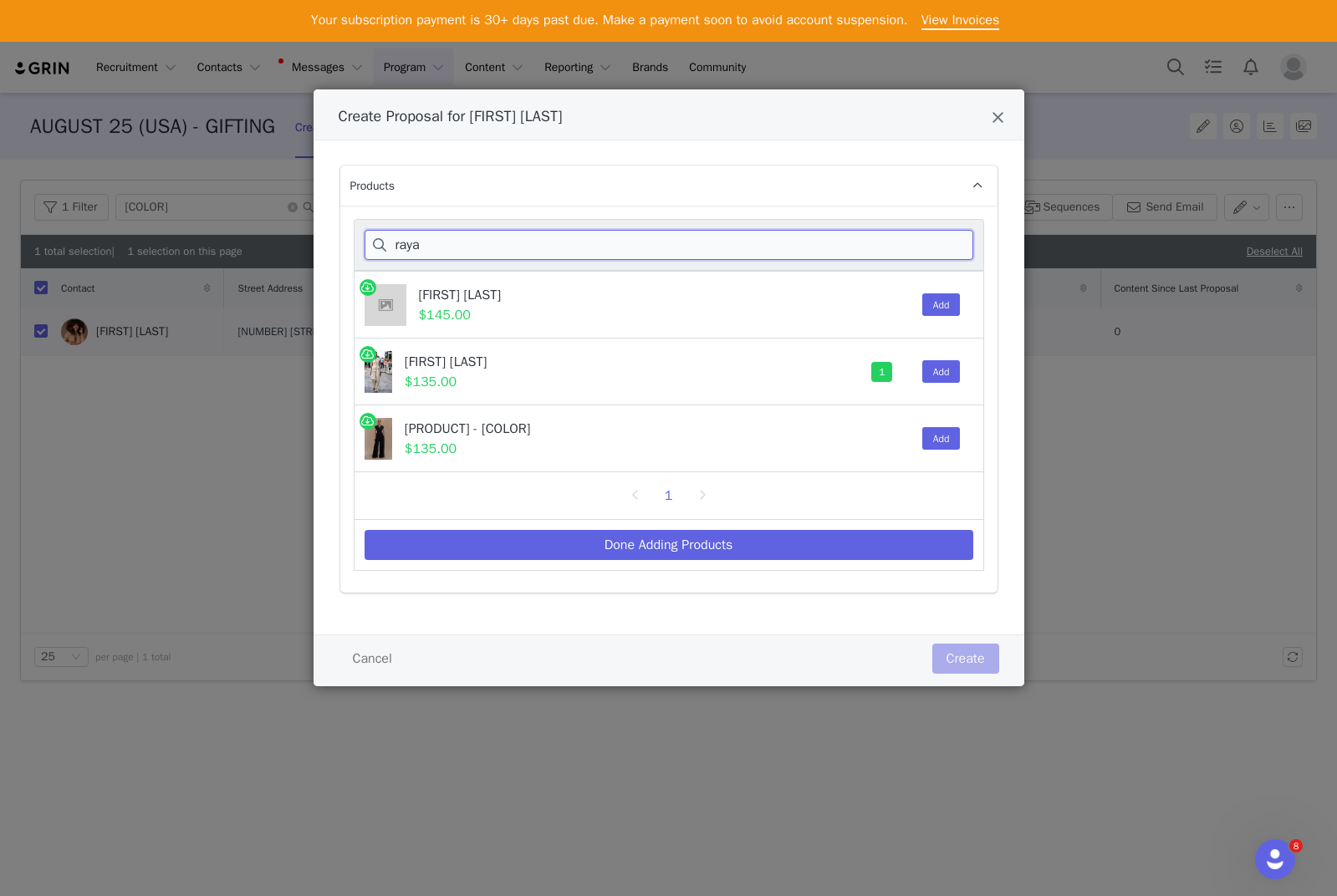 click on "raya" at bounding box center [669, 245] 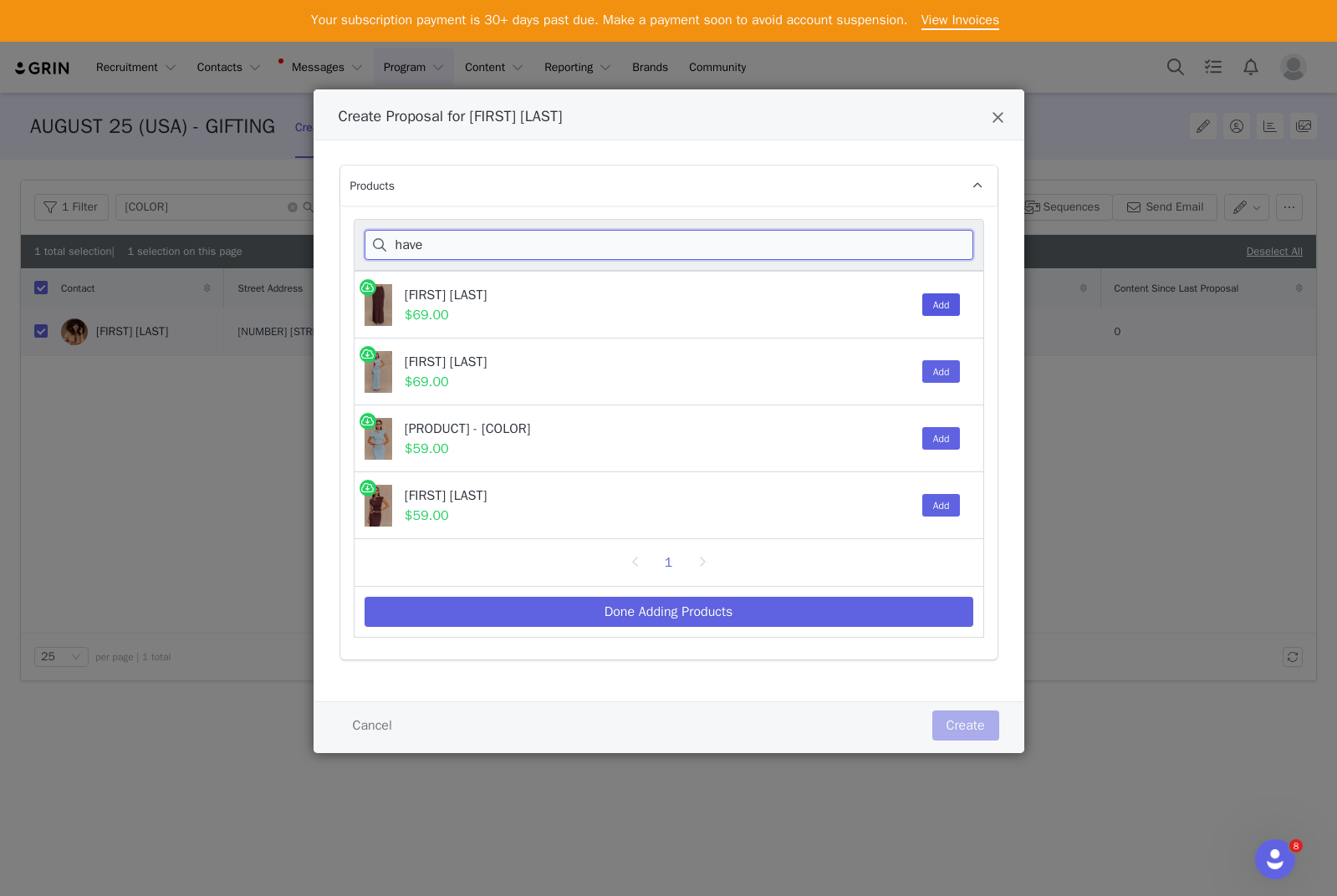type on "have" 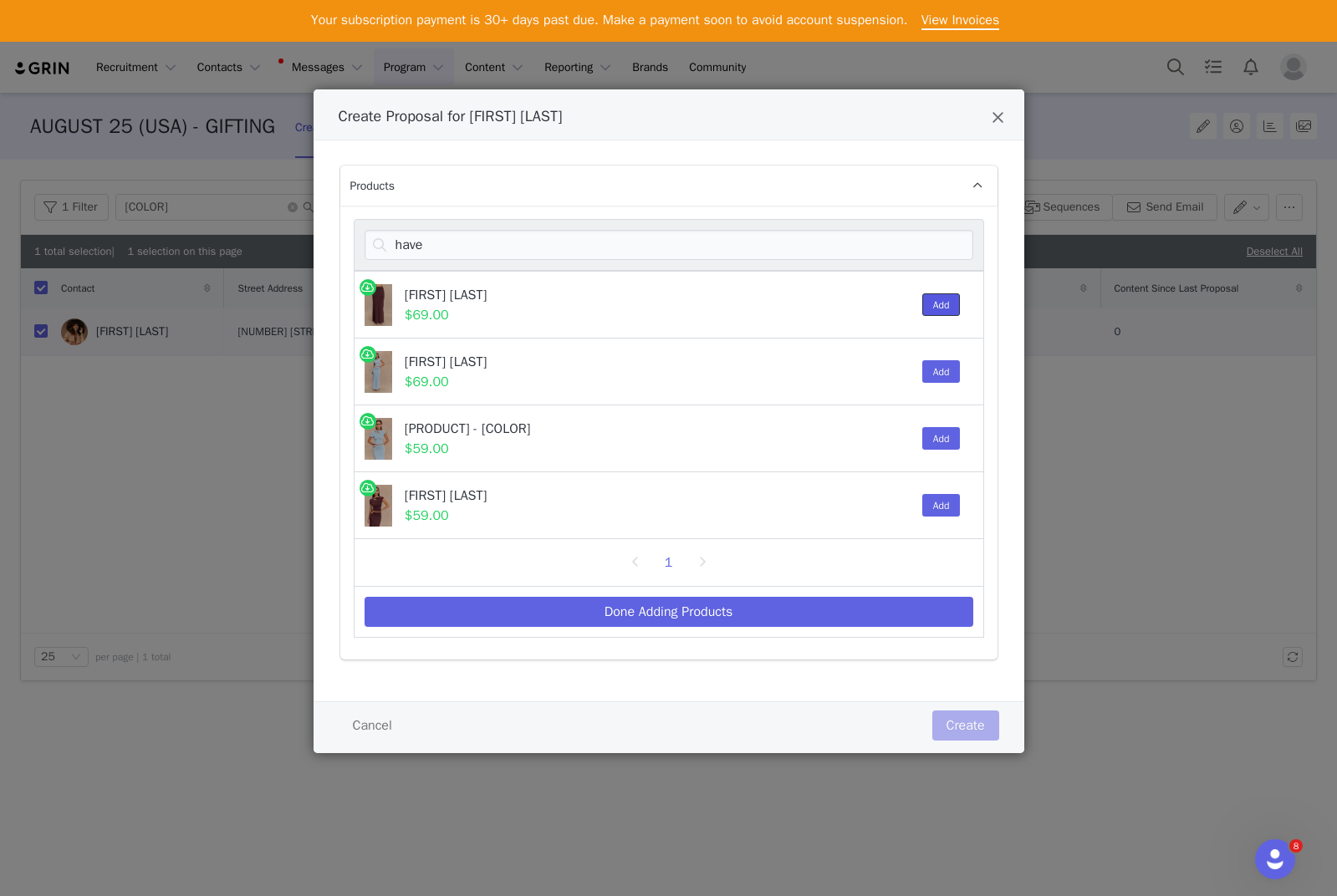 click on "Add" at bounding box center [942, 304] 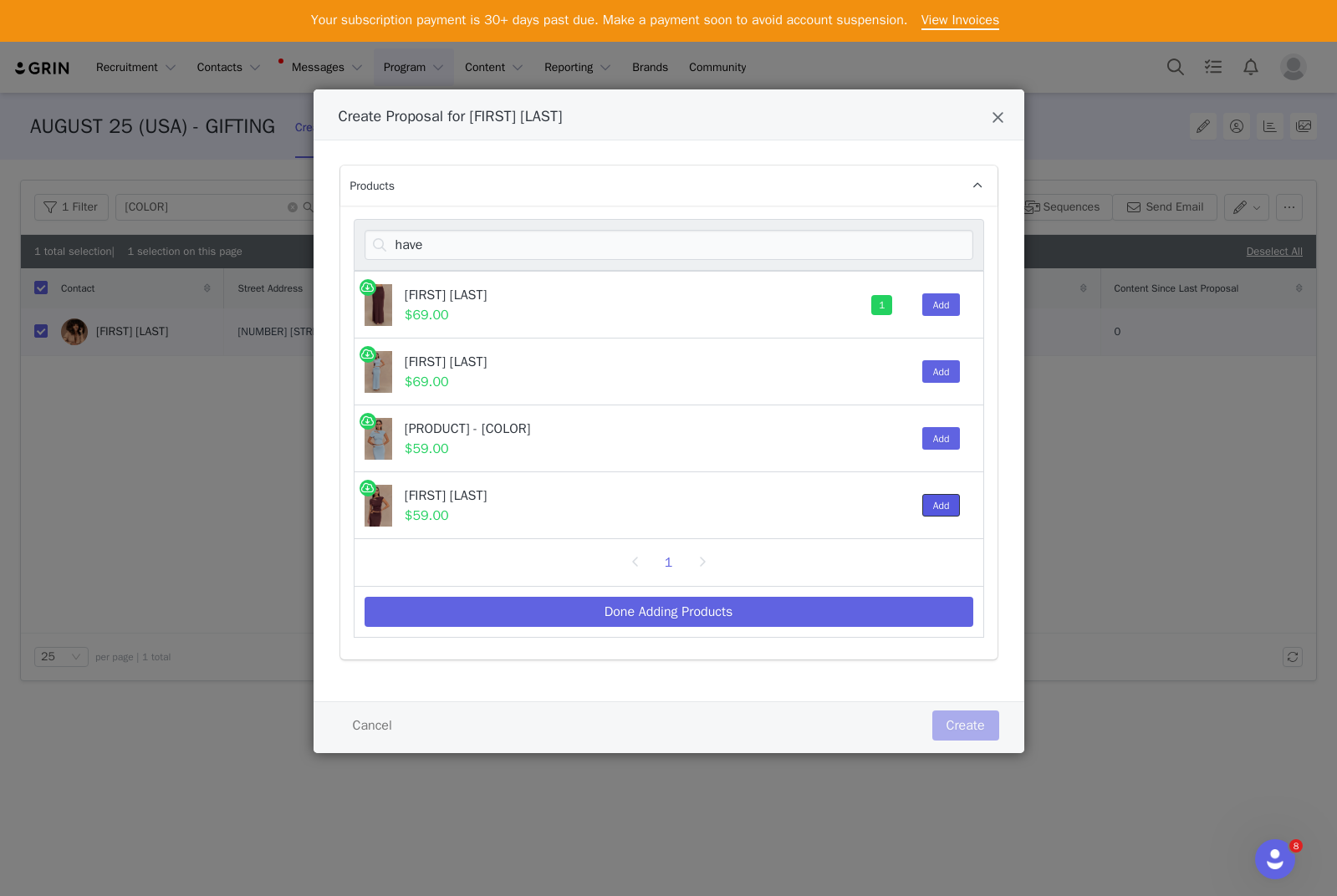 click on "Add" at bounding box center [942, 505] 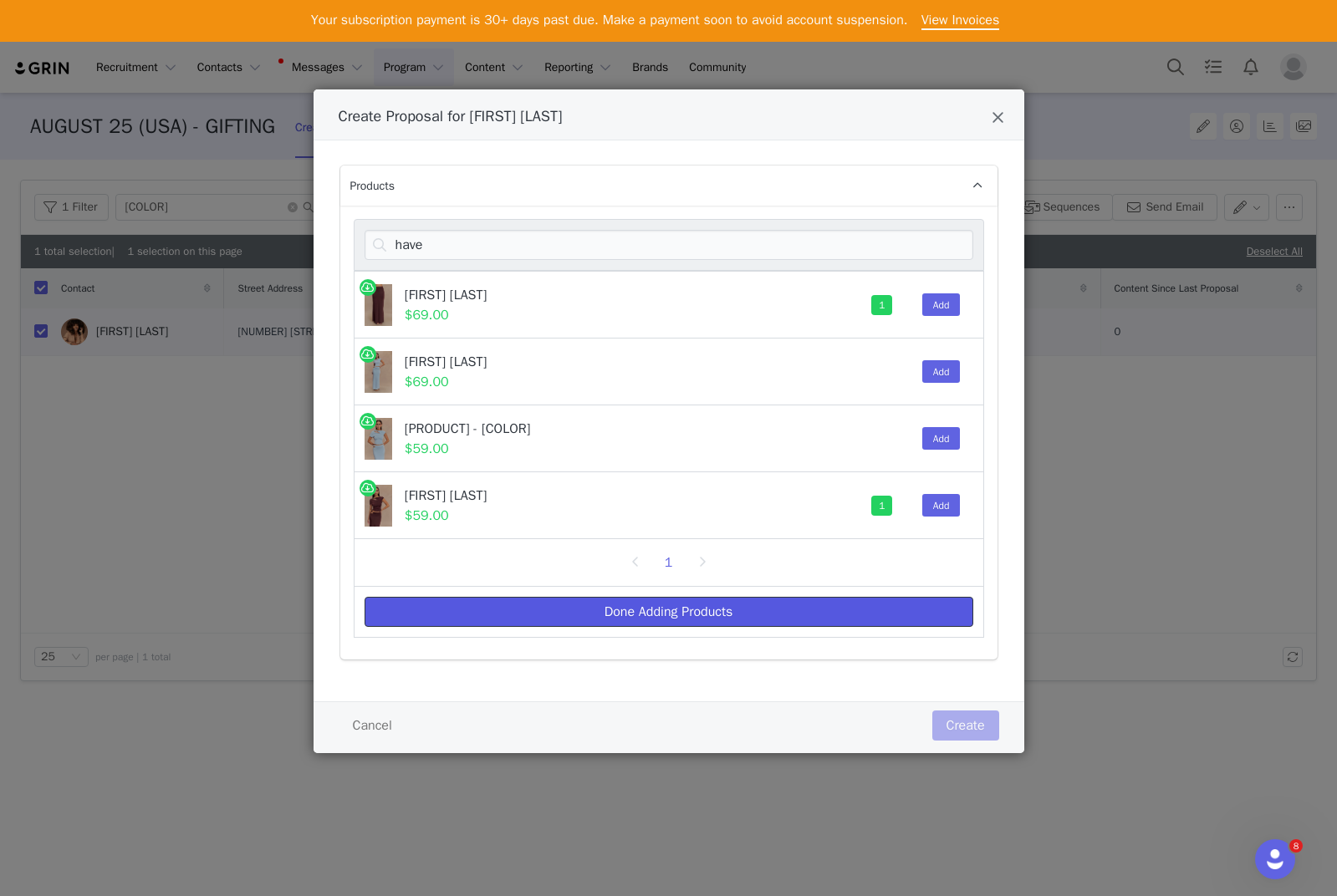 click on "Done Adding Products" at bounding box center (669, 612) 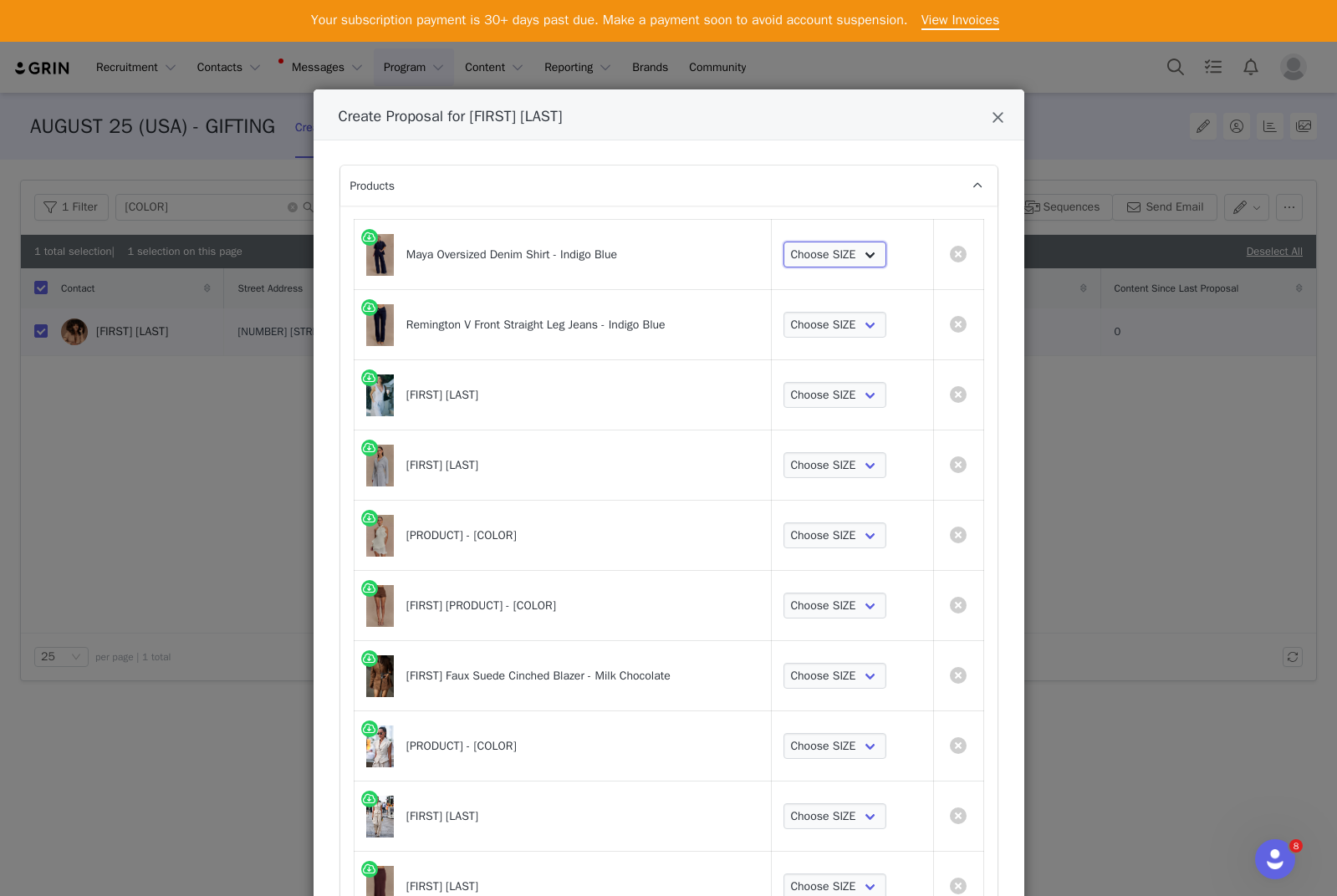 click on "Choose SIZE  XXS   XS   S   M   L   XL   XXL   3XL" at bounding box center (835, 255) 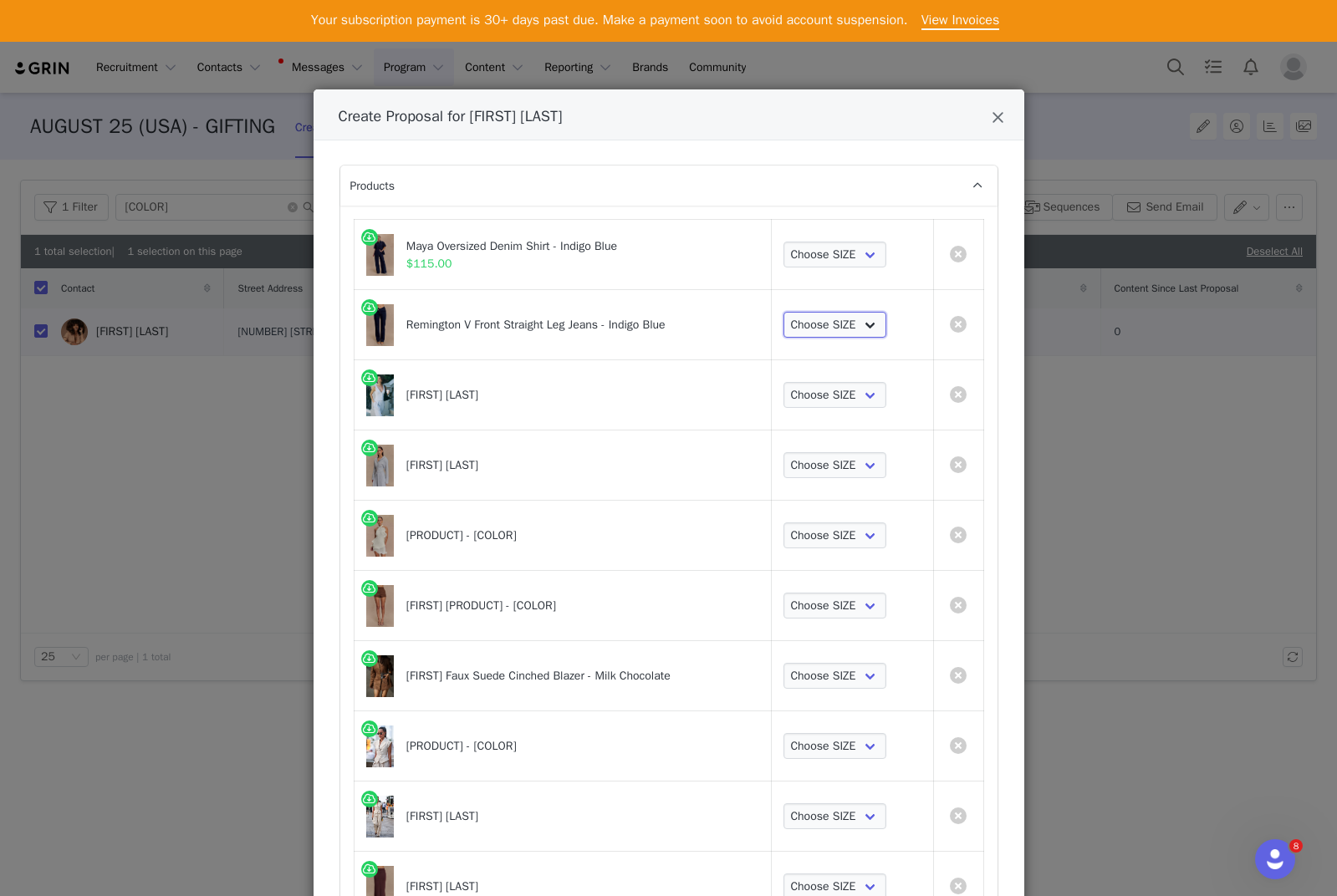 click on "Choose SIZE  6   7   8   9   10   11   12   14   16" at bounding box center [835, 325] 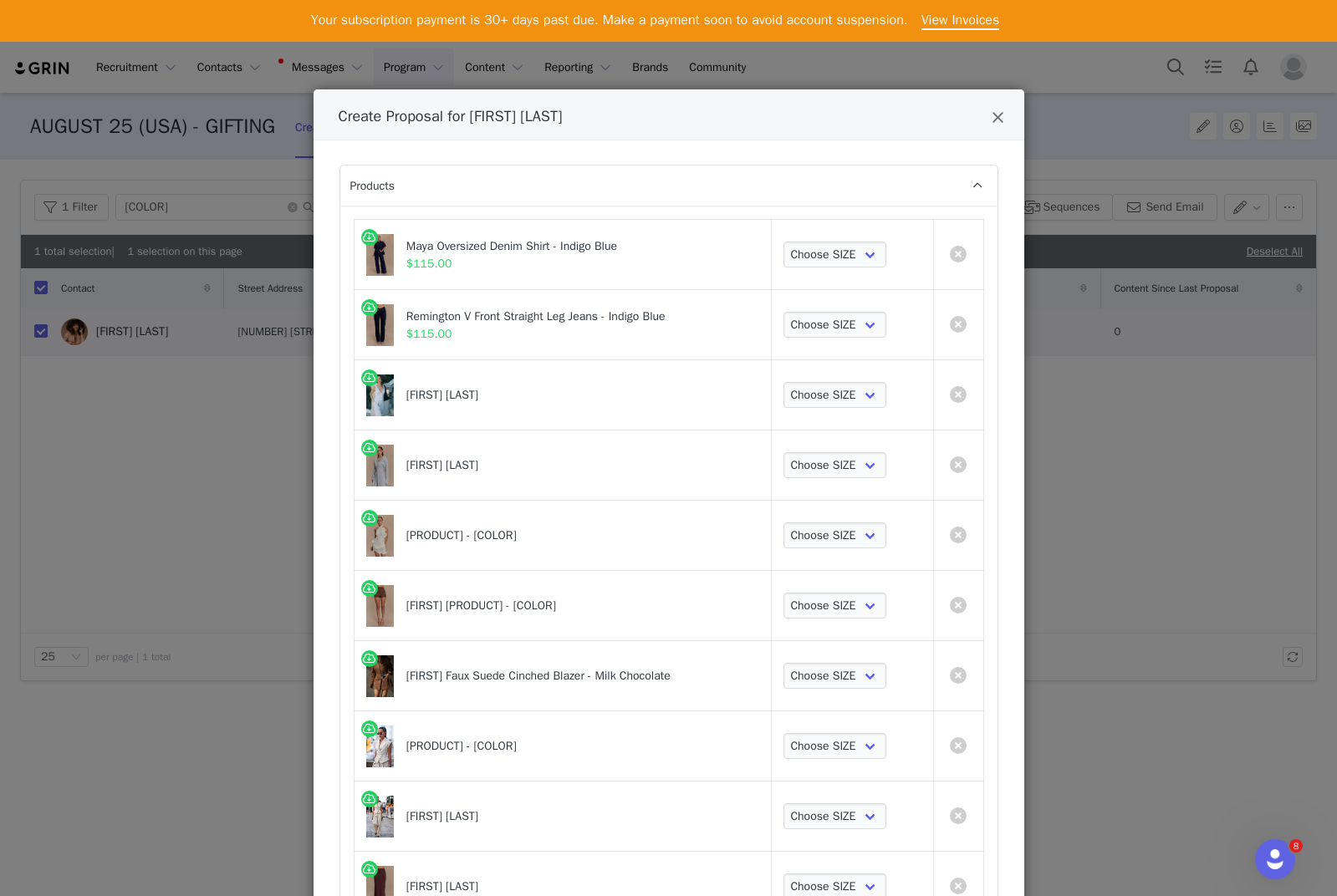 click on "Choose SIZE  XXS   XS   S   M   L   XL   XXL   3XL" at bounding box center [852, 395] 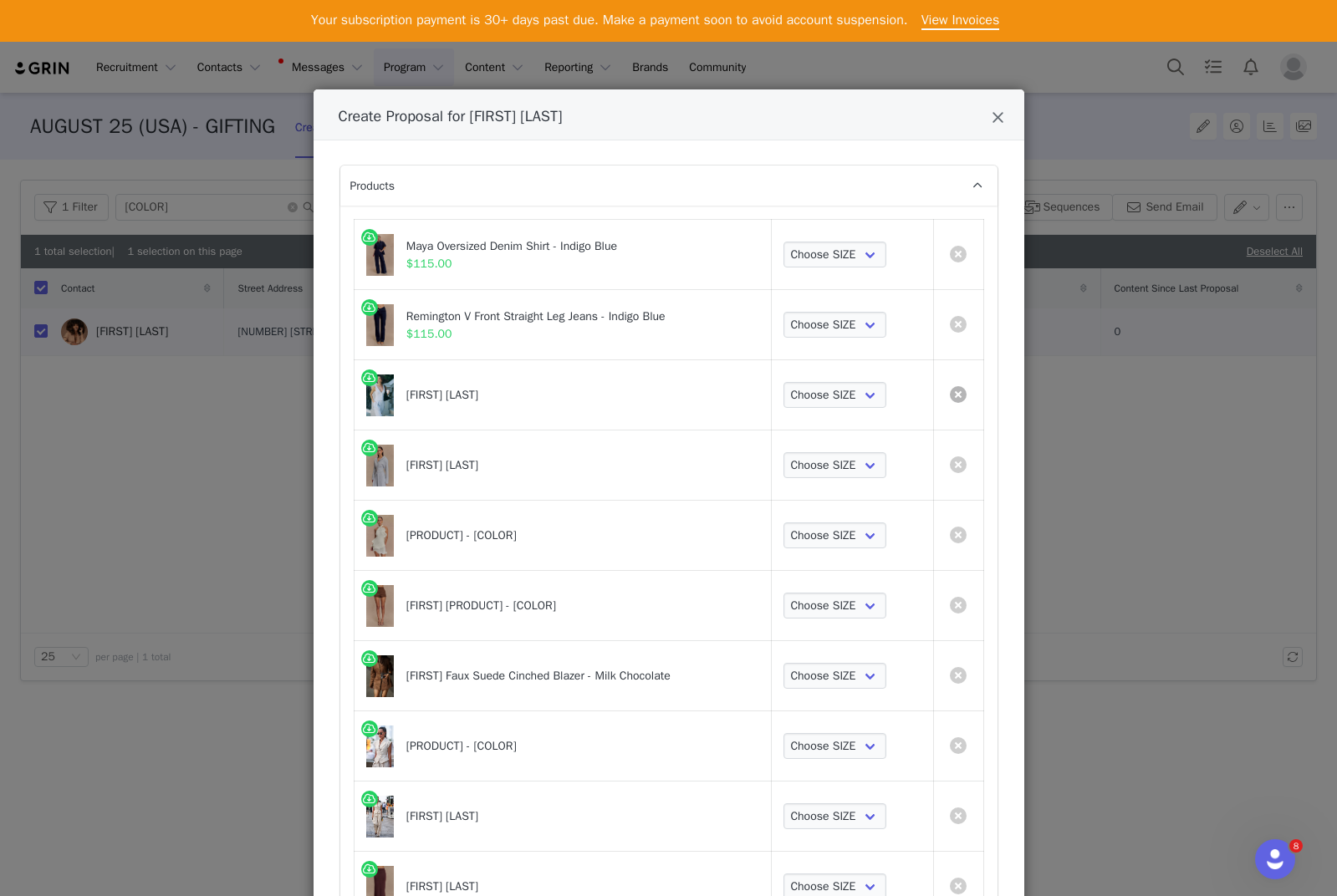 click at bounding box center (958, 395) 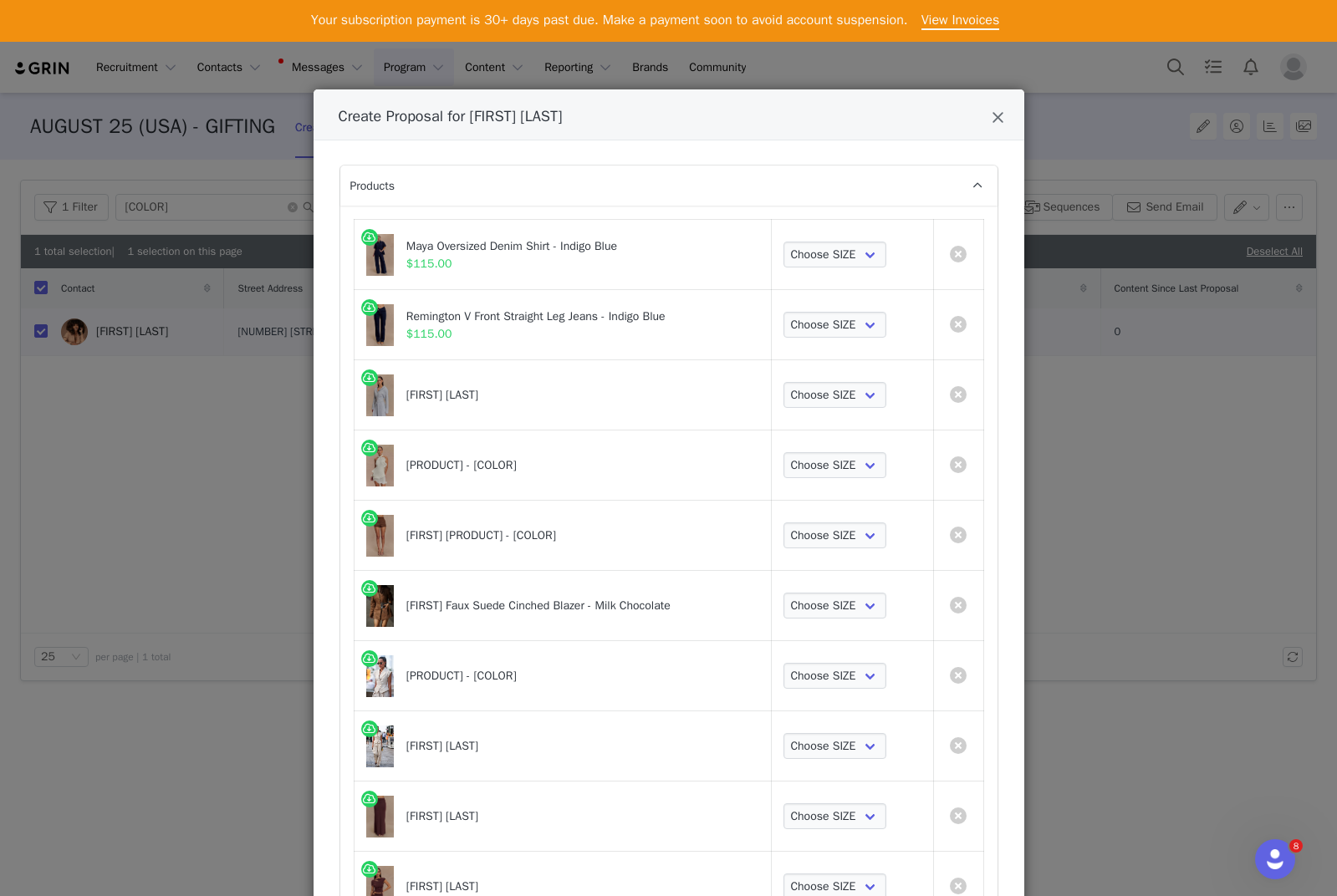 scroll, scrollTop: 307, scrollLeft: 0, axis: vertical 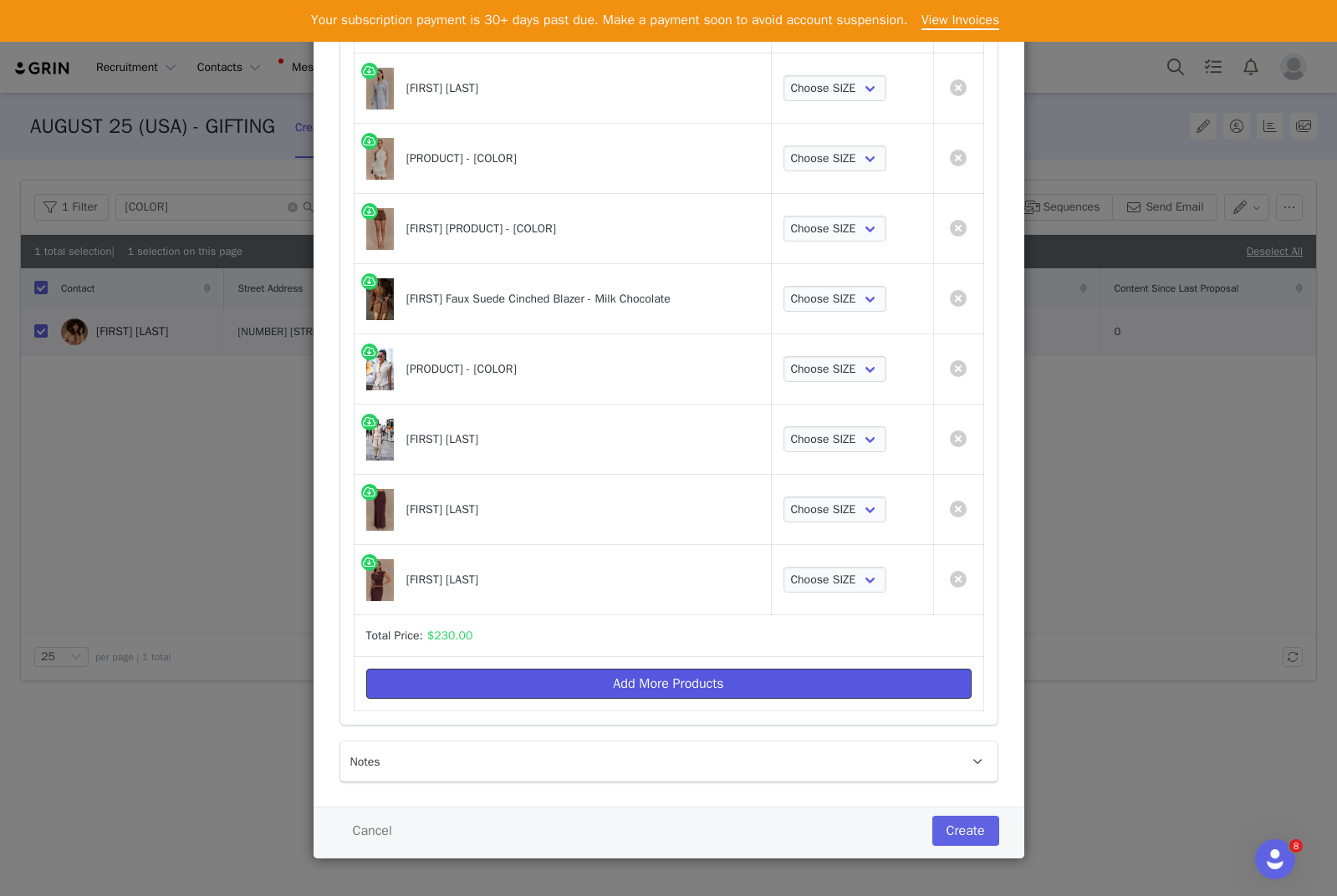 click on "Add More Products" at bounding box center [669, 684] 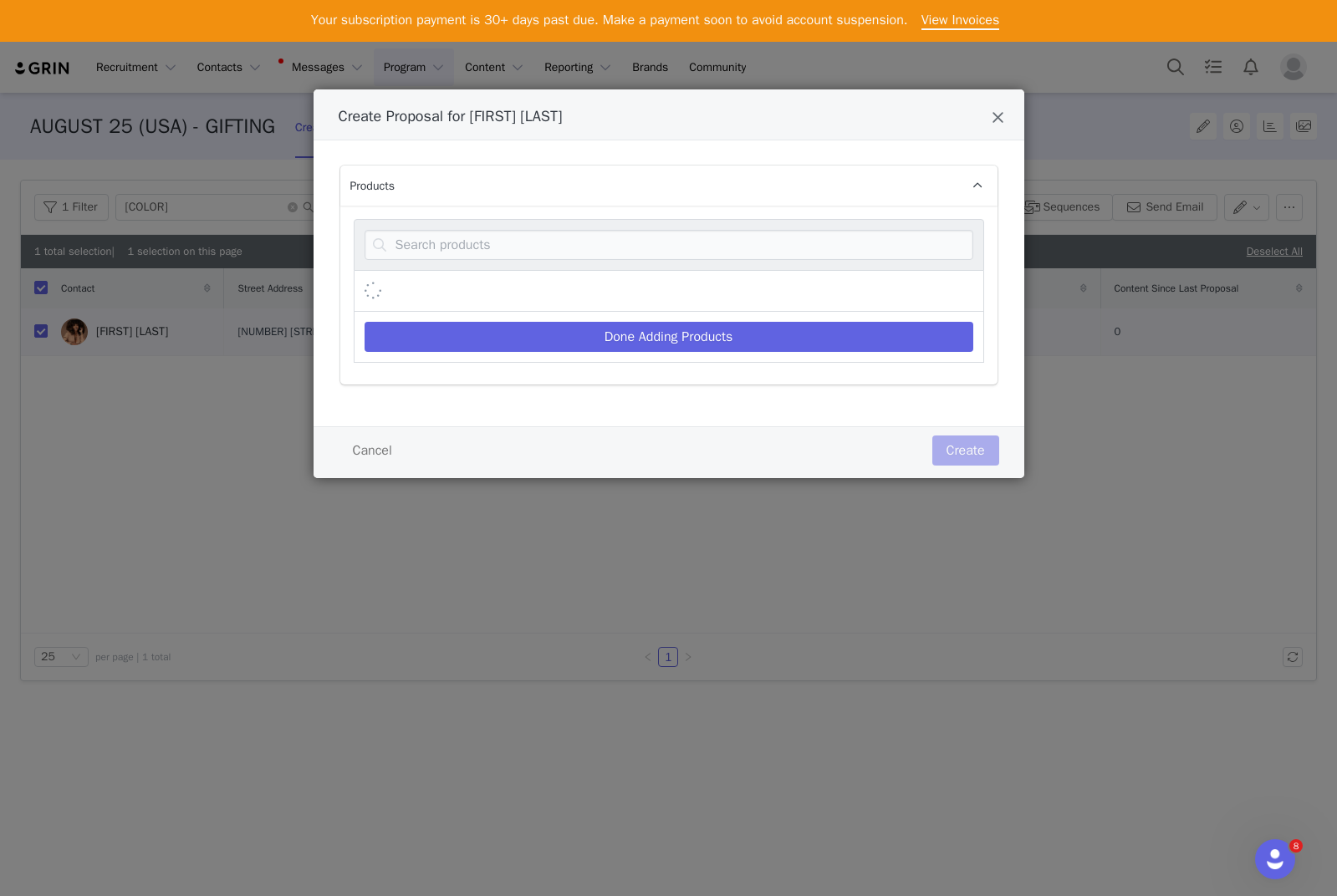 scroll, scrollTop: 0, scrollLeft: 0, axis: both 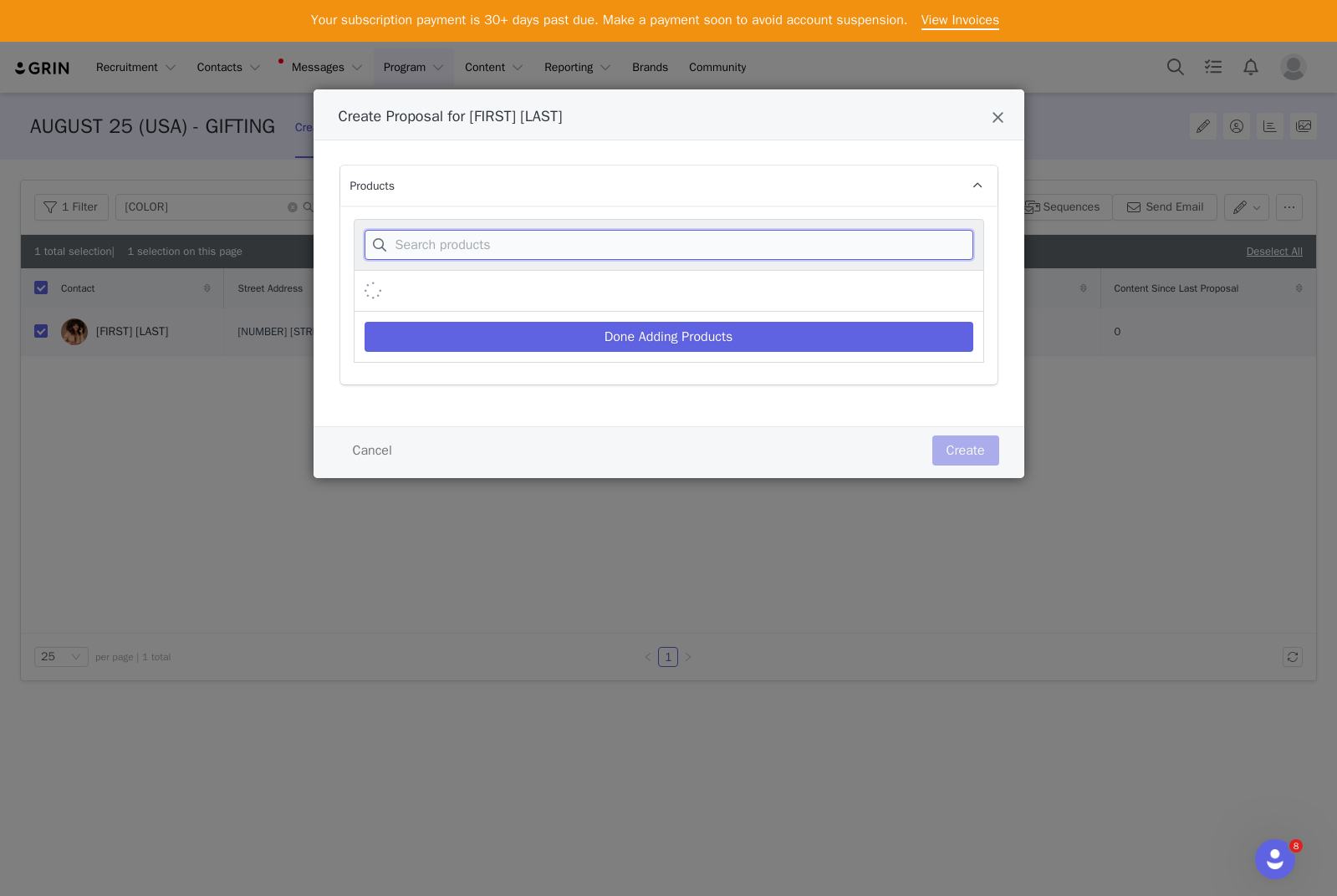 click at bounding box center [669, 245] 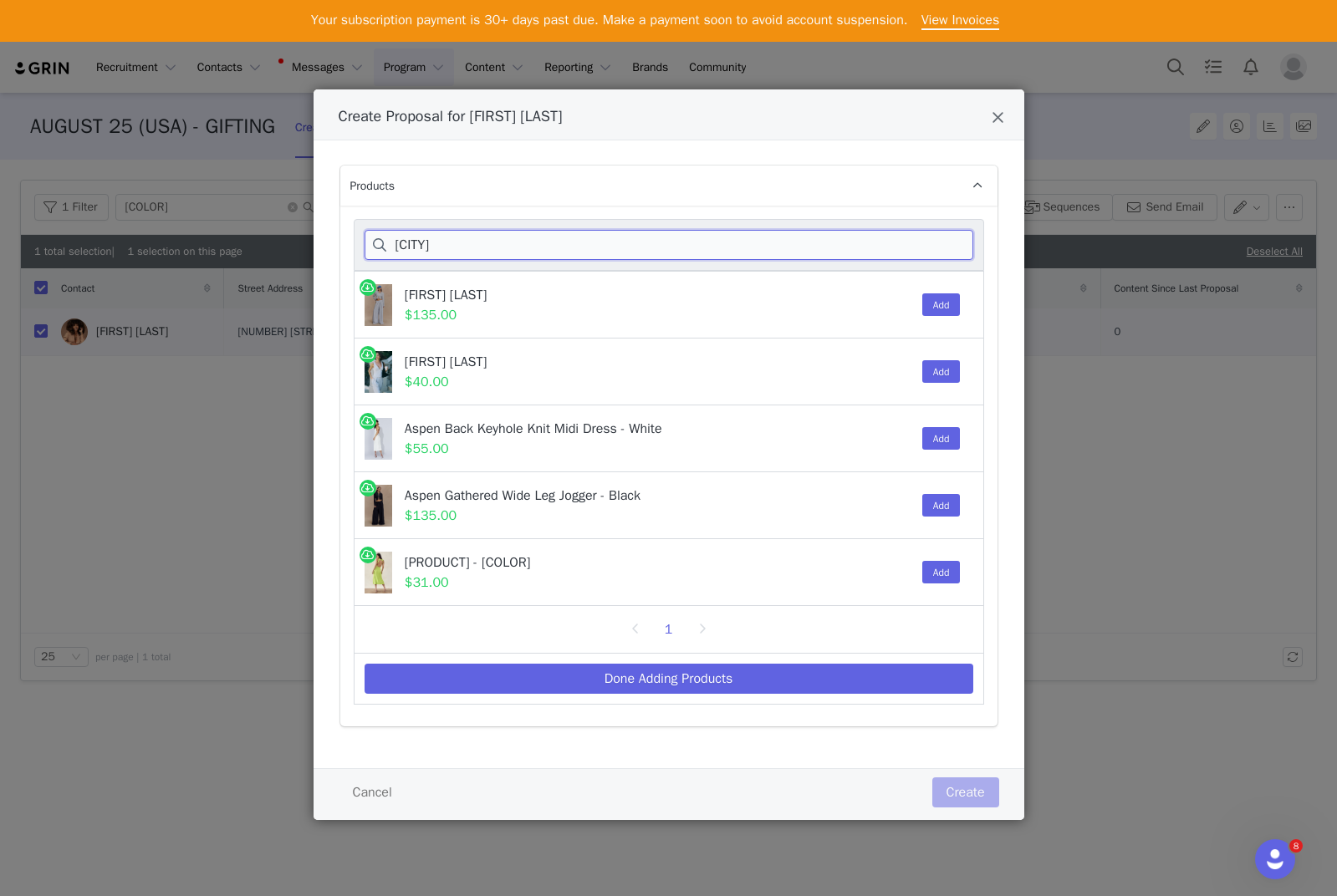 type on "aspen" 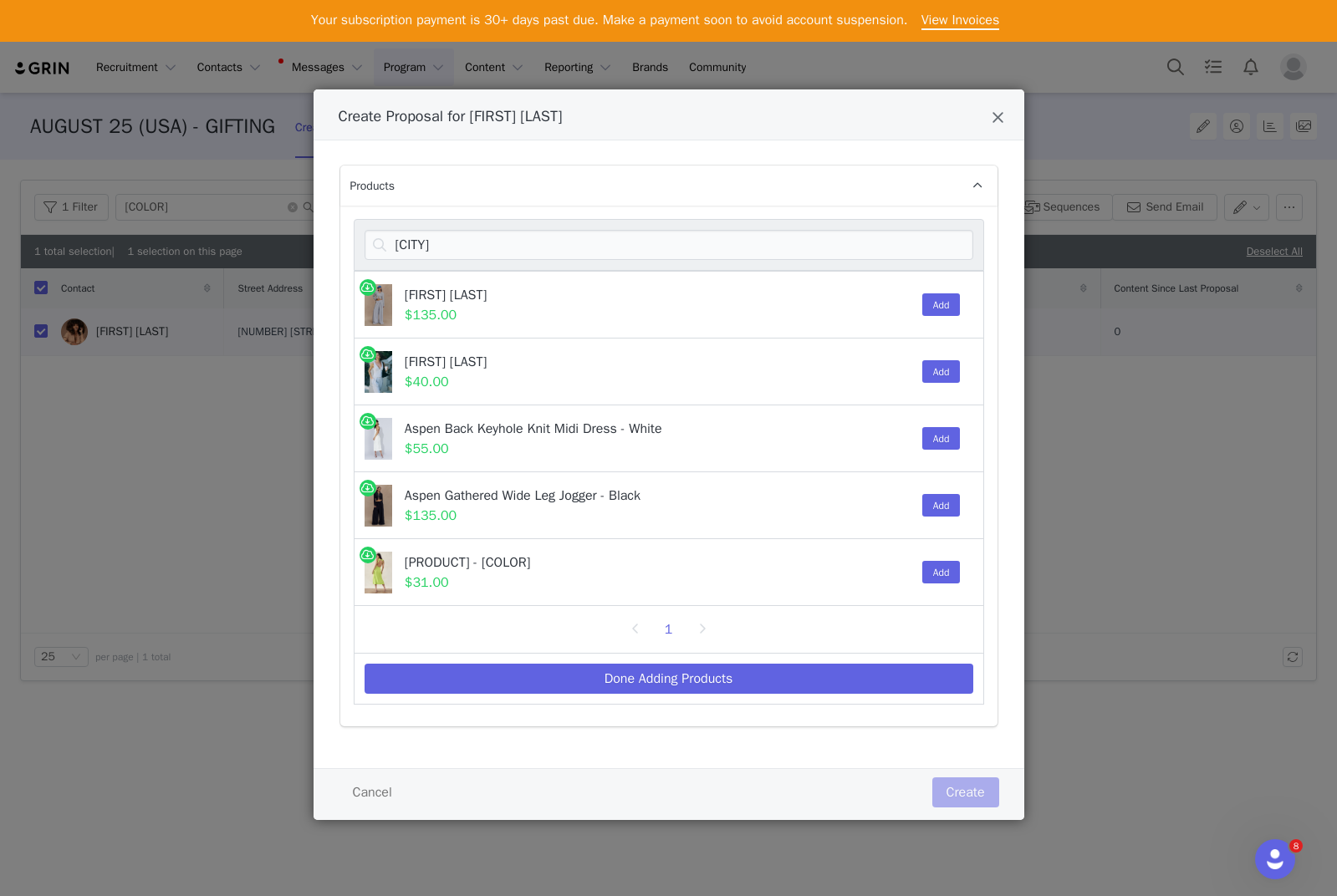 click on "Add" at bounding box center (937, 304) 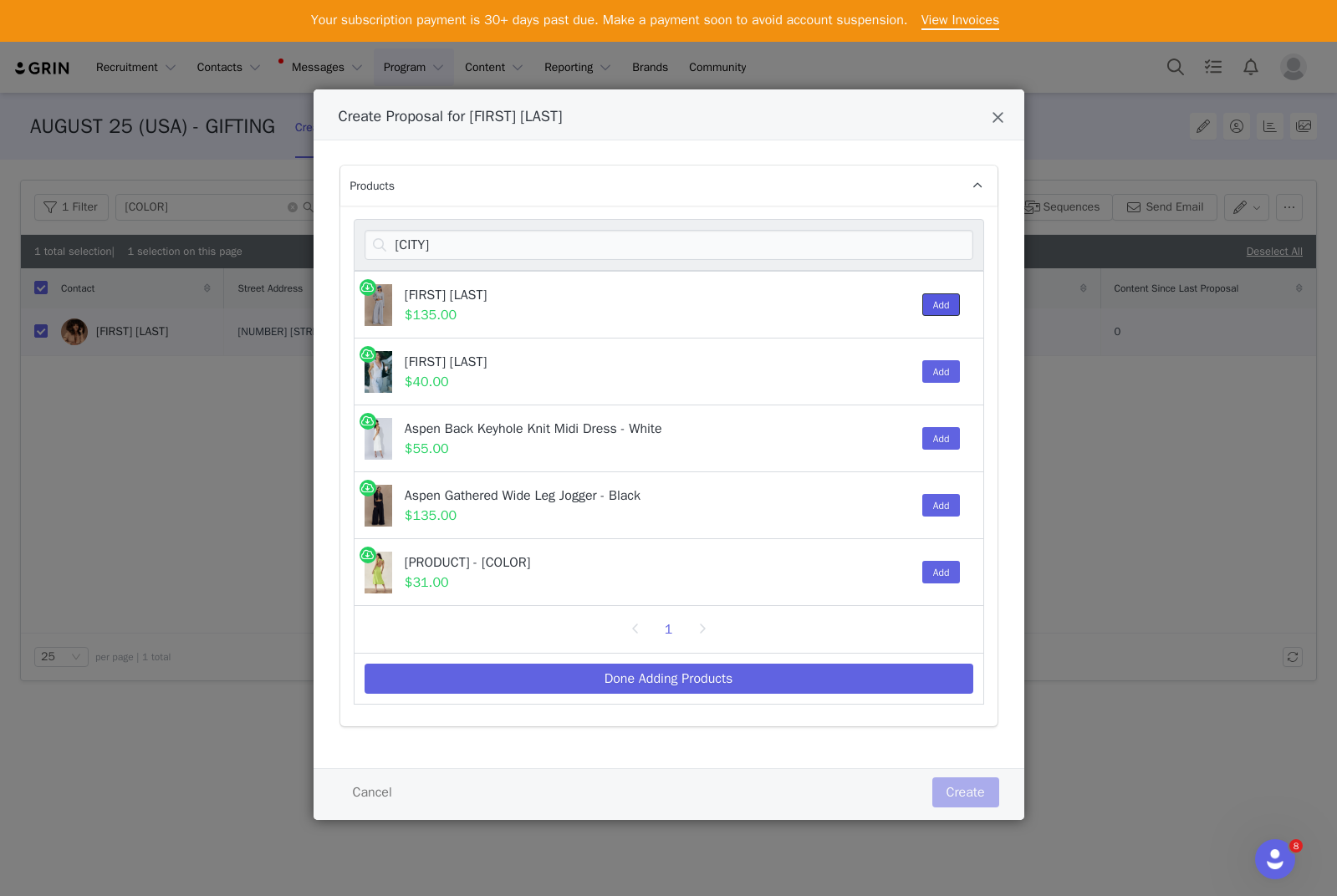 click on "Add" at bounding box center (942, 304) 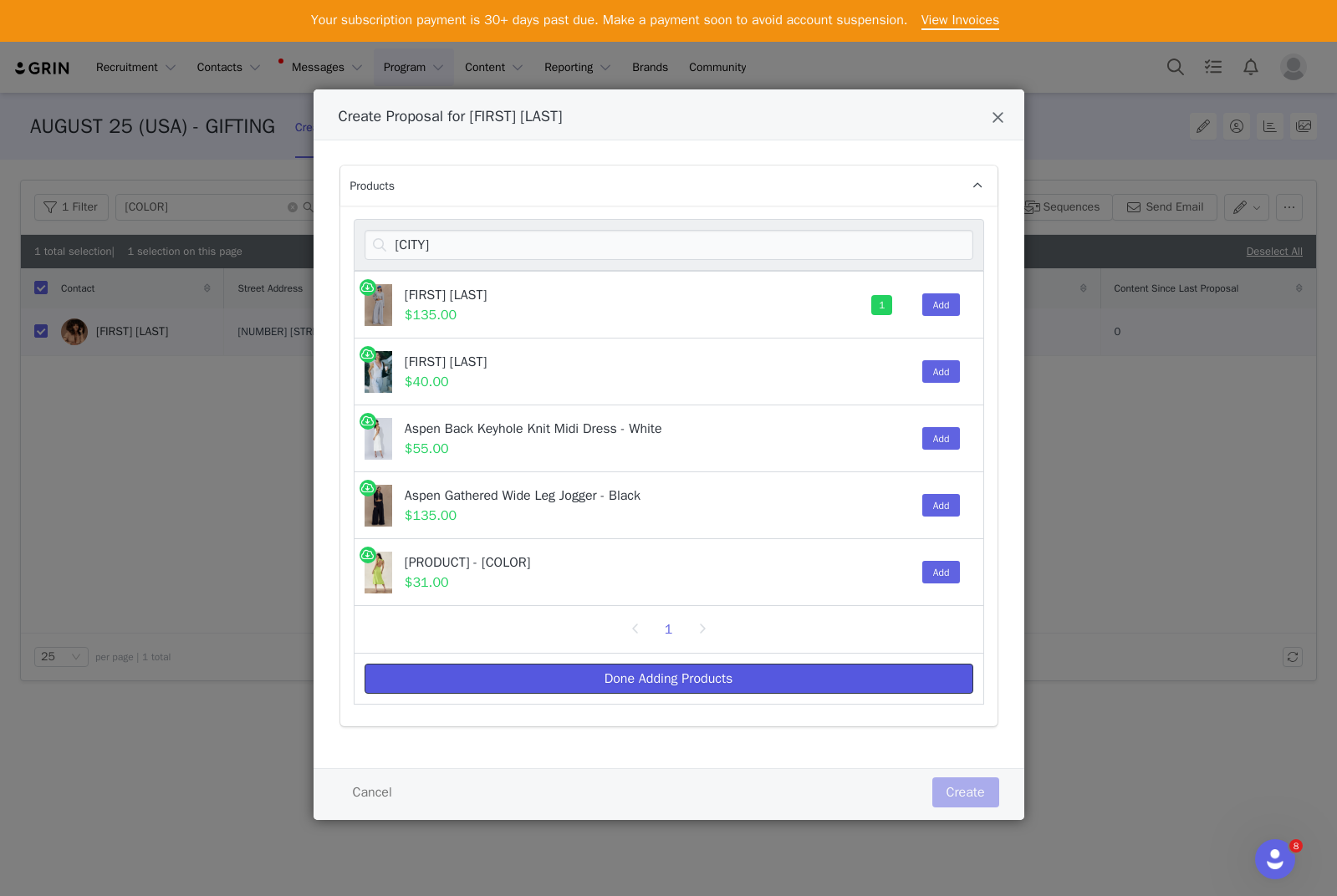 click on "Done Adding Products" at bounding box center [669, 679] 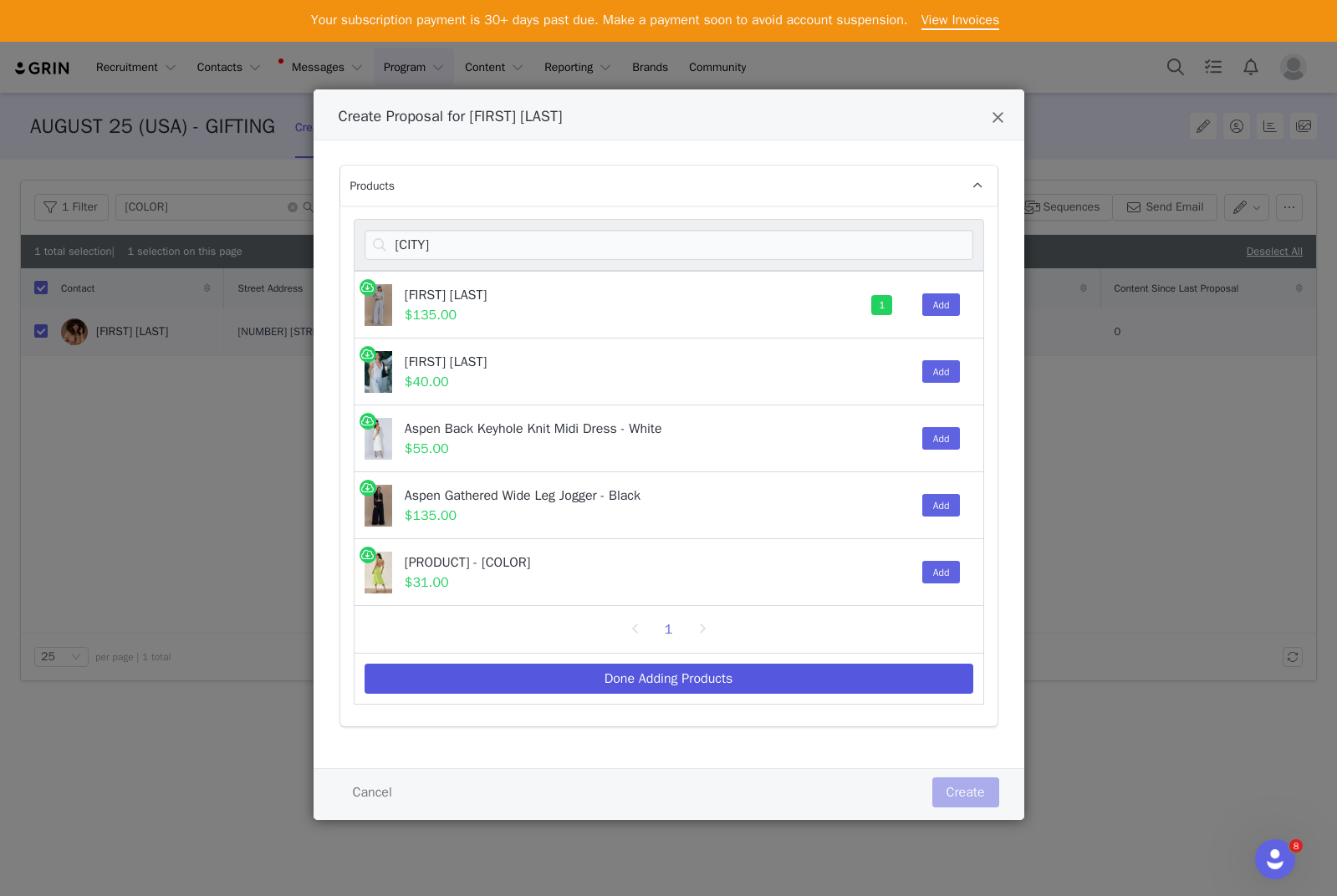 select on "28186314" 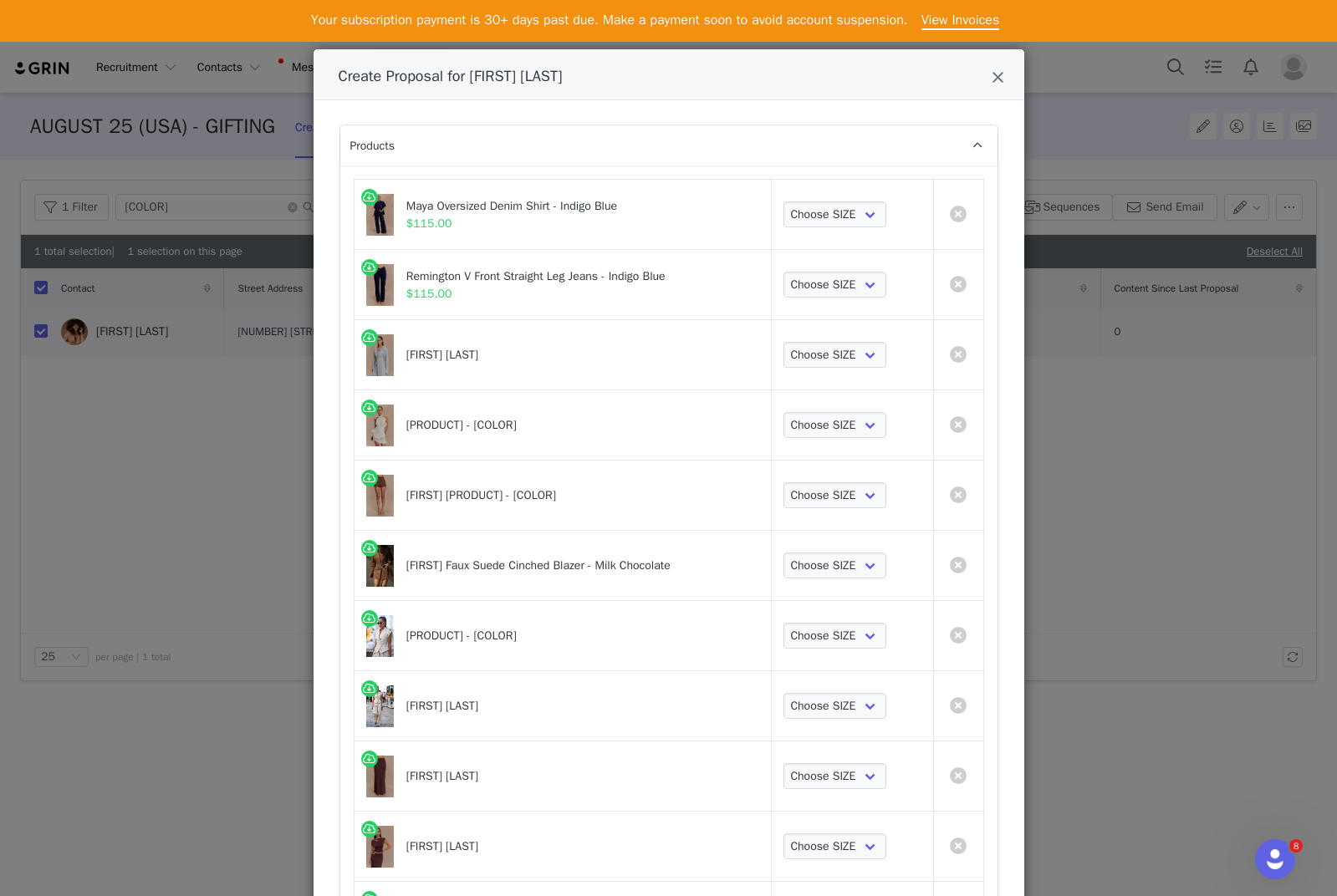 scroll, scrollTop: 41, scrollLeft: 0, axis: vertical 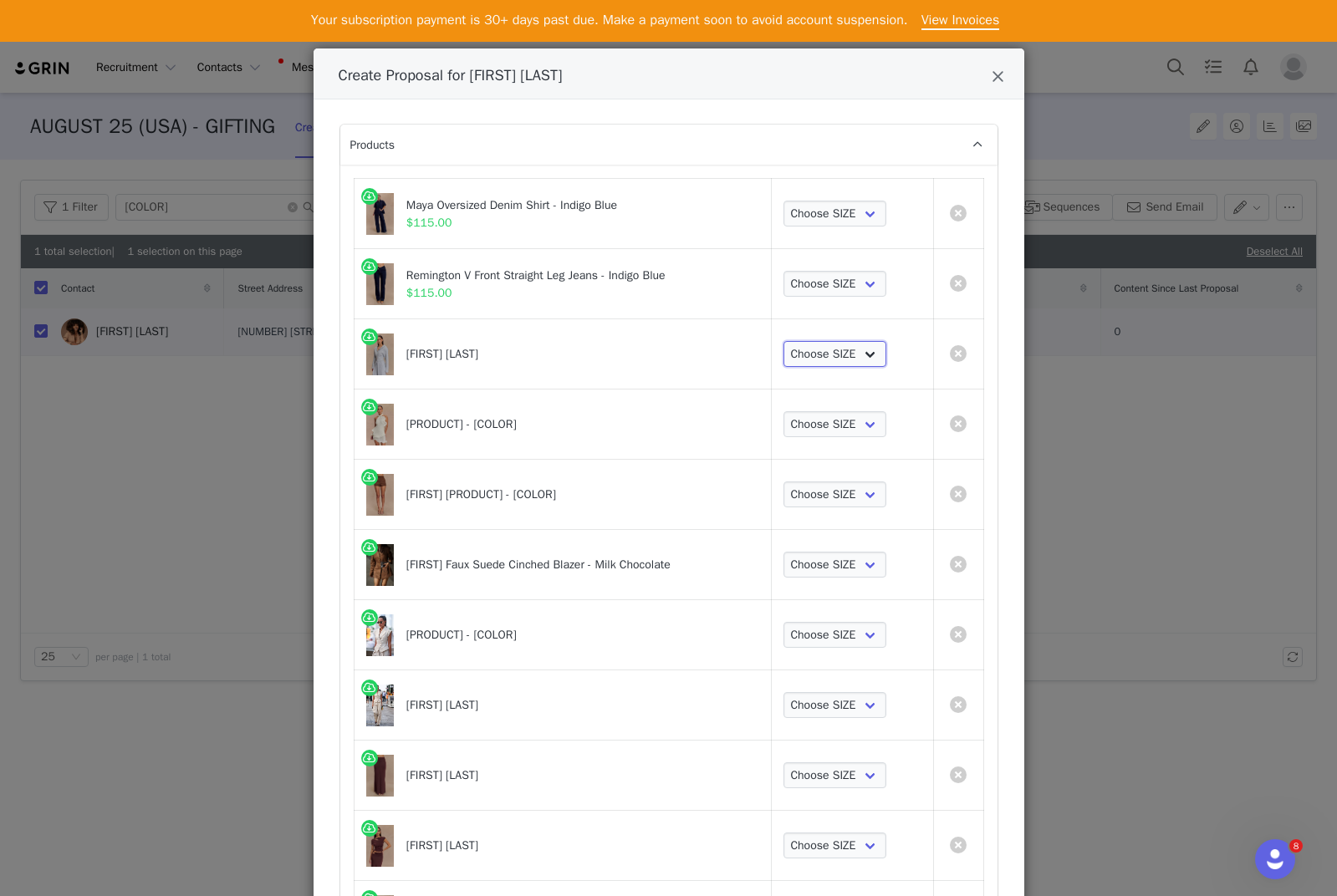 click on "Choose SIZE  XXS   XS   S   M   L   XL   XXL   3XL" at bounding box center (835, 354) 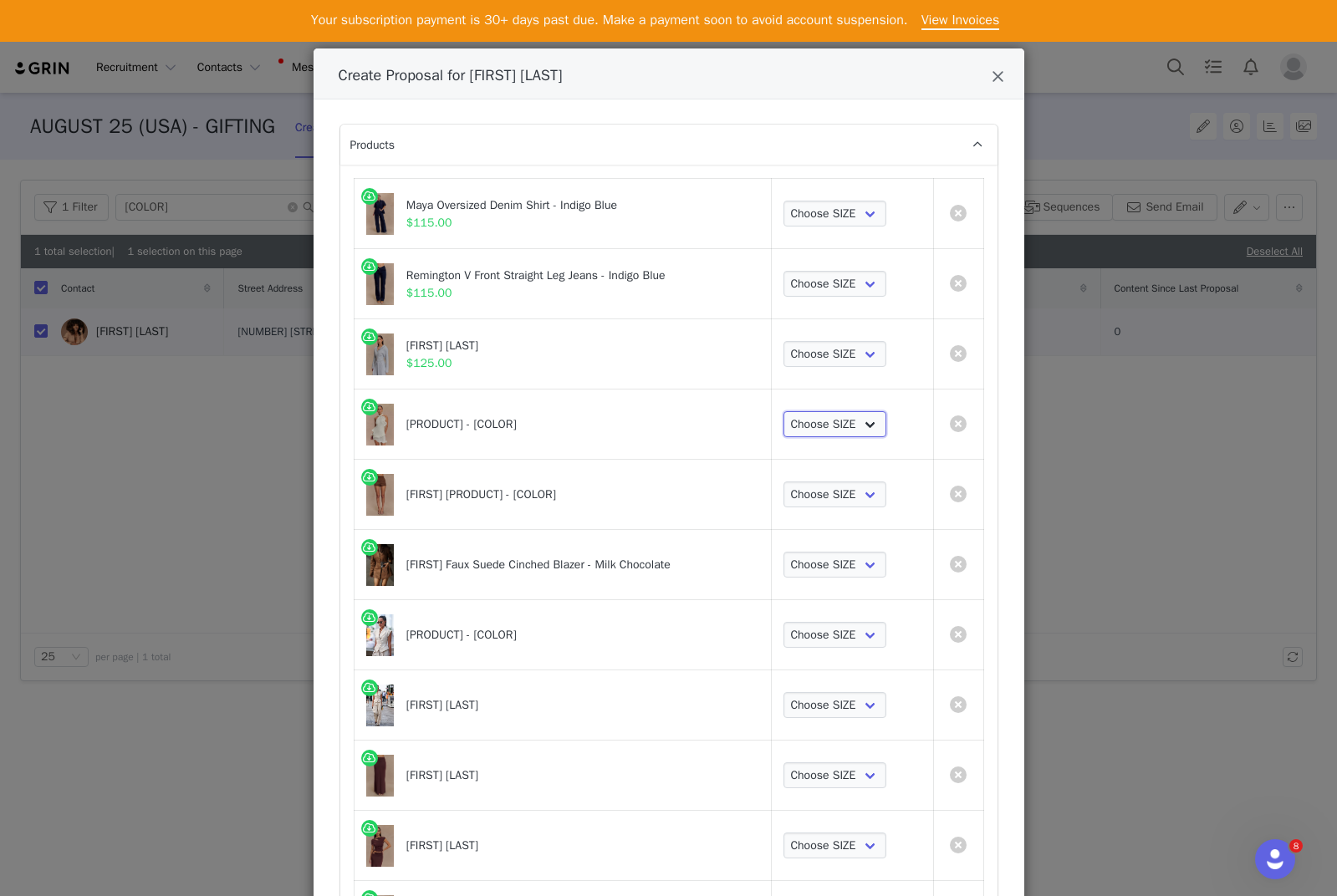 click on "Choose SIZE  XXS   XS   S   M   L   XL   XXL   3XL" at bounding box center [835, 425] 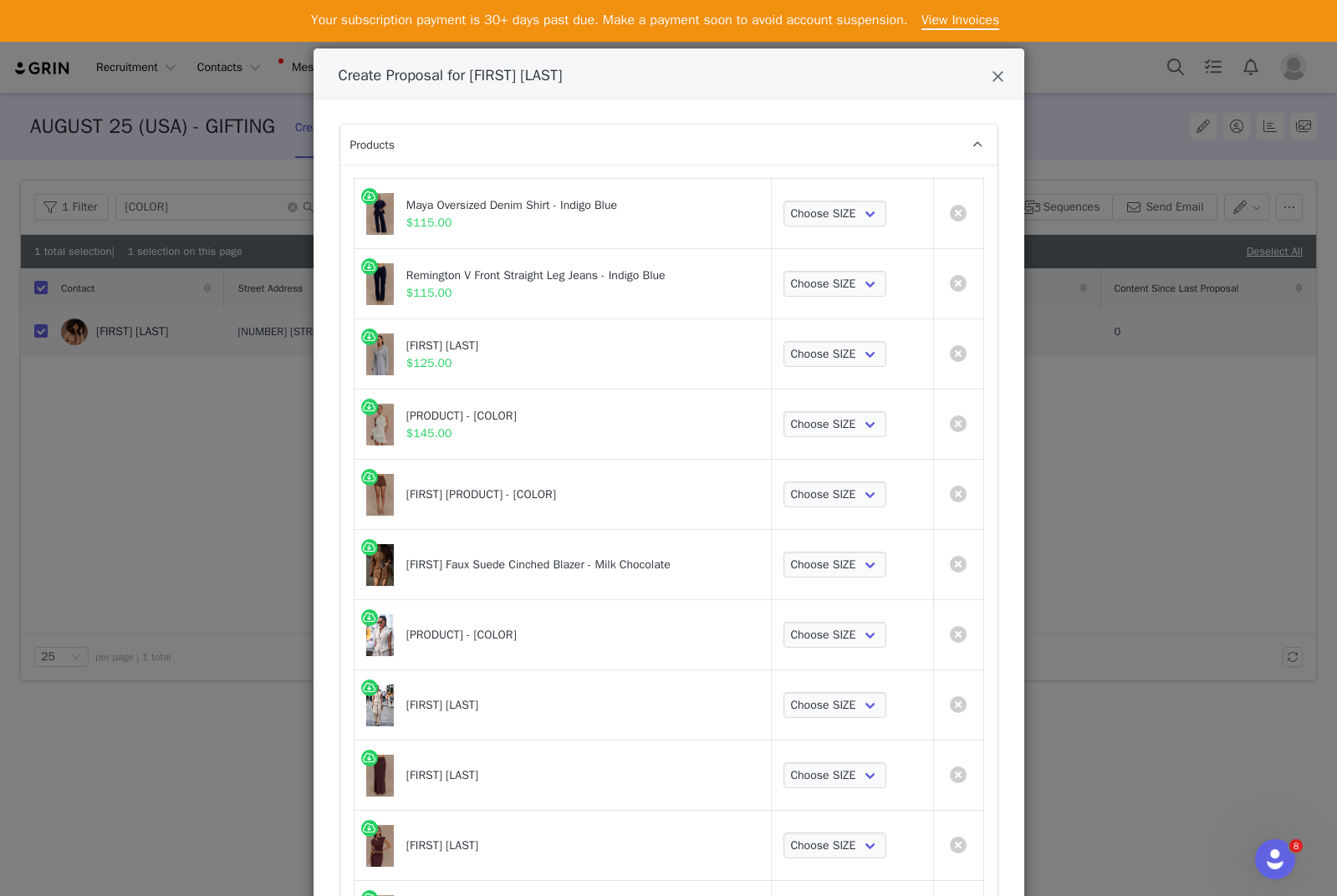click on "Choose SIZE  XXS   XS   S   M   L   XL   XXL   3XL" at bounding box center (852, 495) 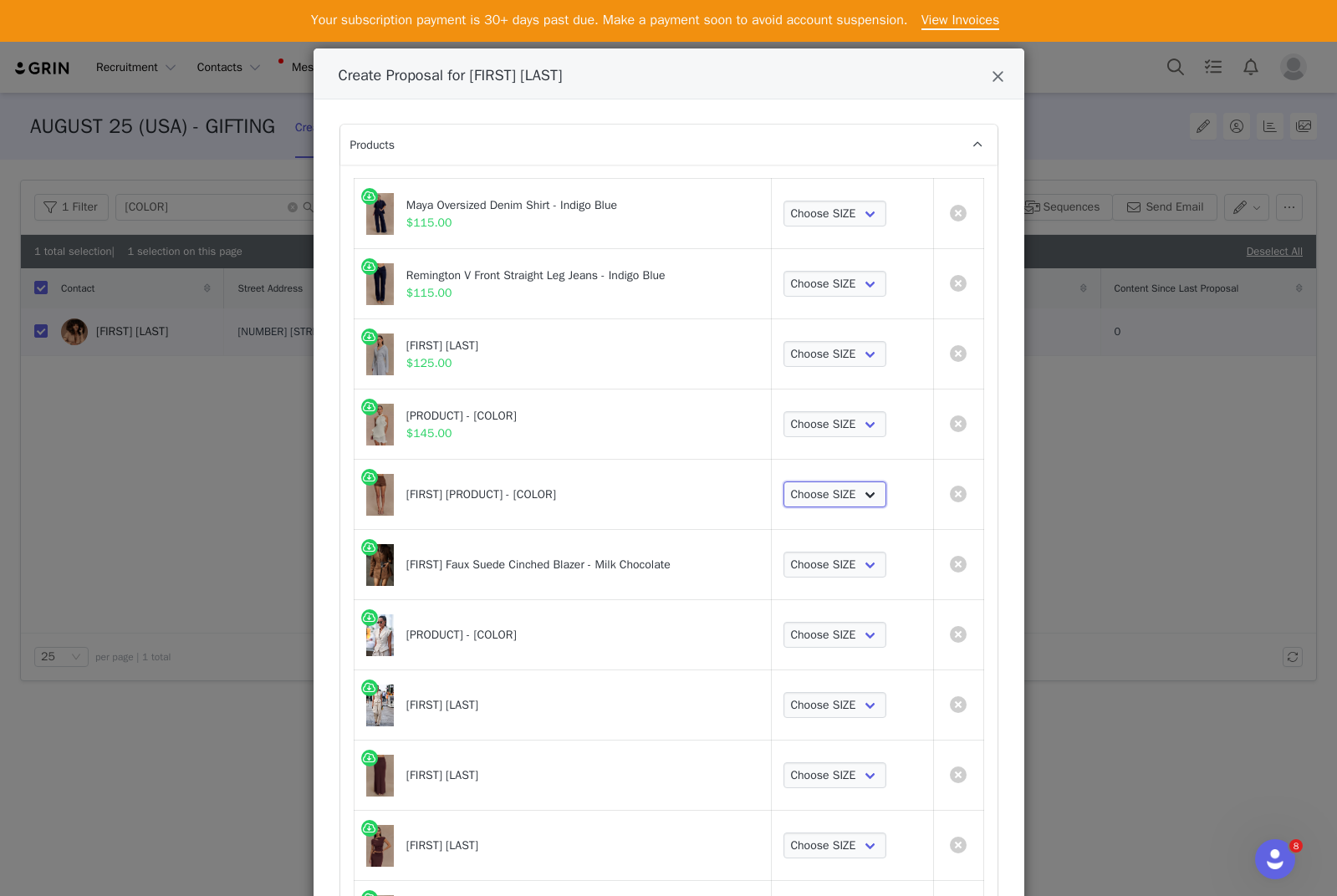 click on "Choose SIZE  XXS   XS   S   M   L   XL   XXL   3XL" at bounding box center (835, 495) 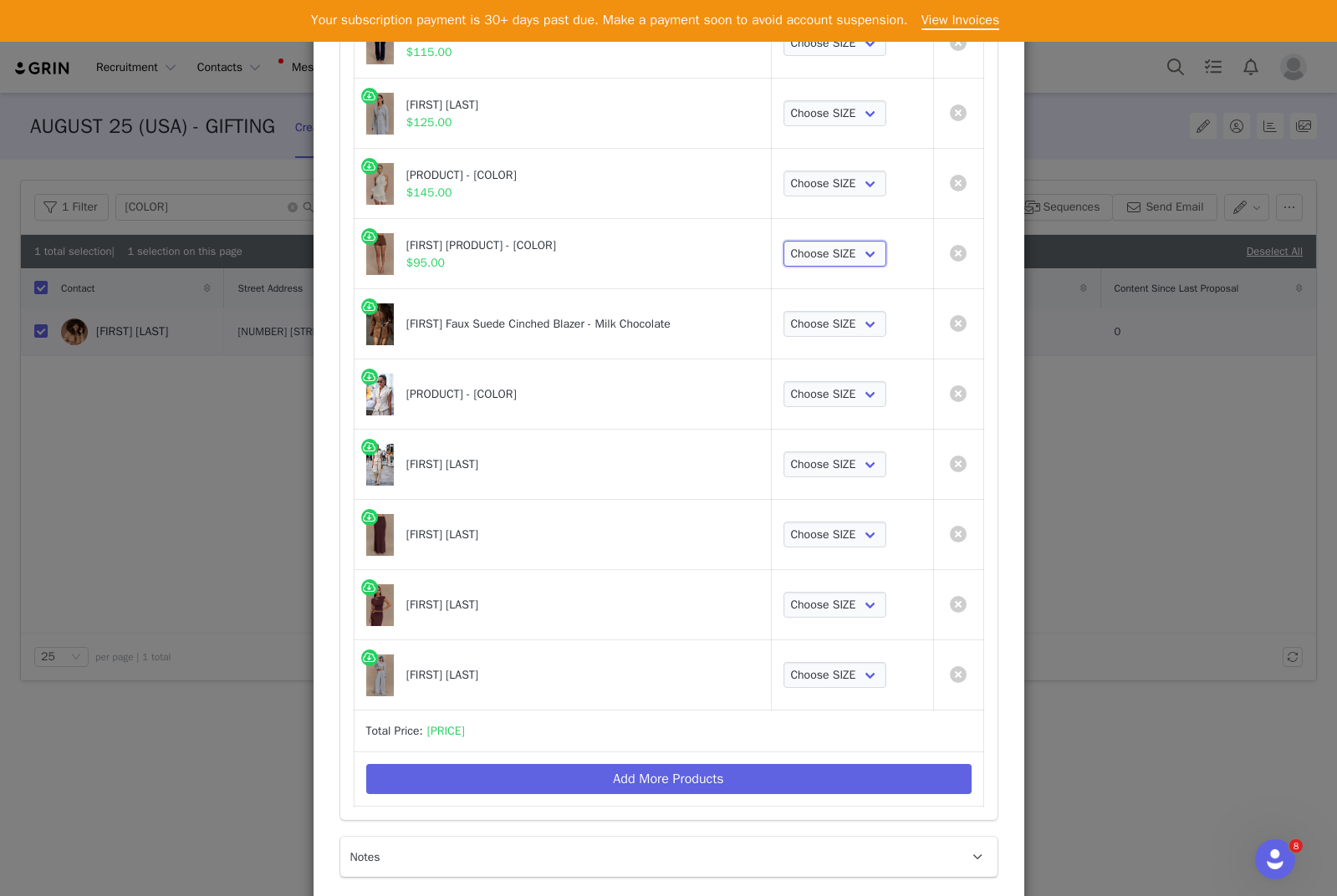 scroll, scrollTop: 354, scrollLeft: 0, axis: vertical 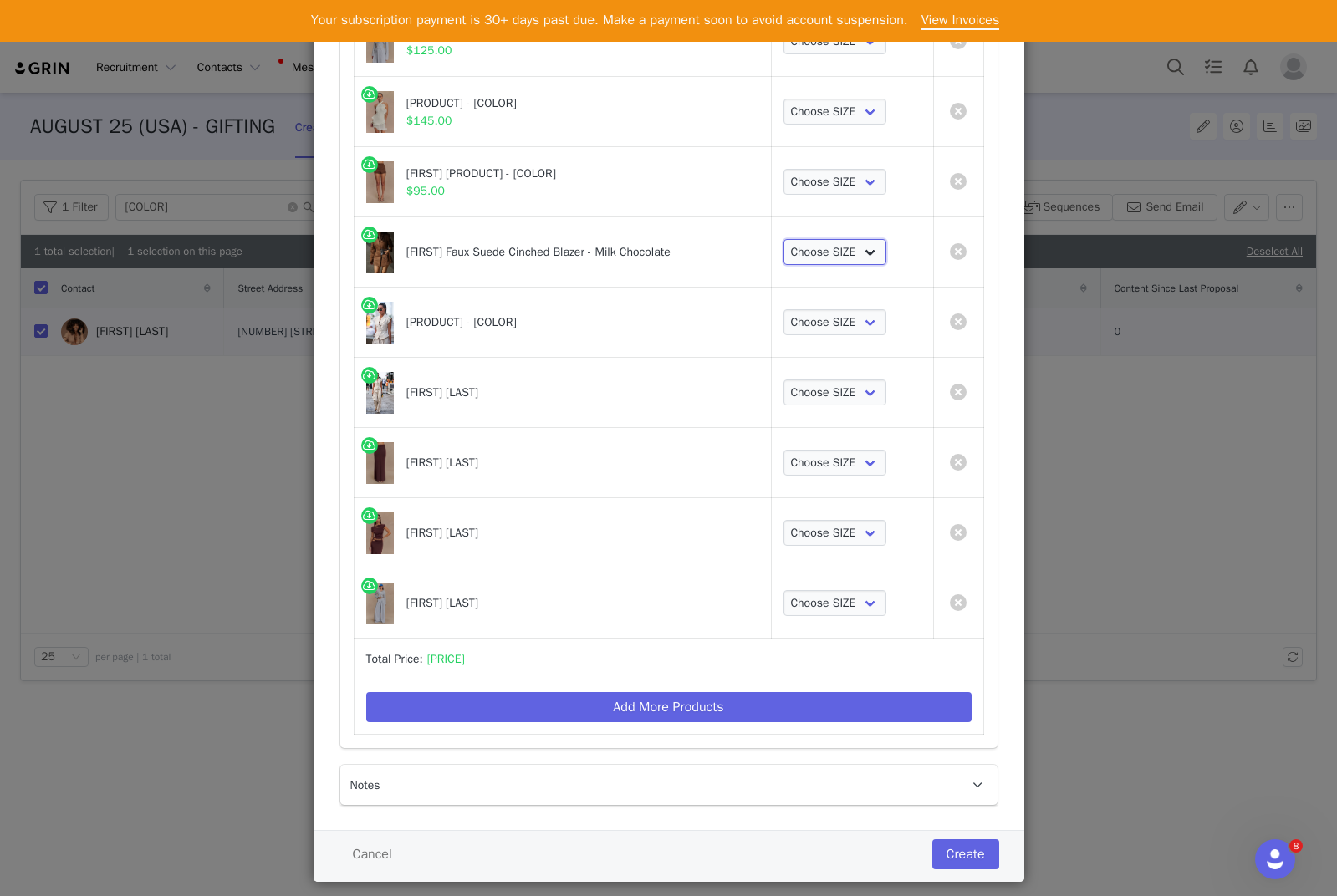 click on "Choose SIZE  XXS   XS   S   M   L   XL   XXL   3XL" at bounding box center (835, 252) 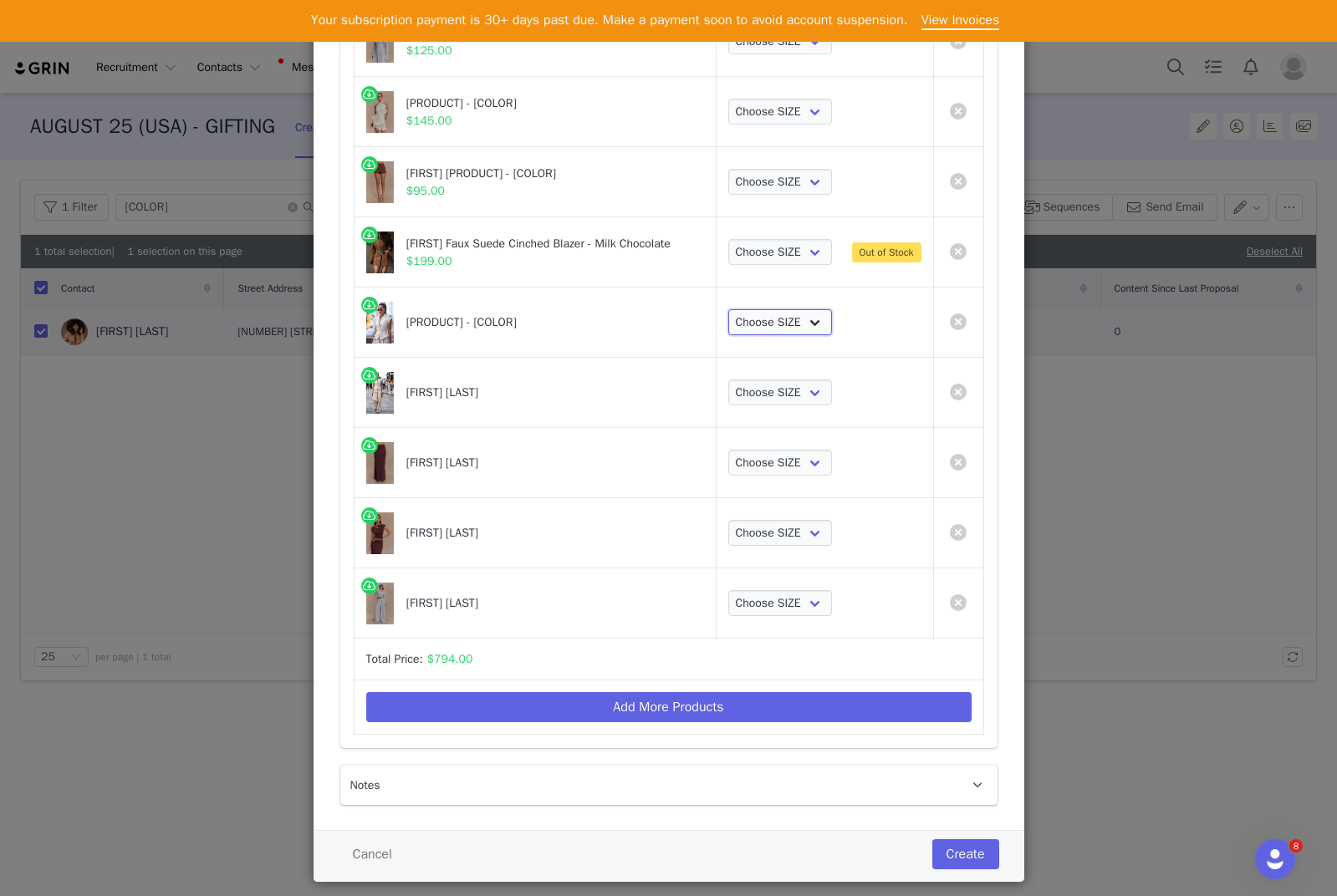 click on "Choose SIZE  XXS   XS   S   M   L   XL   XXL   3XL" at bounding box center [780, 323] 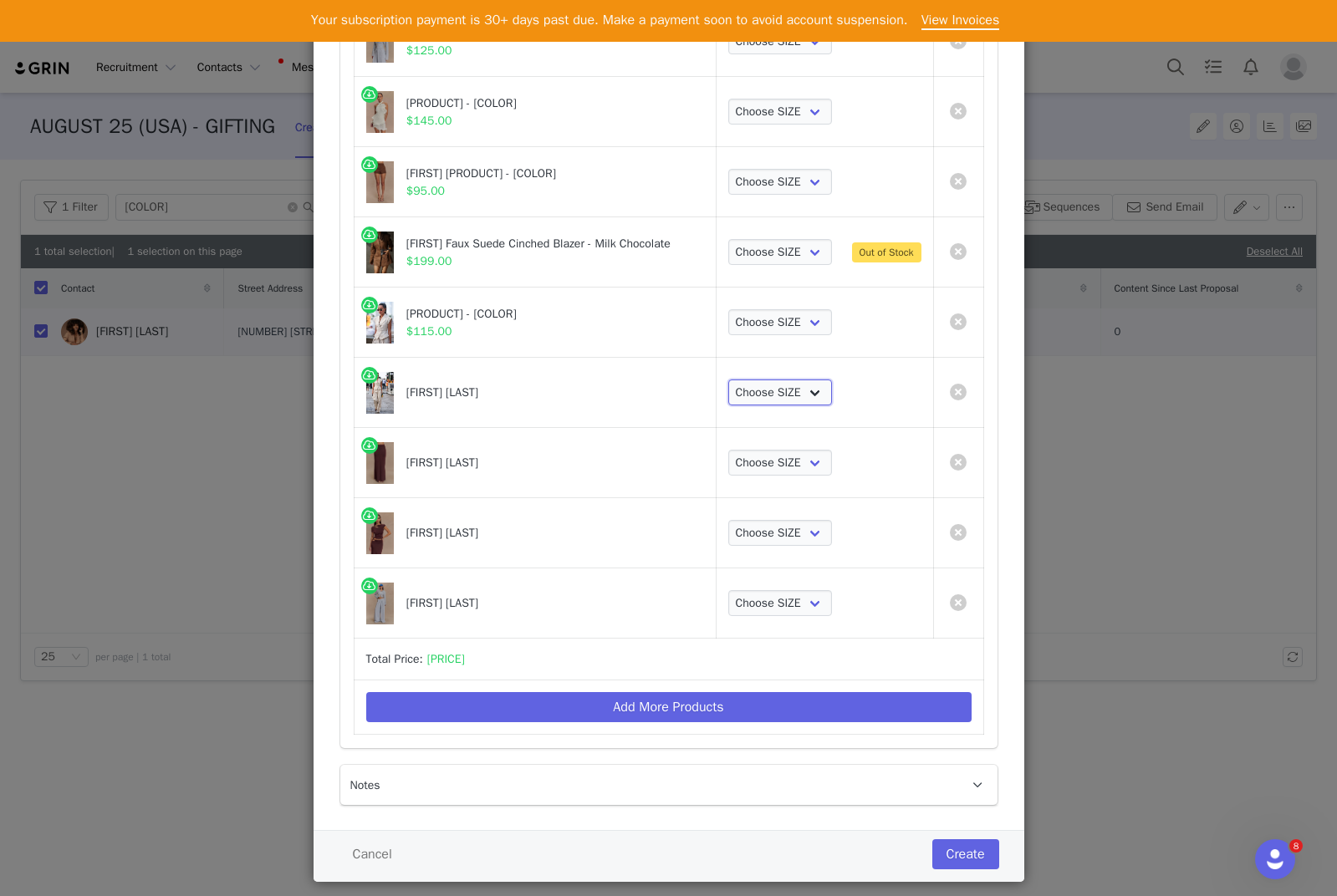 click on "Choose SIZE  XXS   XS   S   M   L   XL   XXL   3XL" at bounding box center (780, 393) 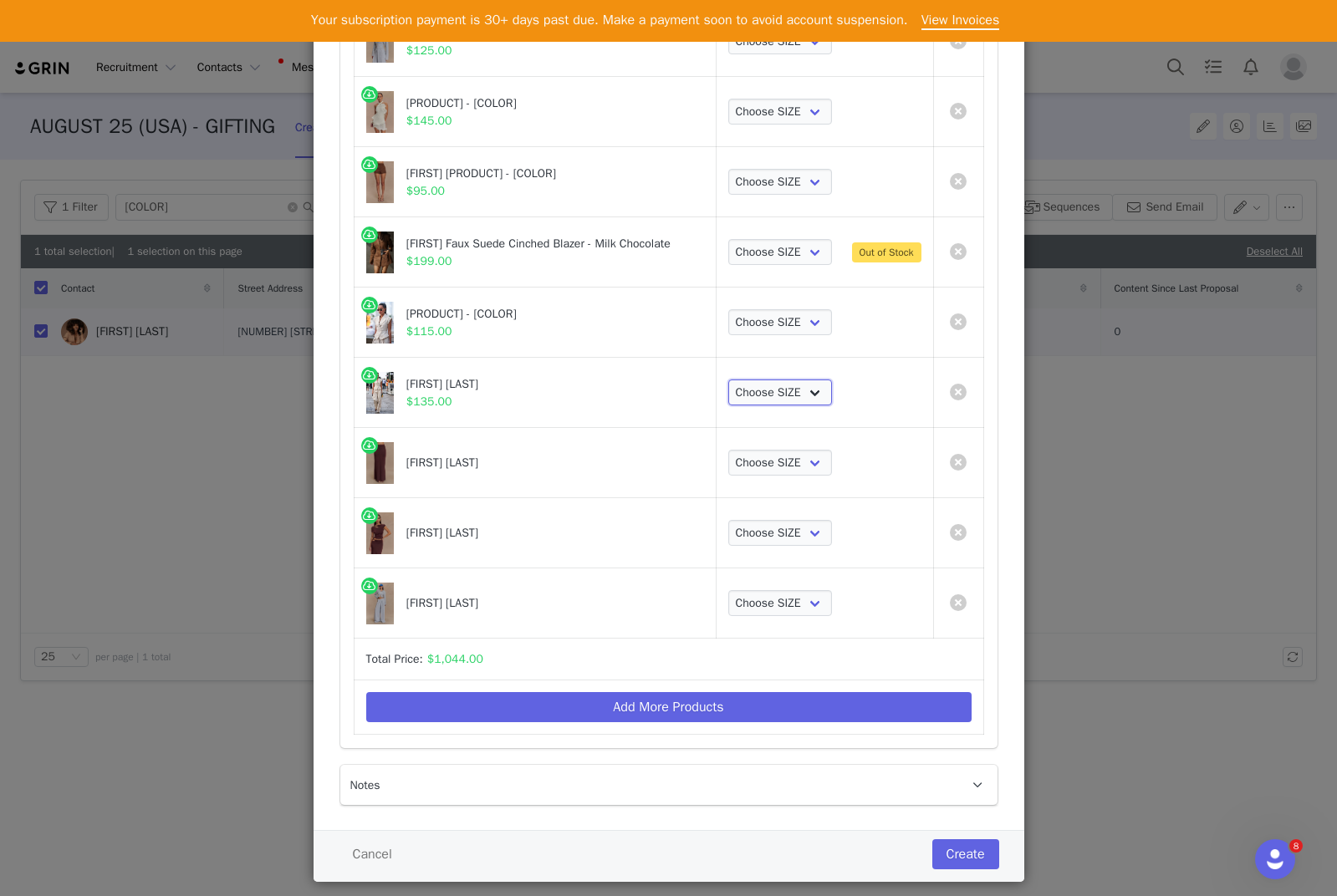 click on "Choose SIZE  XXS   XS   S   M   L   XL   XXL   3XL" at bounding box center [780, 393] 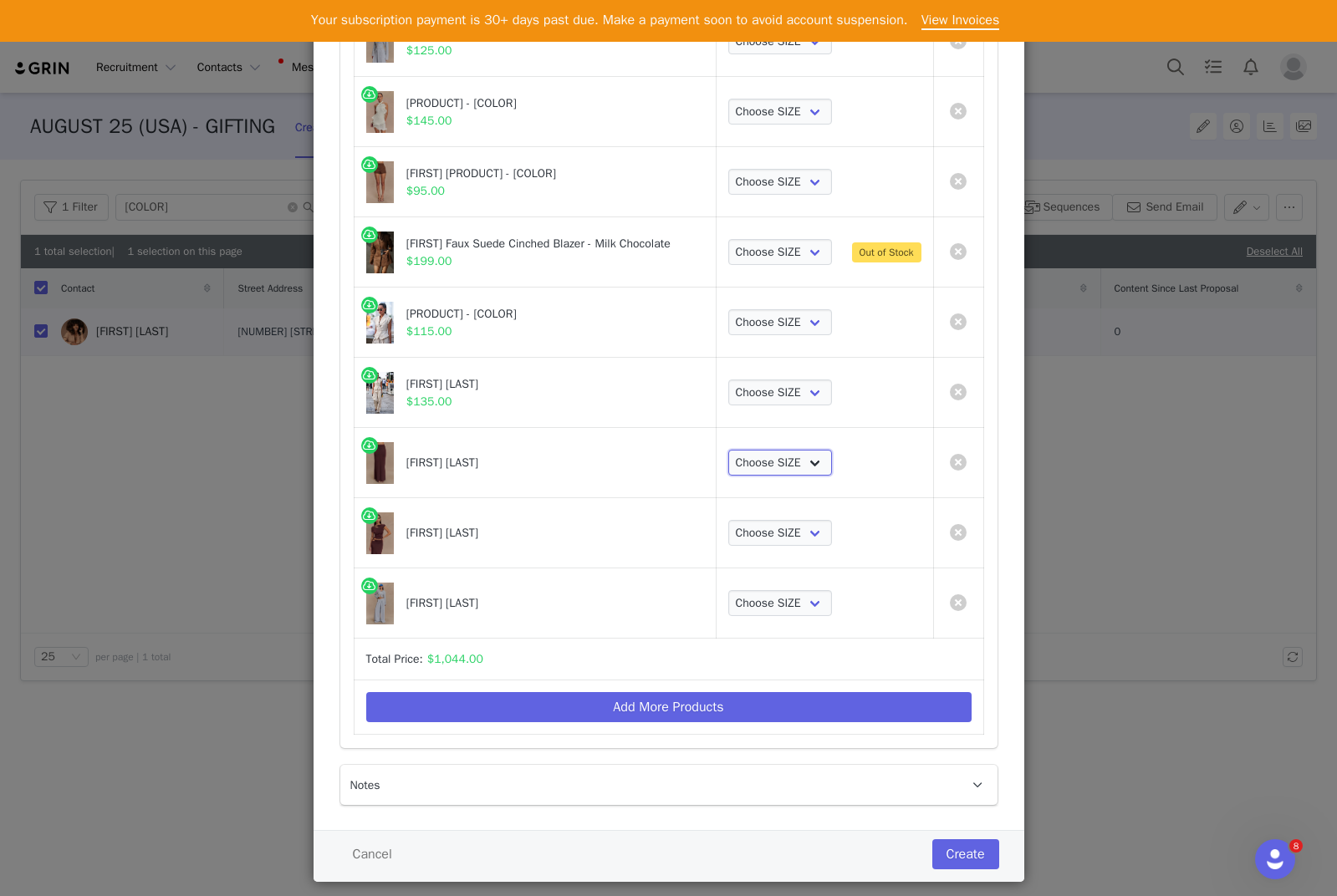 click on "Choose SIZE  XXS   XS   S   M   L   XL   XXL   3XL" at bounding box center (780, 463) 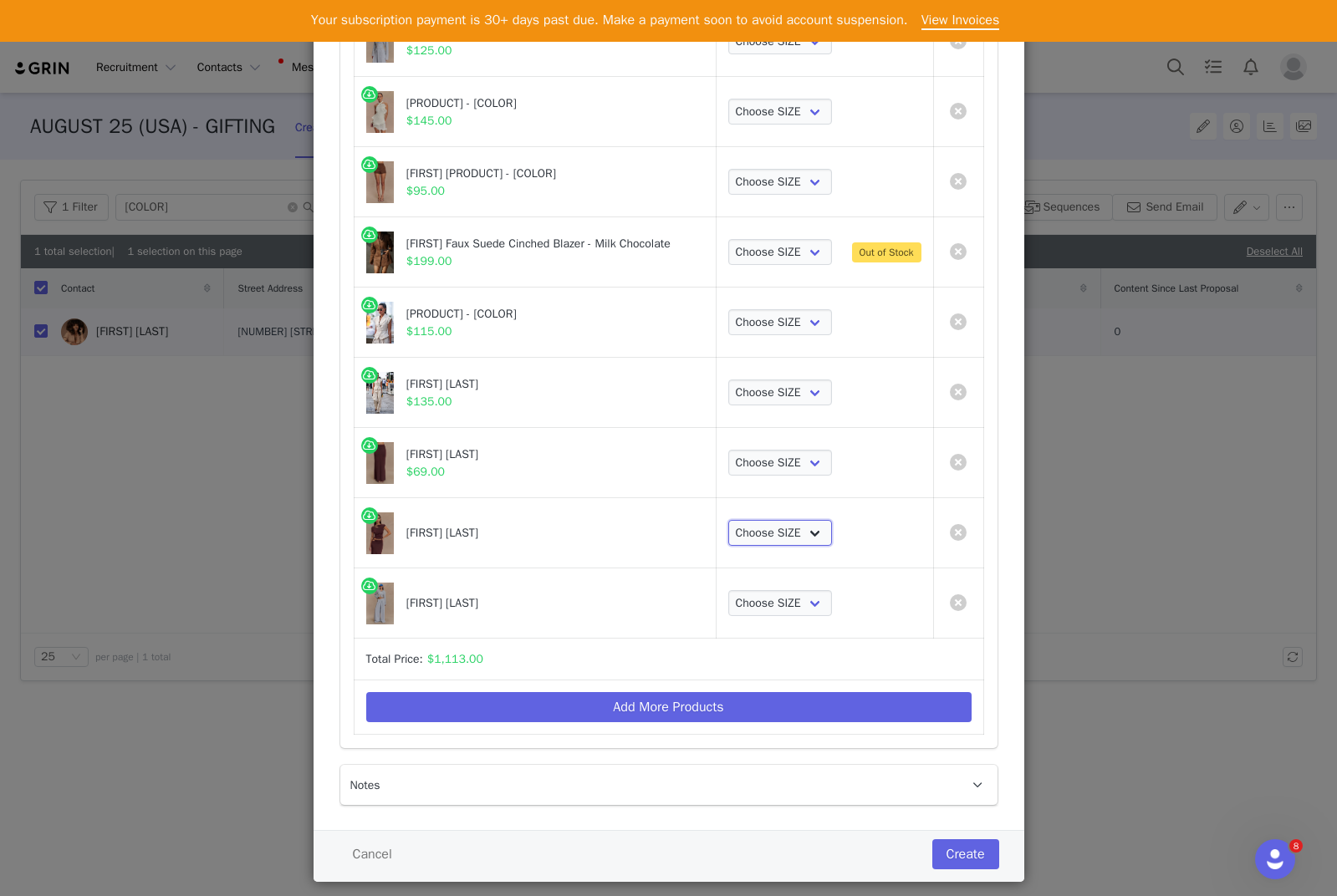 click on "Choose SIZE  XXS   XS   S   M   L   XL   XXL   3XL" at bounding box center (780, 533) 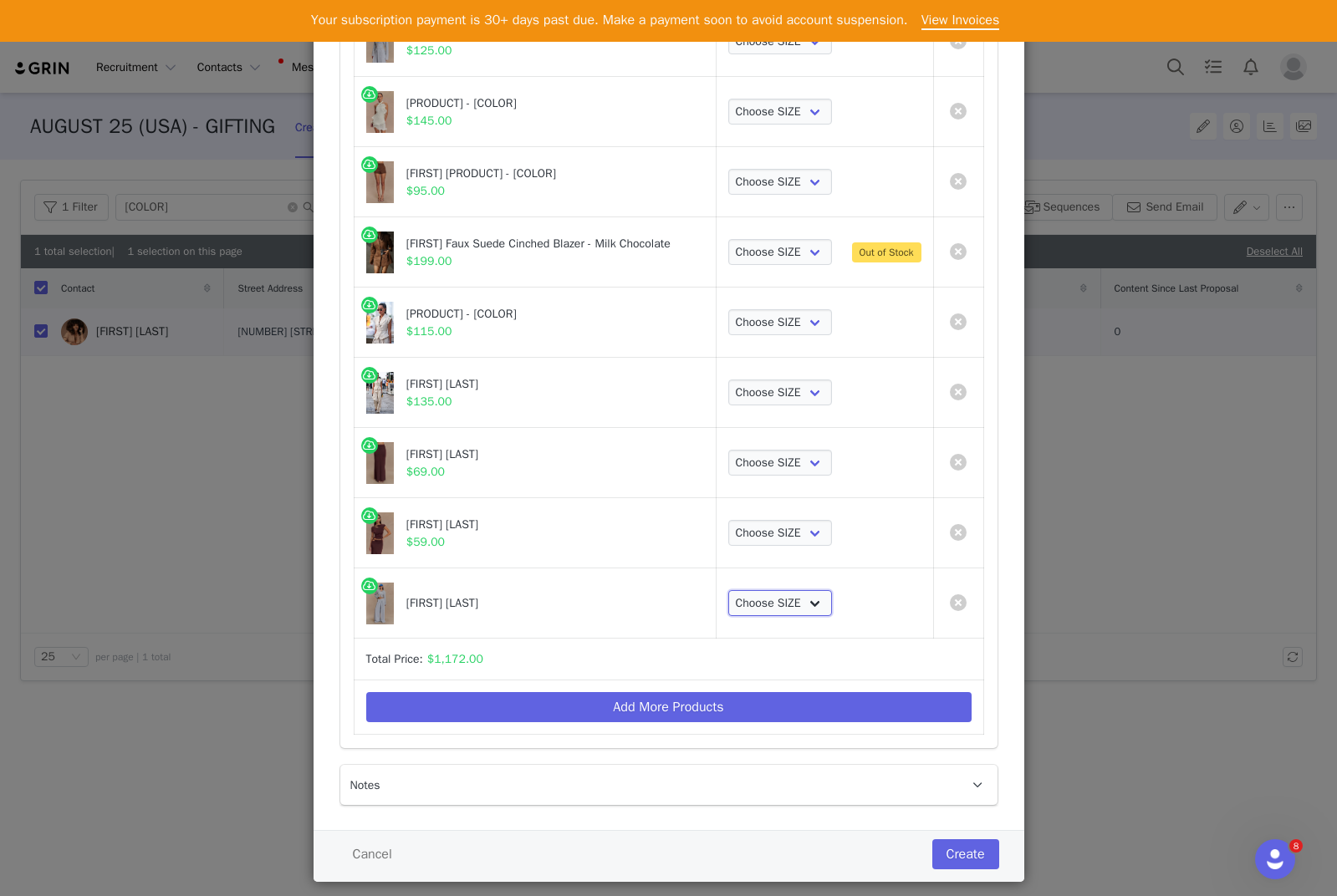 click on "Choose SIZE  XXS   XS   S   M   L   XL   XXL   3XL" at bounding box center [780, 603] 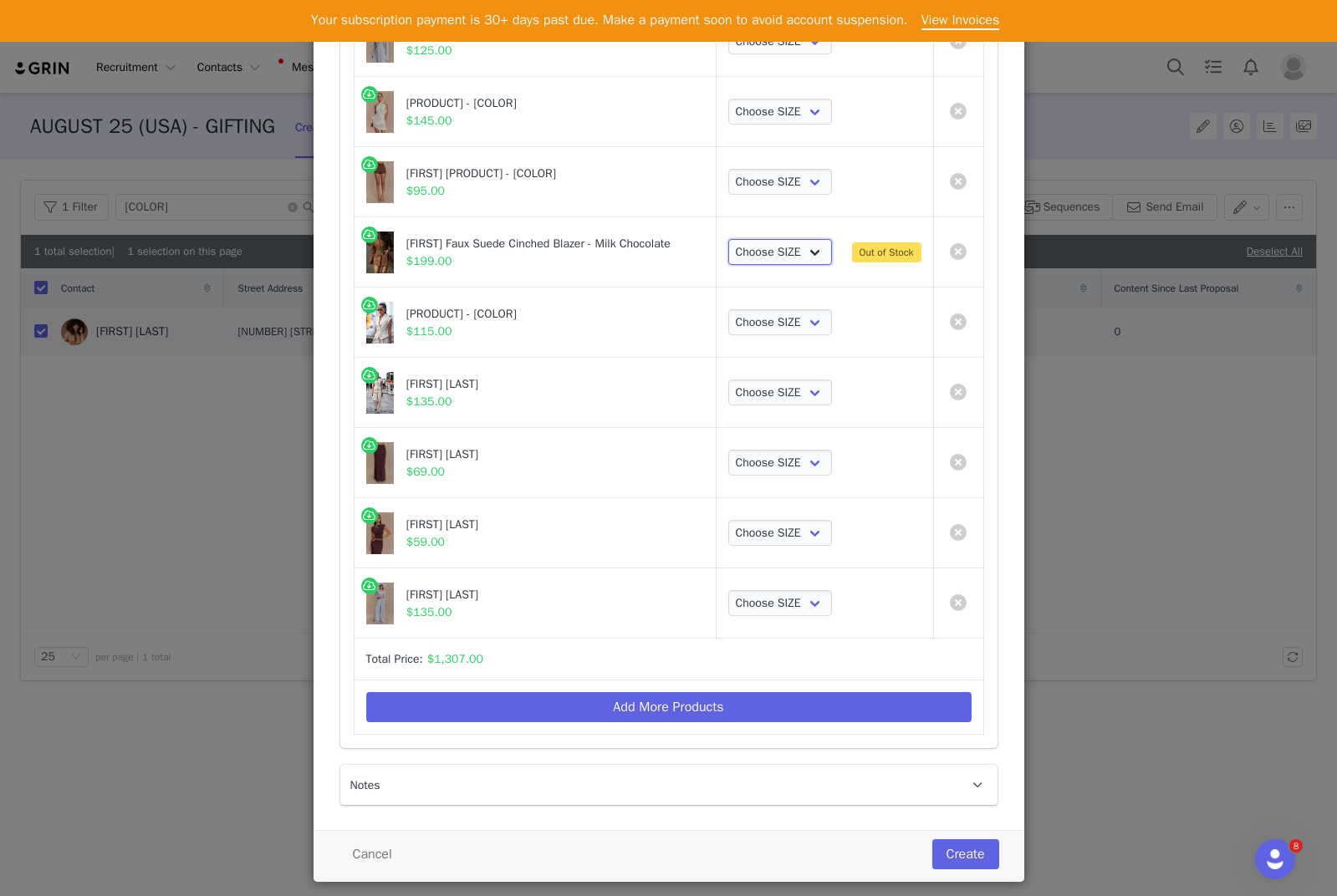 click on "Choose SIZE  XXS   XS   S   M   L   XL   XXL   3XL" at bounding box center (780, 252) 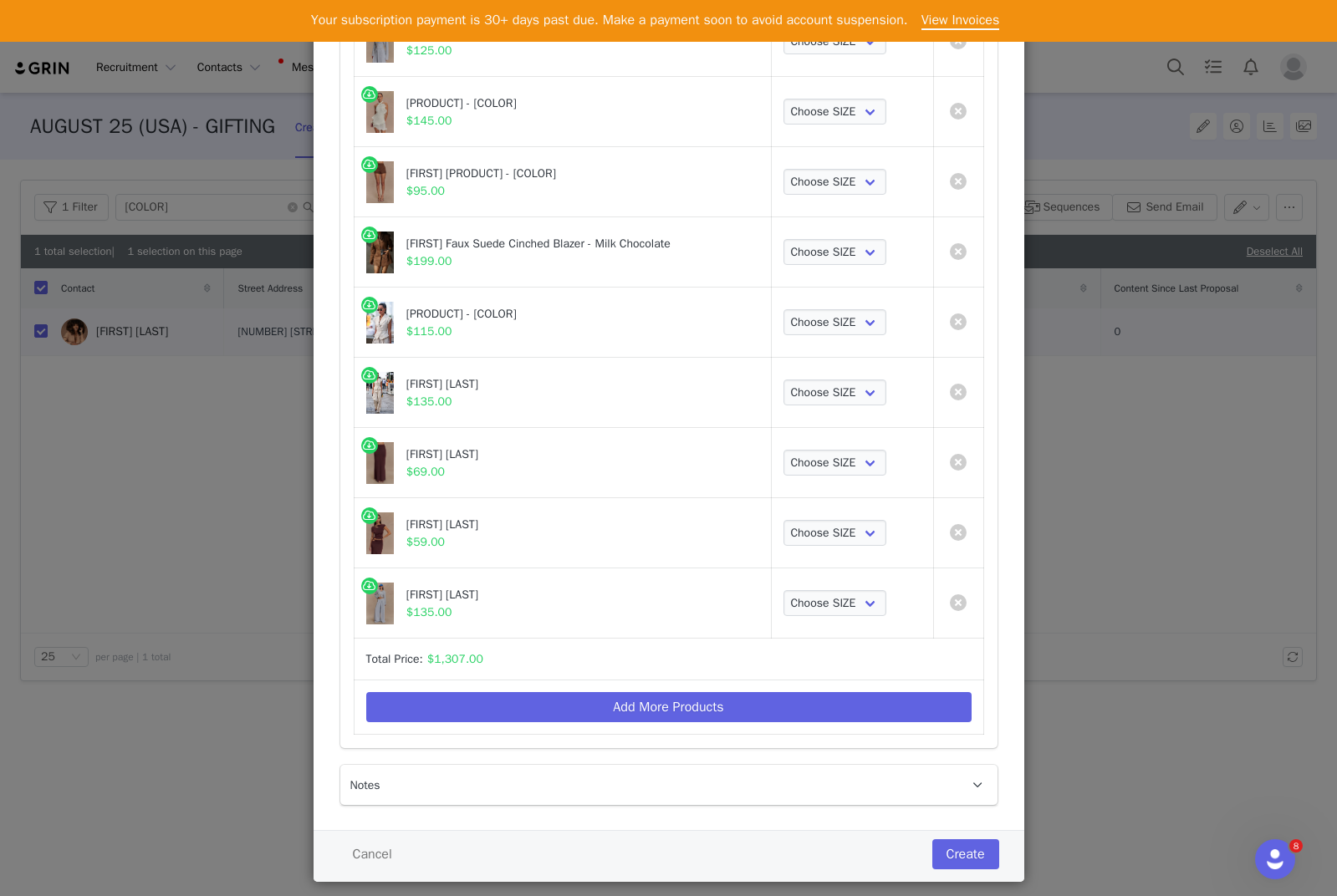 click on "Sally Faux Suede Cinched Blazer - Milk Chocolate $199.00" at bounding box center (562, 252) 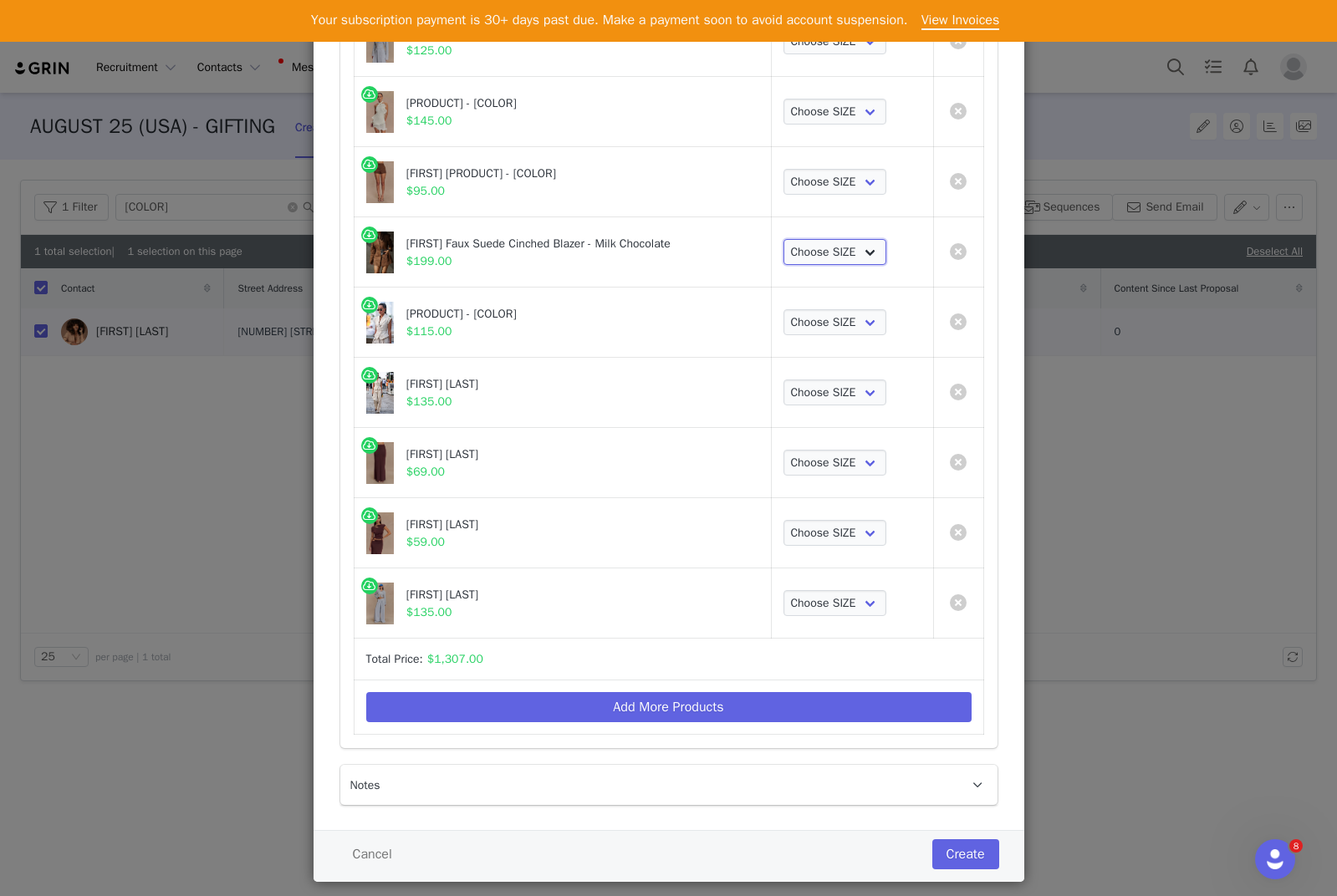 click on "Choose SIZE  XXS   XS   S   M   L   XL   XXL   3XL" at bounding box center [835, 252] 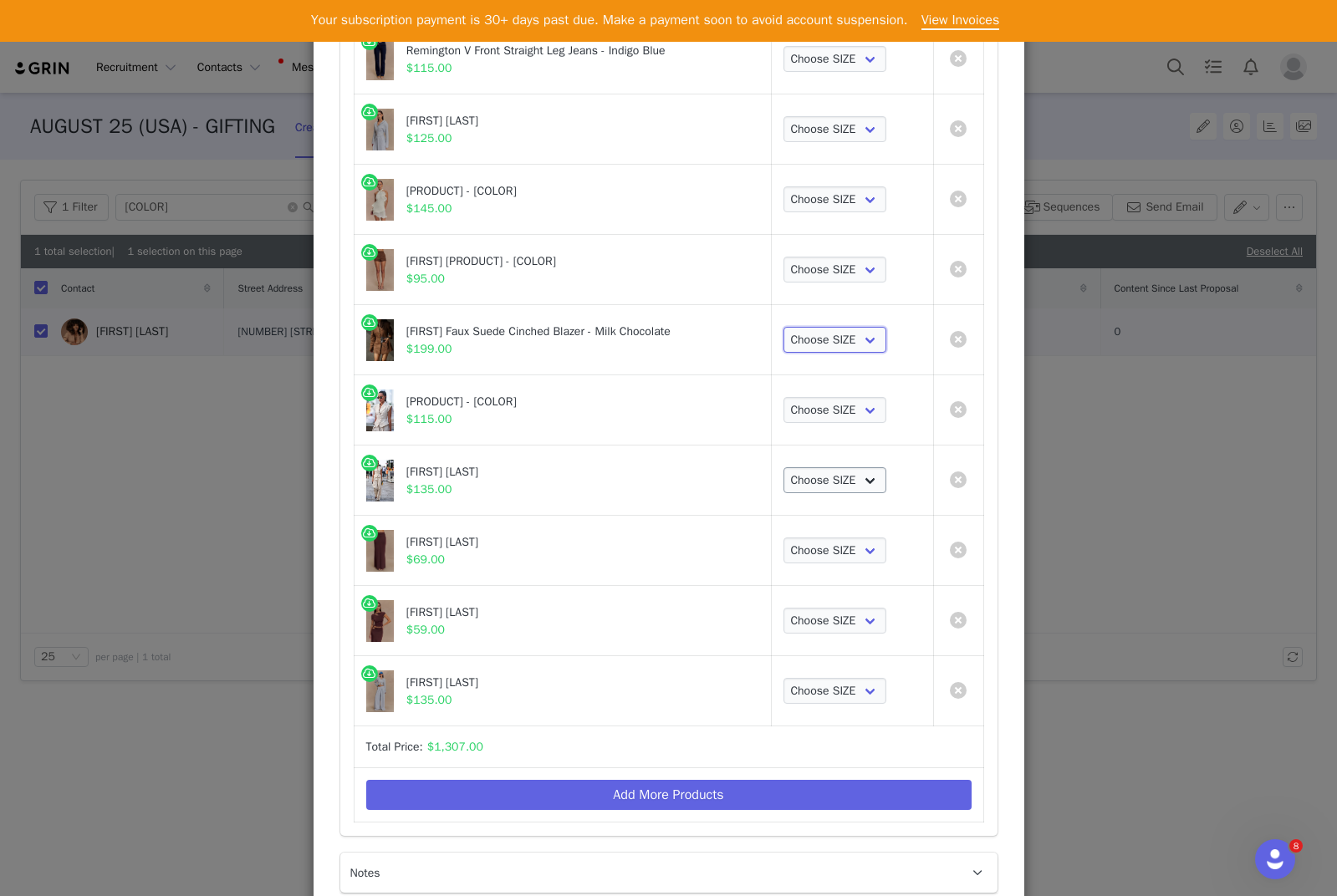 scroll, scrollTop: 377, scrollLeft: 0, axis: vertical 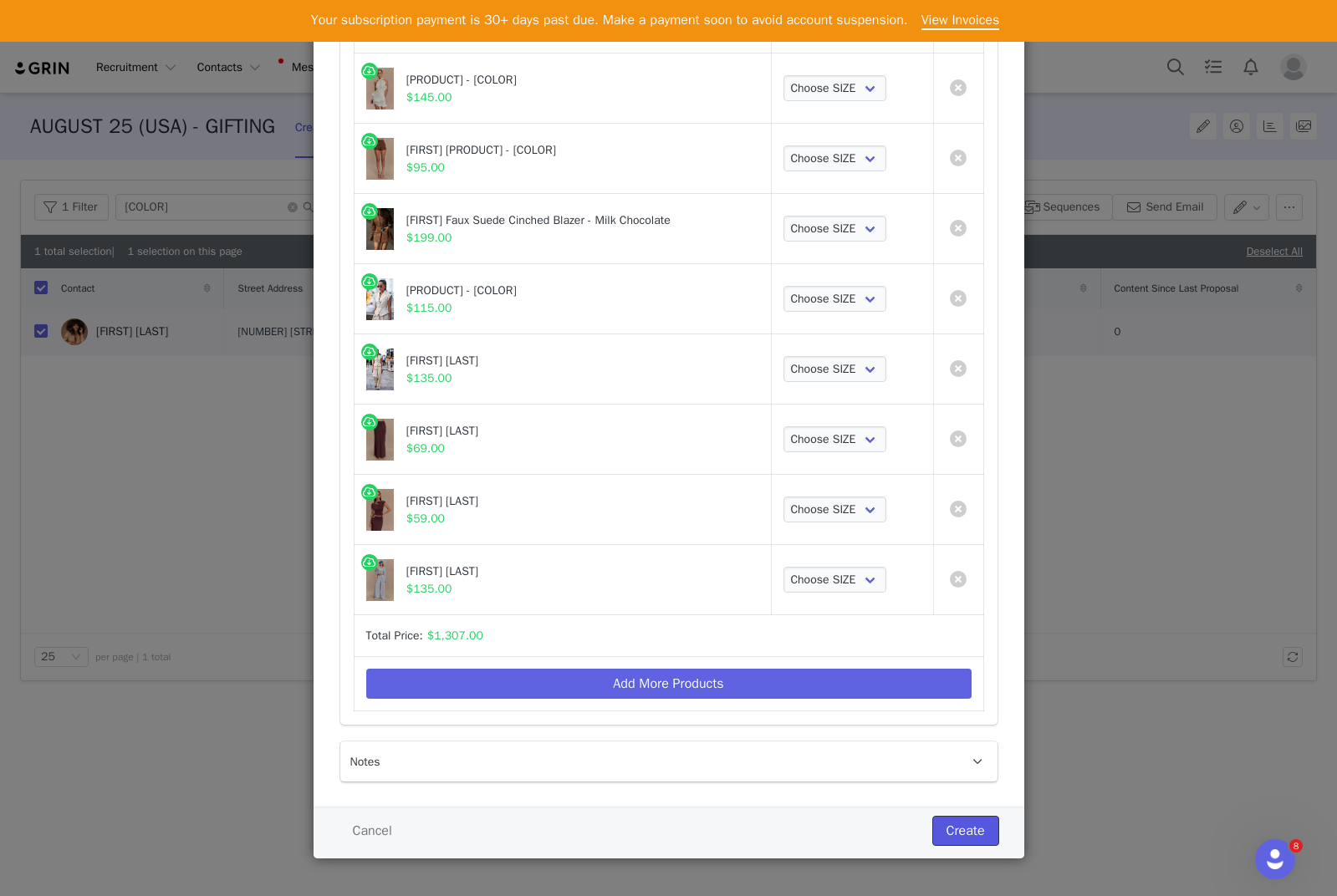 click on "Create" at bounding box center (966, 831) 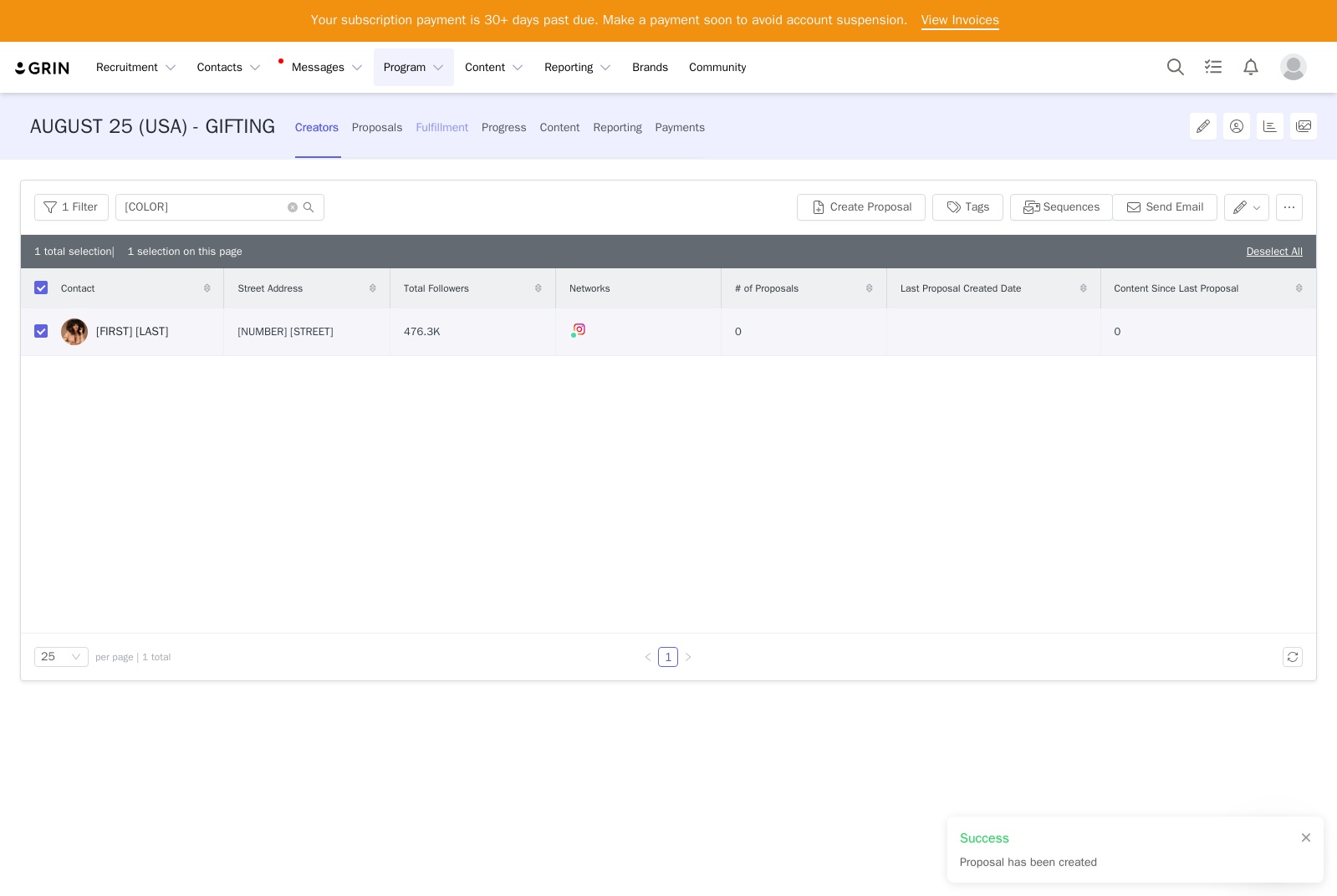 click on "Fulfillment" at bounding box center [441, 127] 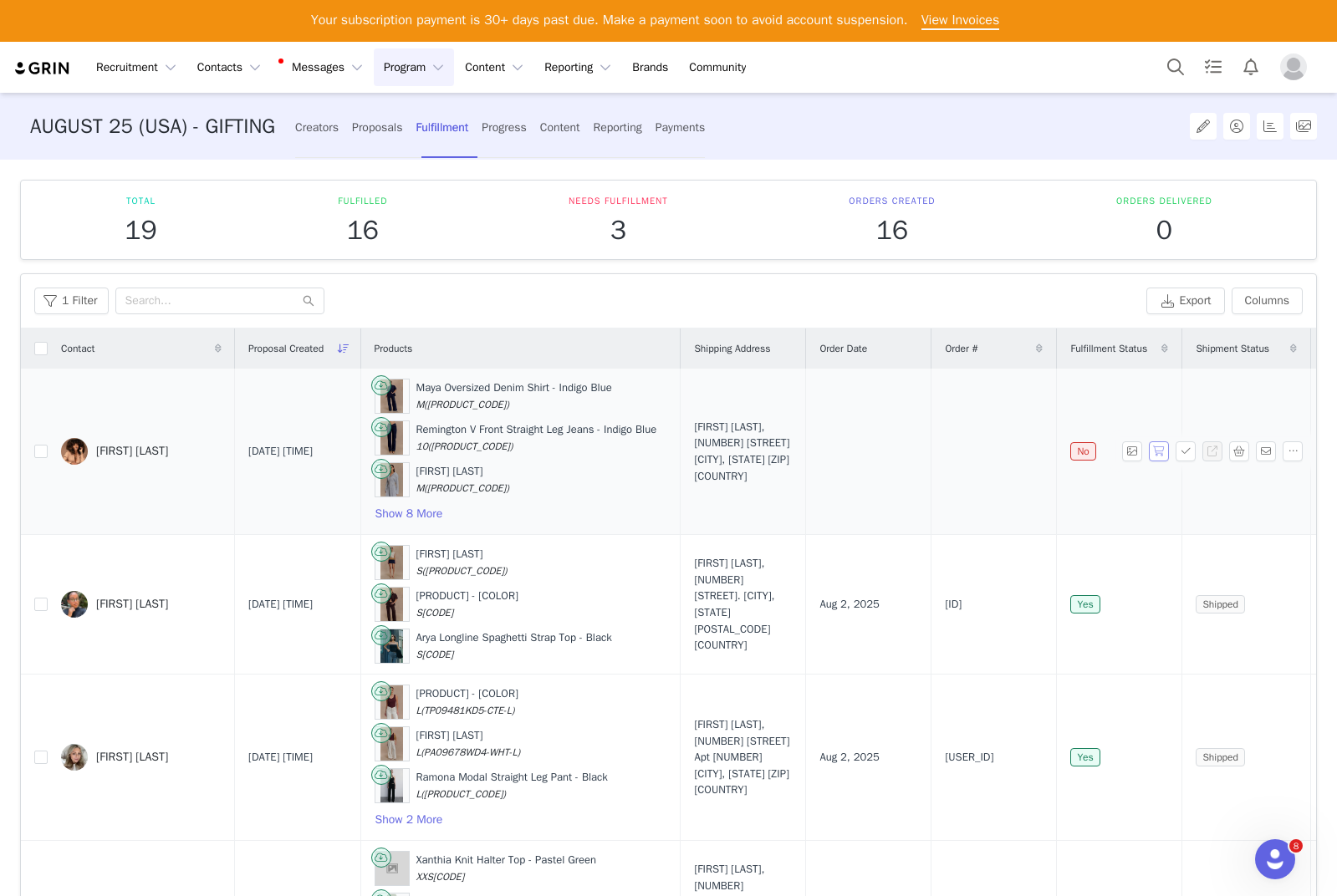 click at bounding box center [1159, 451] 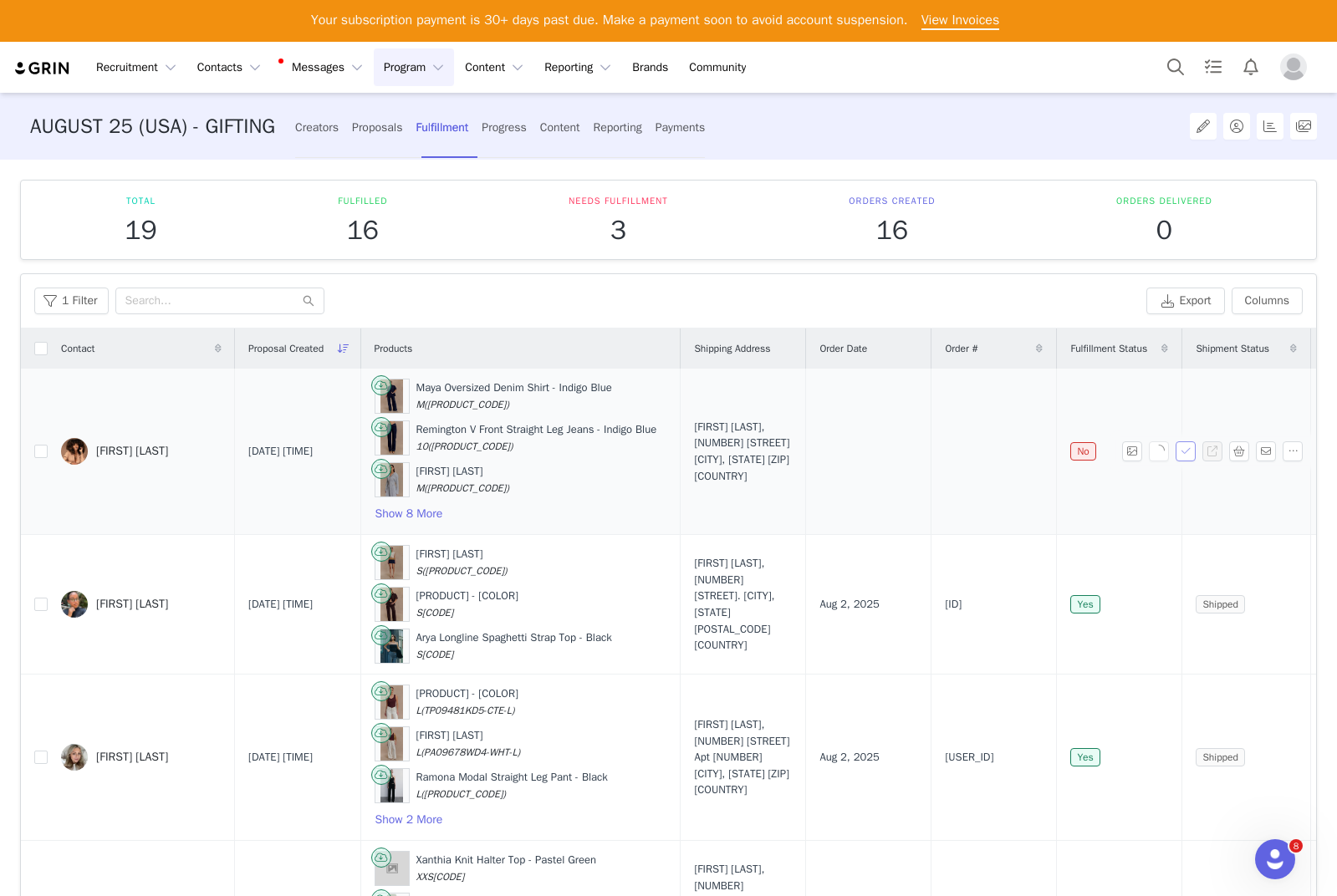 click at bounding box center [1186, 451] 